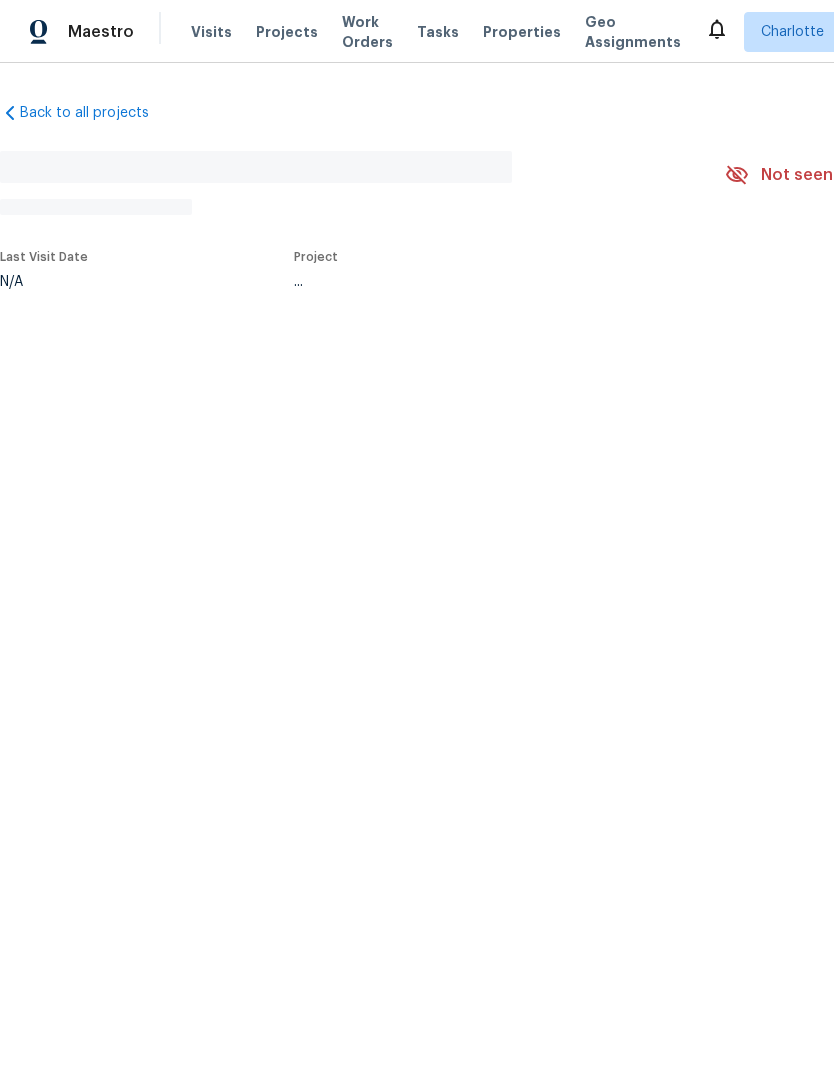 scroll, scrollTop: 0, scrollLeft: 0, axis: both 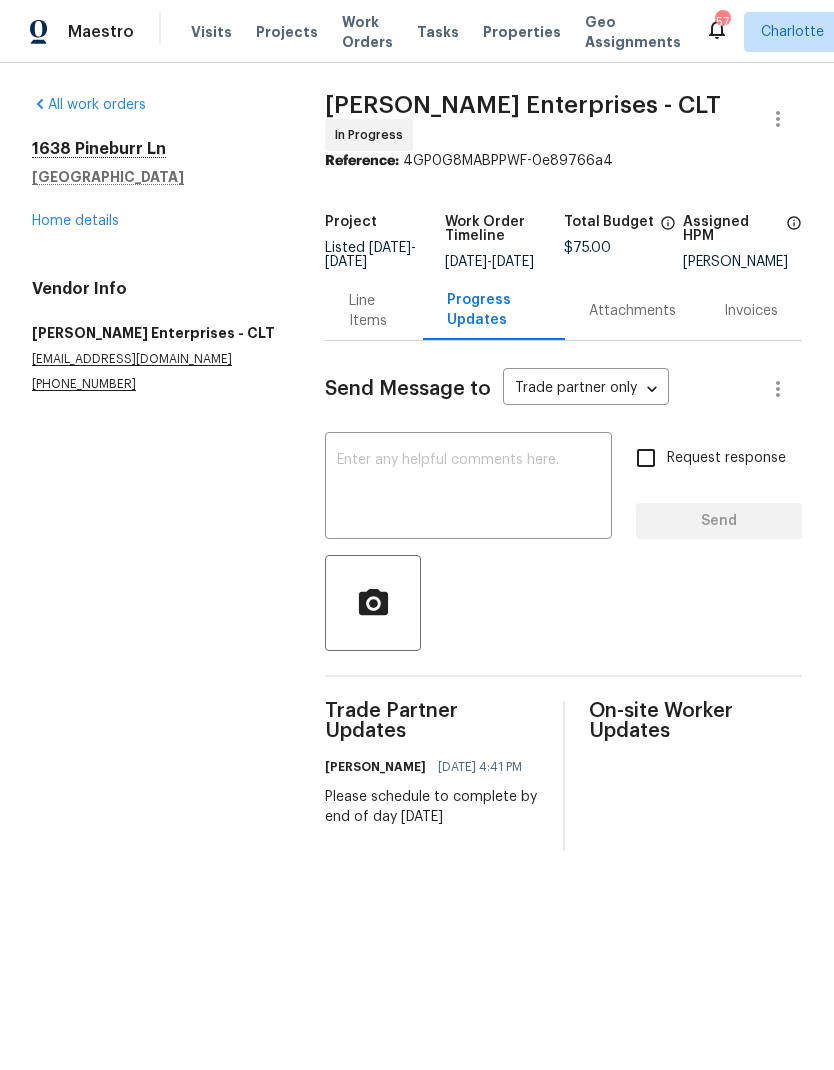 click on "Line Items" at bounding box center (374, 311) 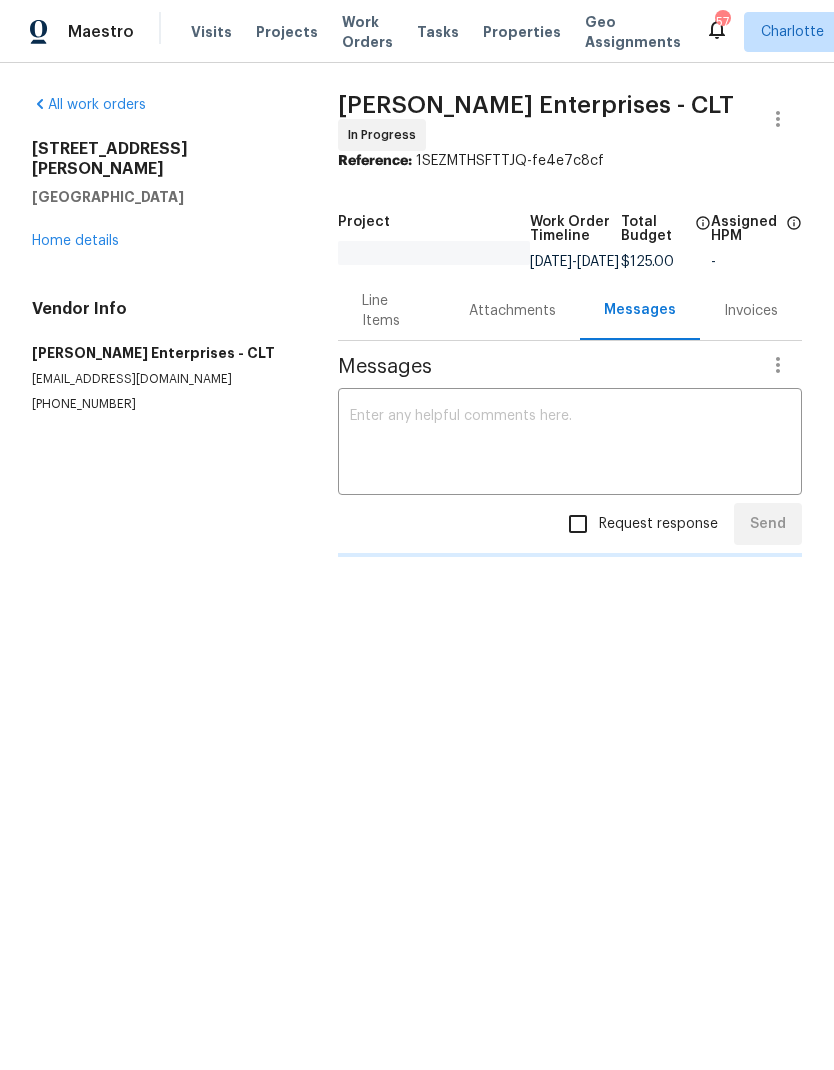 scroll, scrollTop: 0, scrollLeft: 0, axis: both 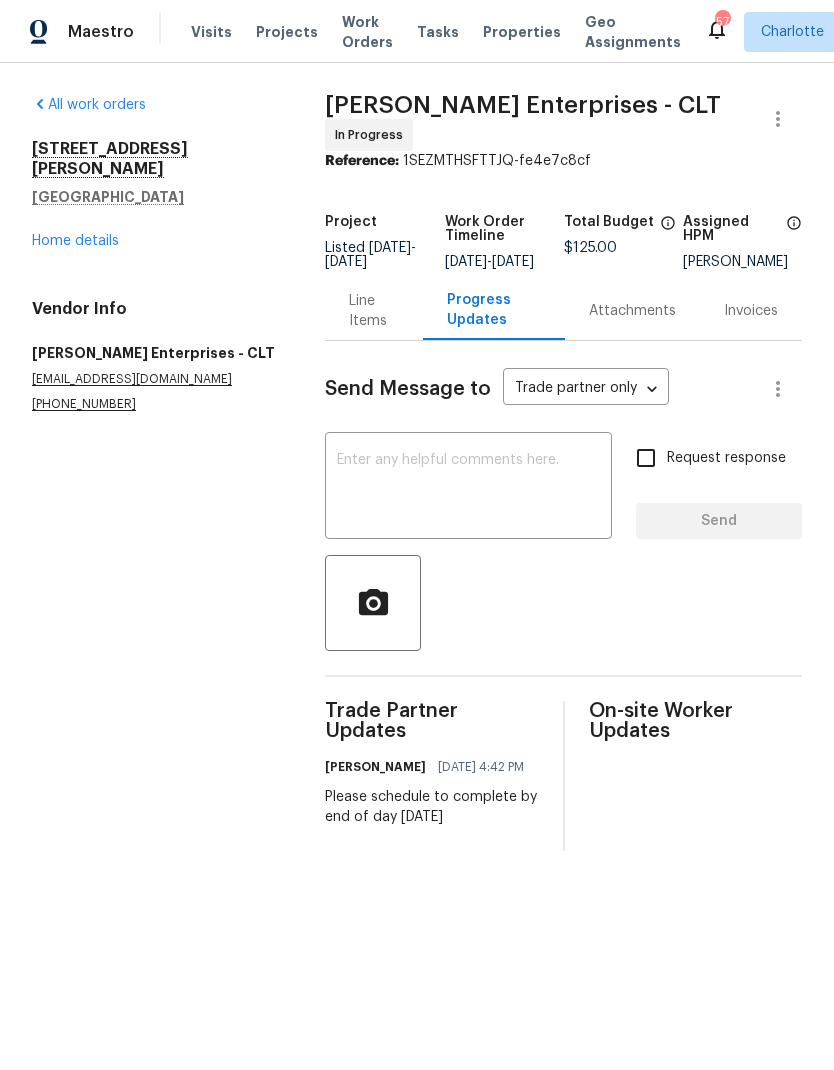 click on "Line Items" at bounding box center (374, 311) 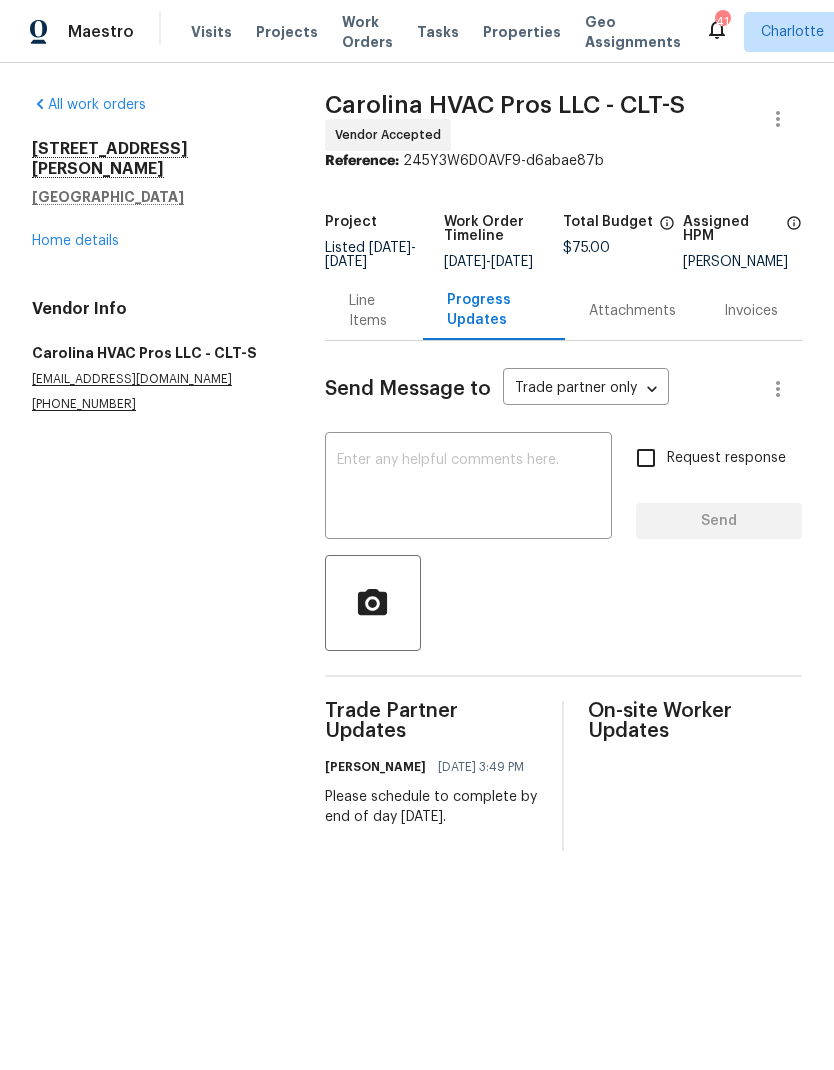 scroll, scrollTop: 0, scrollLeft: 0, axis: both 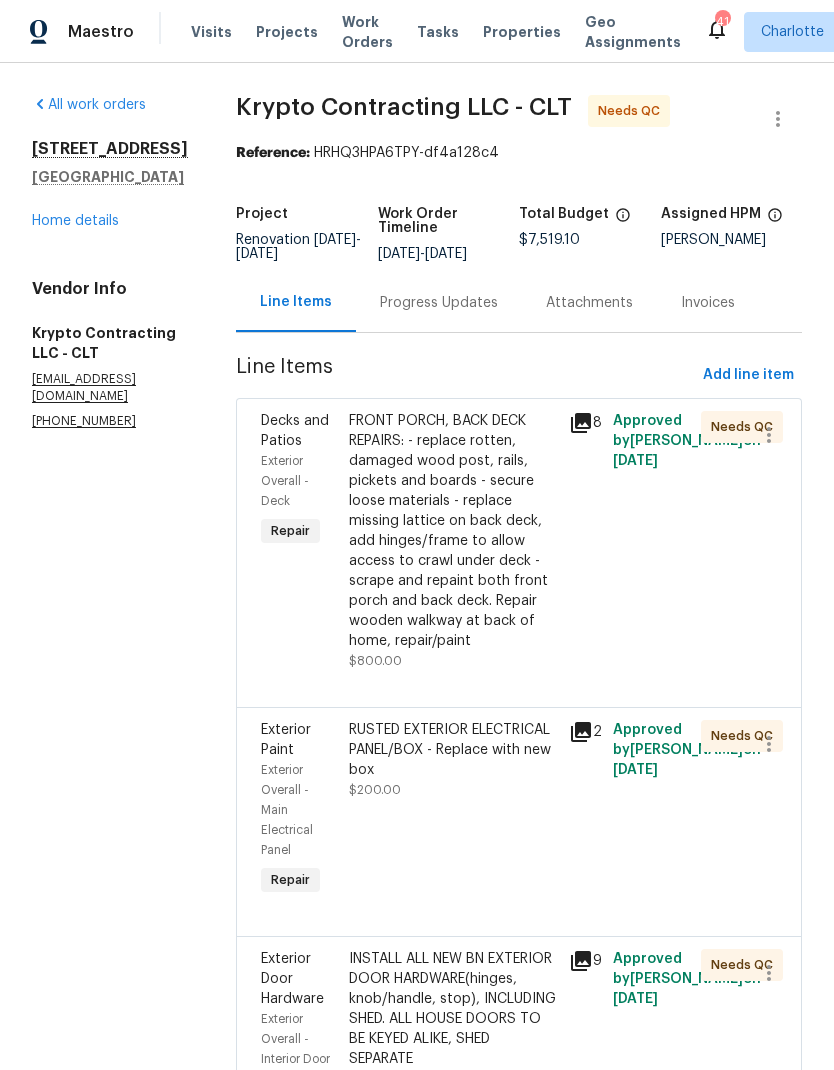 click on "Exterior Overall - Deck" at bounding box center [299, 481] 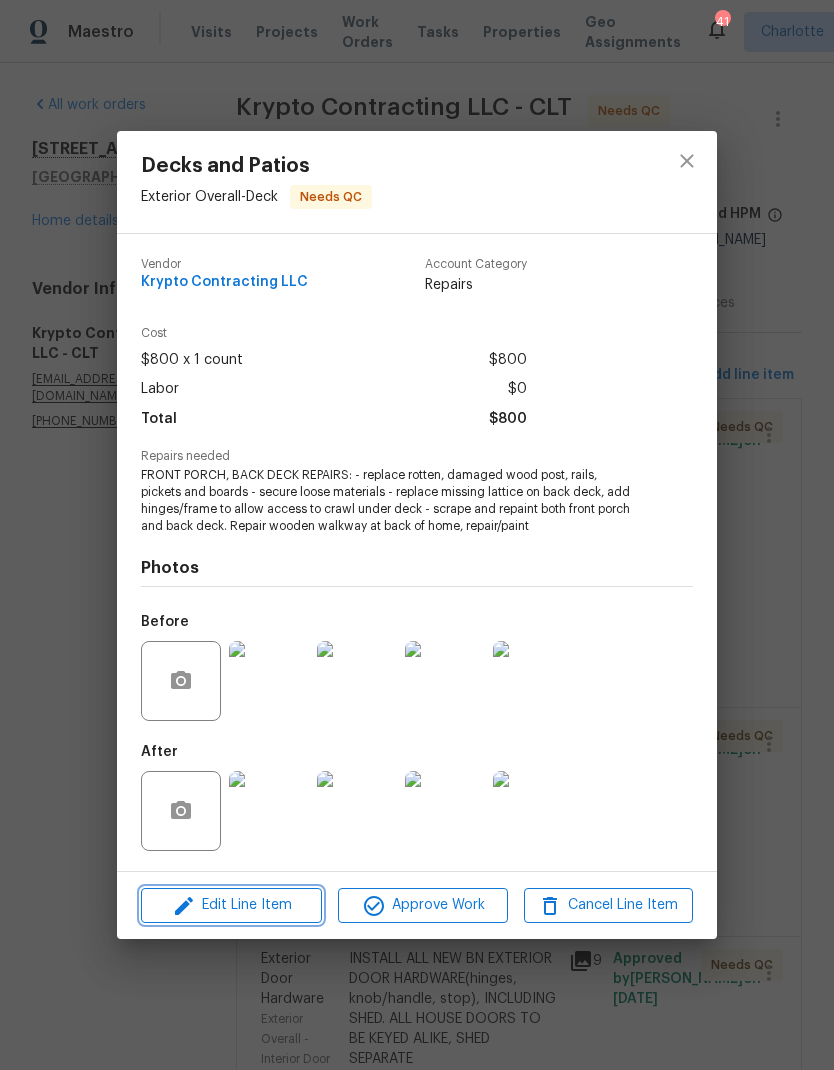 click on "Edit Line Item" at bounding box center (231, 905) 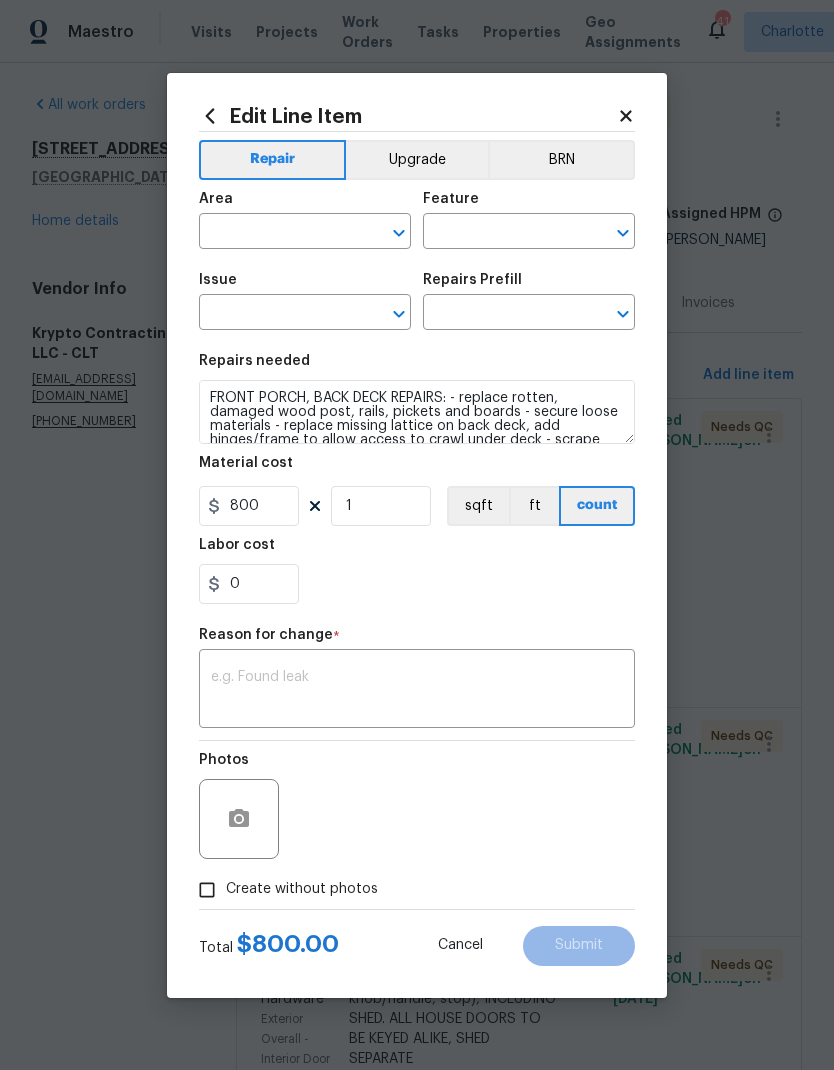 type on "Exterior Overall" 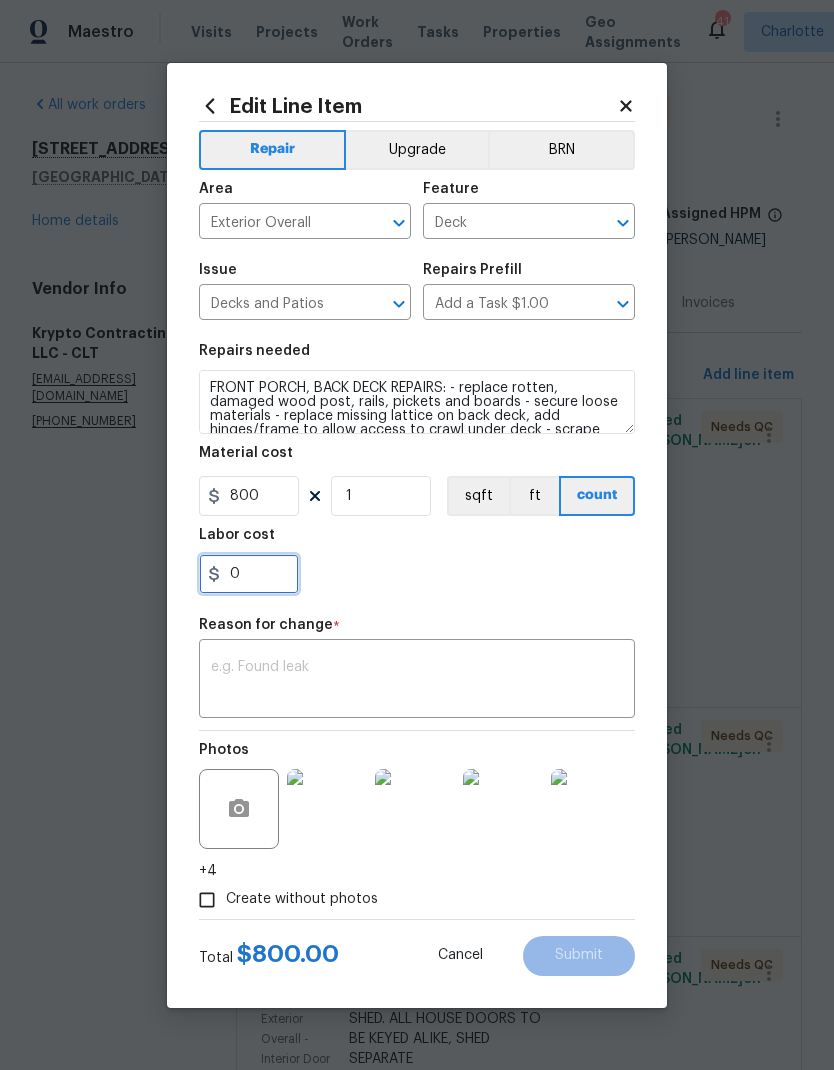 click on "0" at bounding box center (249, 574) 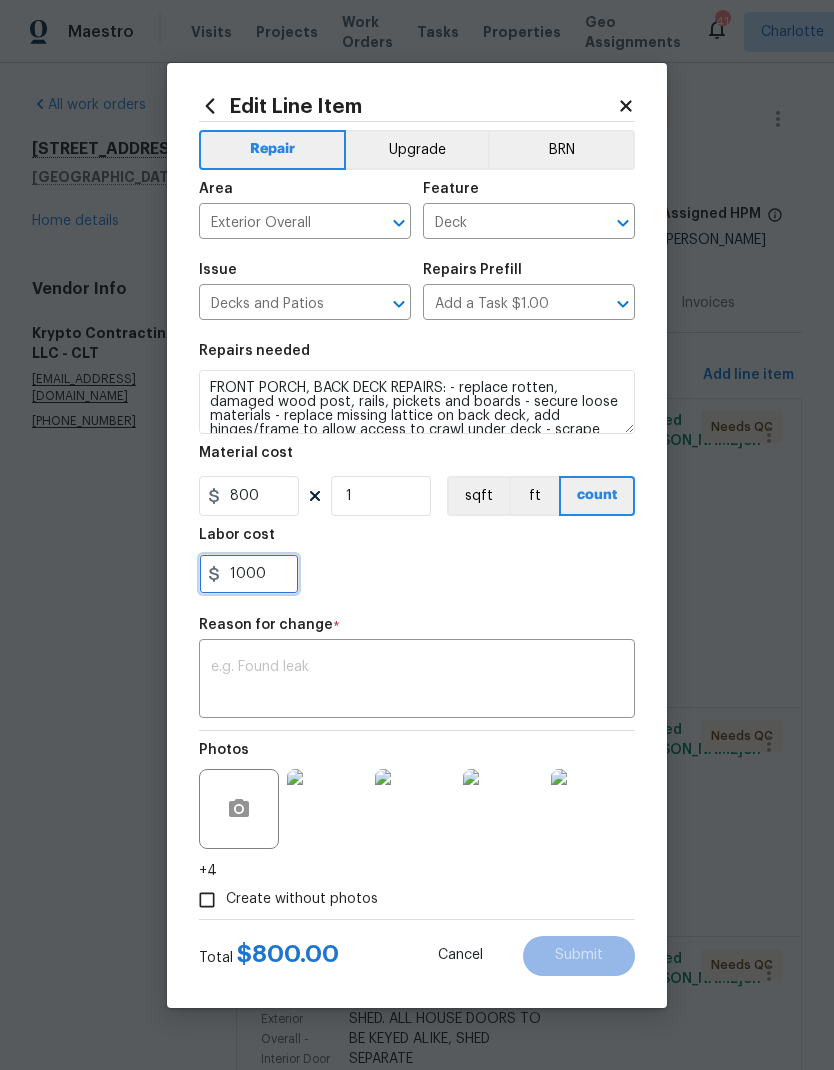 type on "1000" 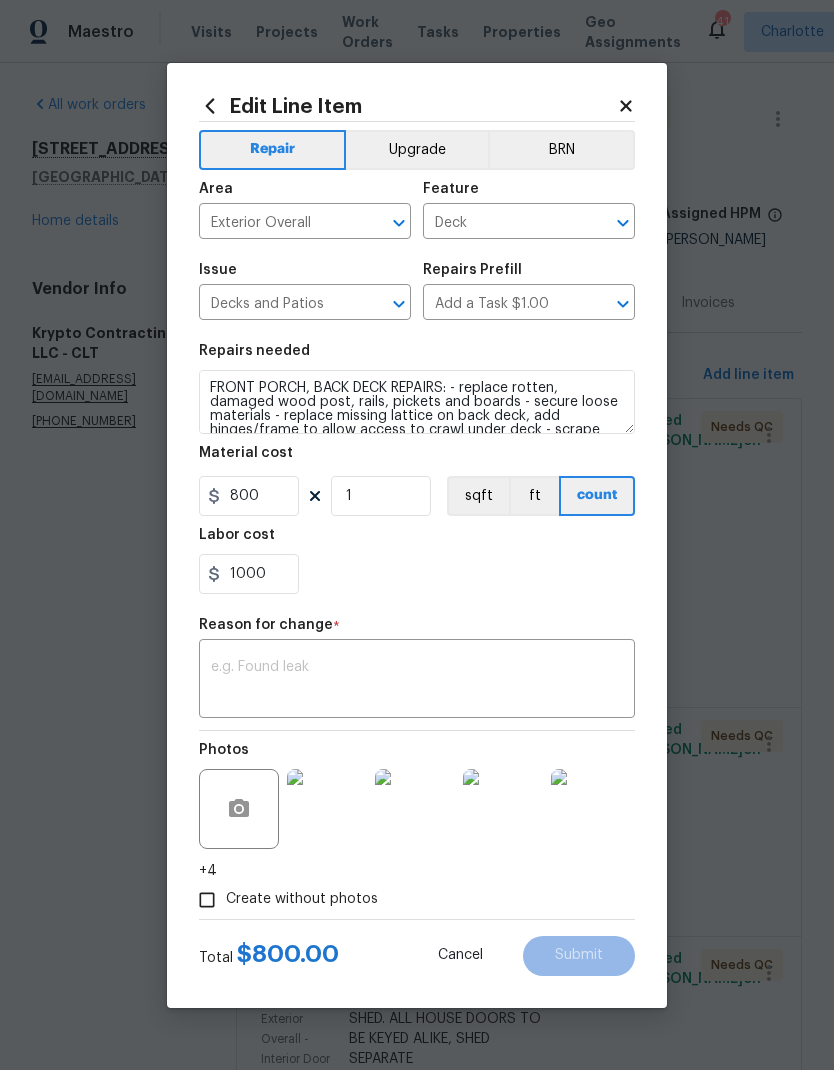 click at bounding box center [417, 681] 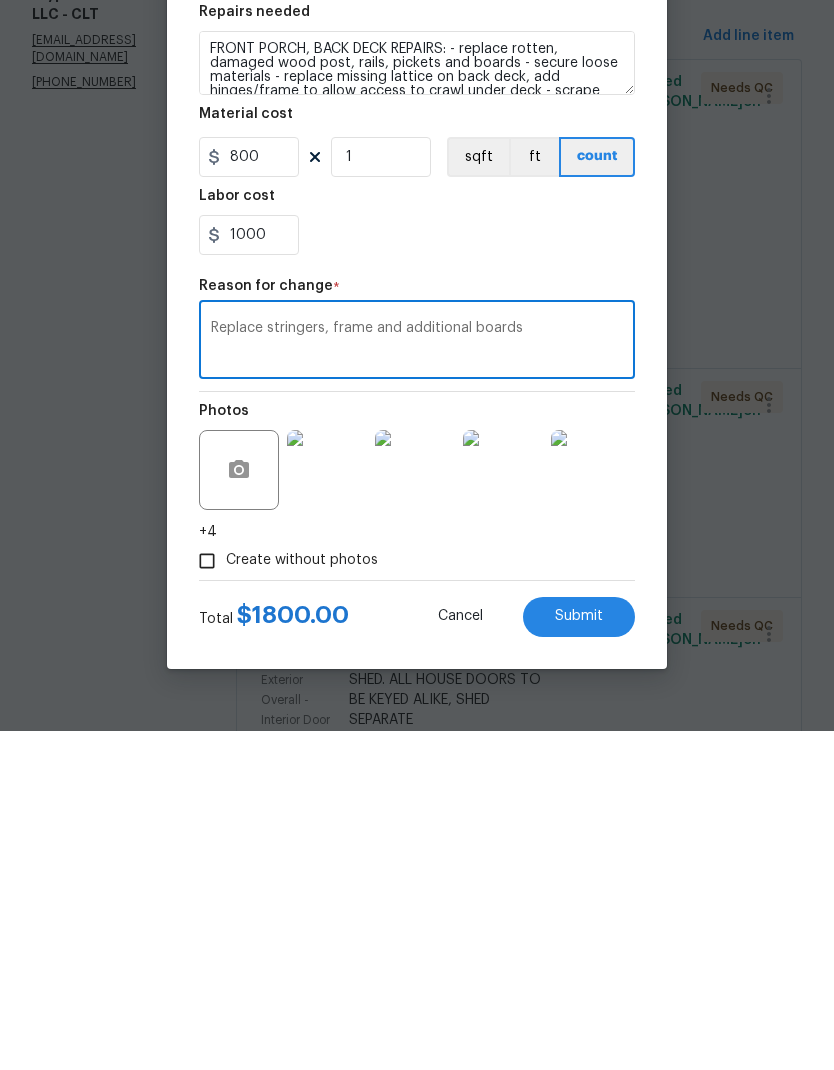 type on "Replace stringers, frame and additional boards" 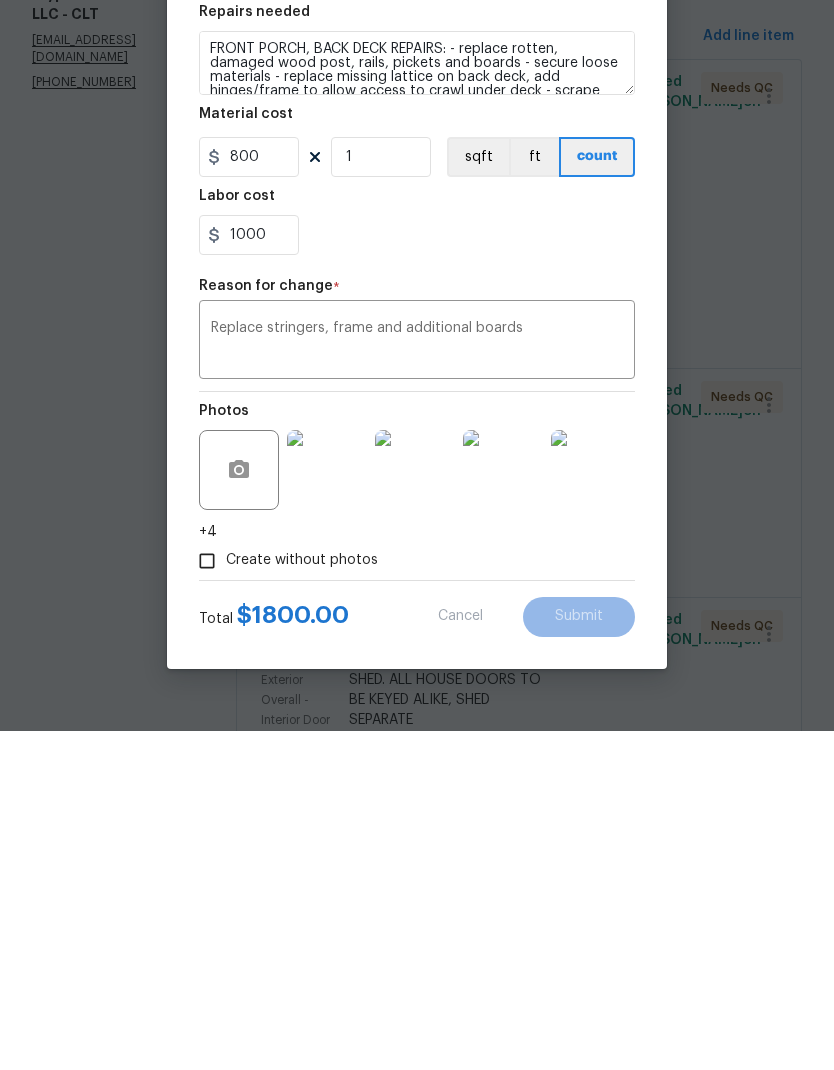 scroll, scrollTop: 80, scrollLeft: 0, axis: vertical 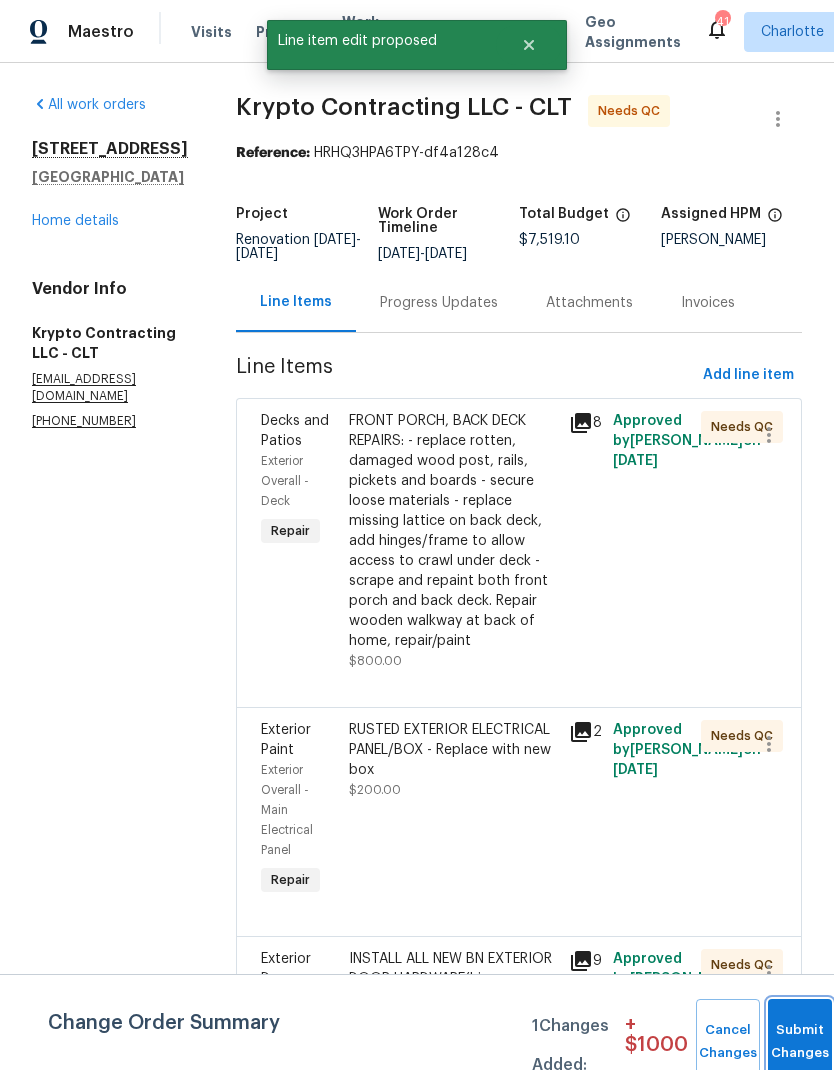 click on "Submit Changes" at bounding box center [800, 1042] 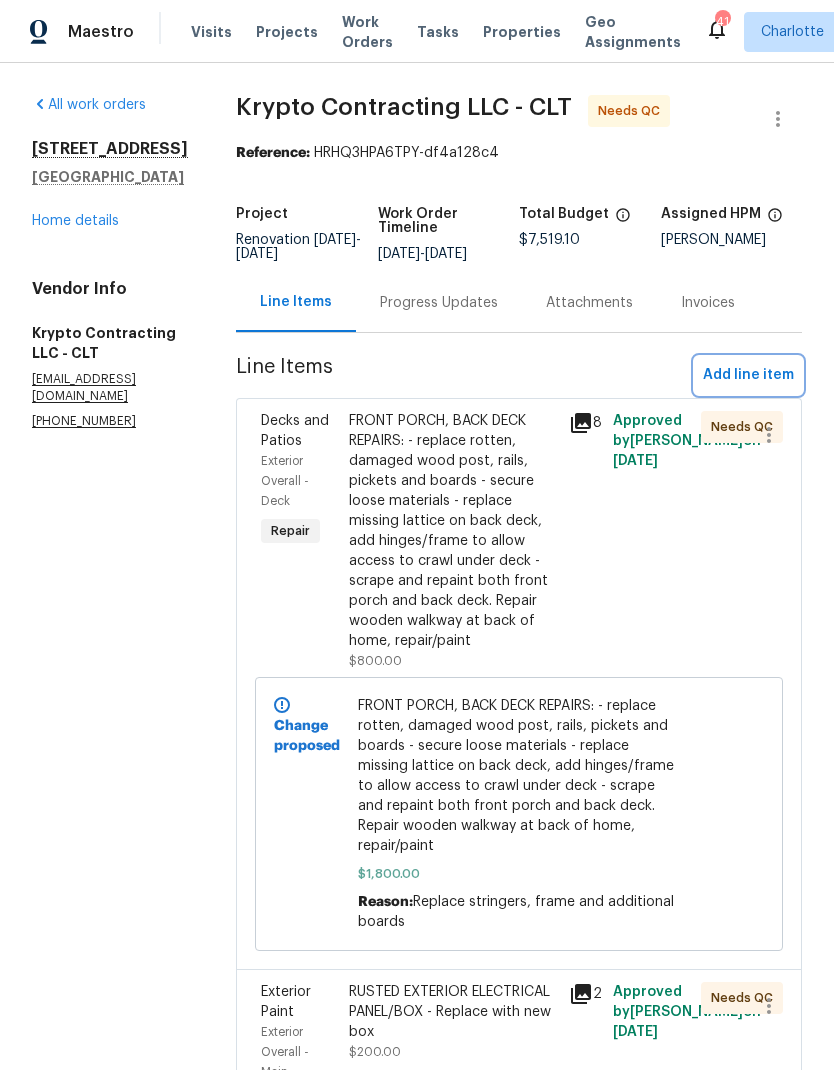 click on "Add line item" at bounding box center (748, 375) 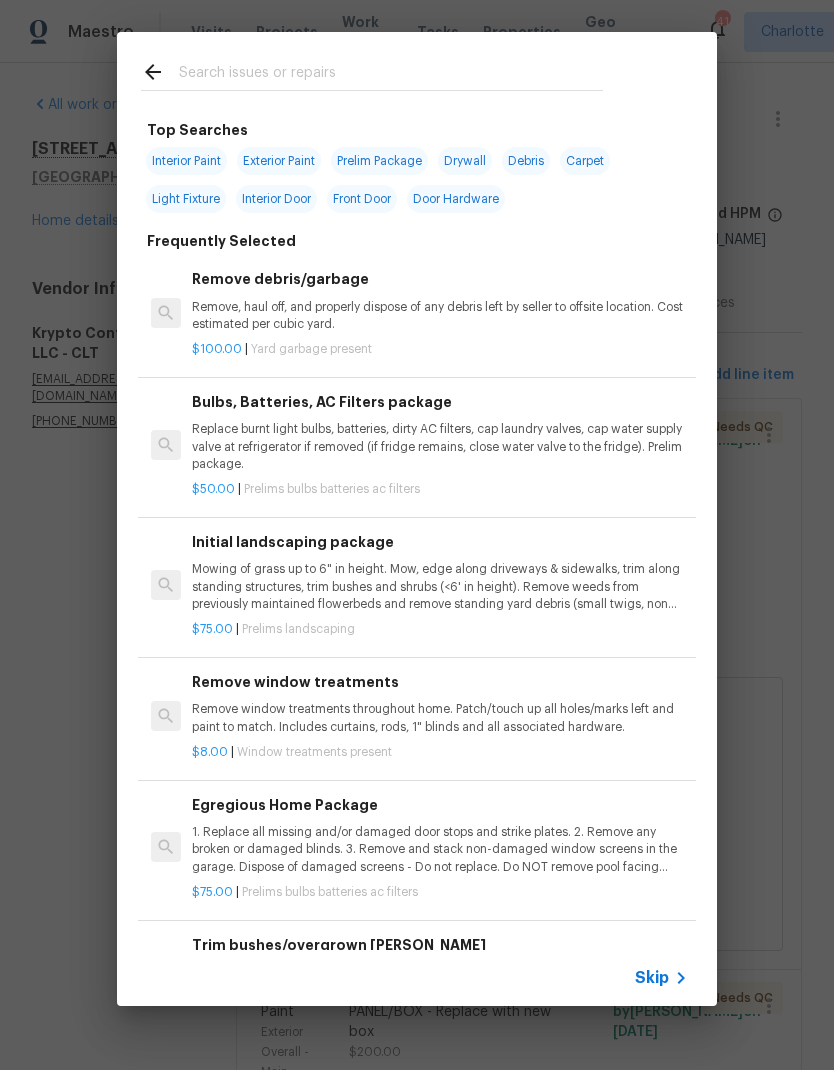click at bounding box center (372, 71) 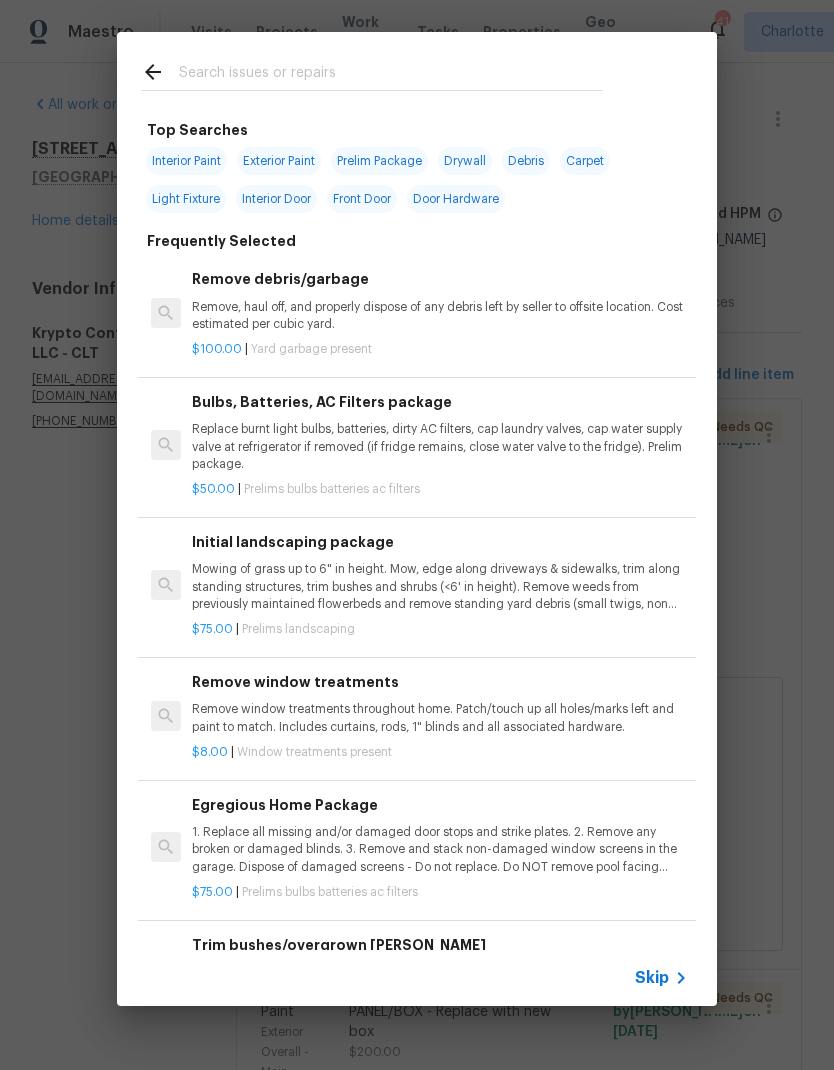 click at bounding box center [391, 75] 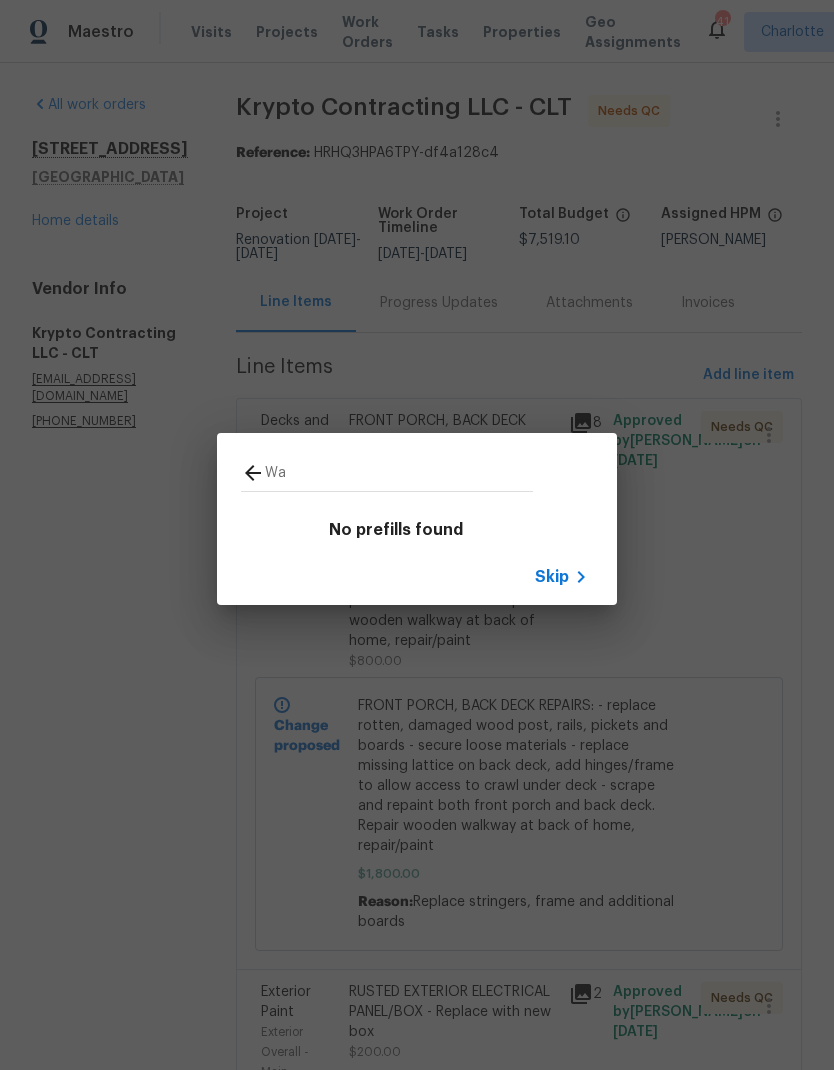 type on "W" 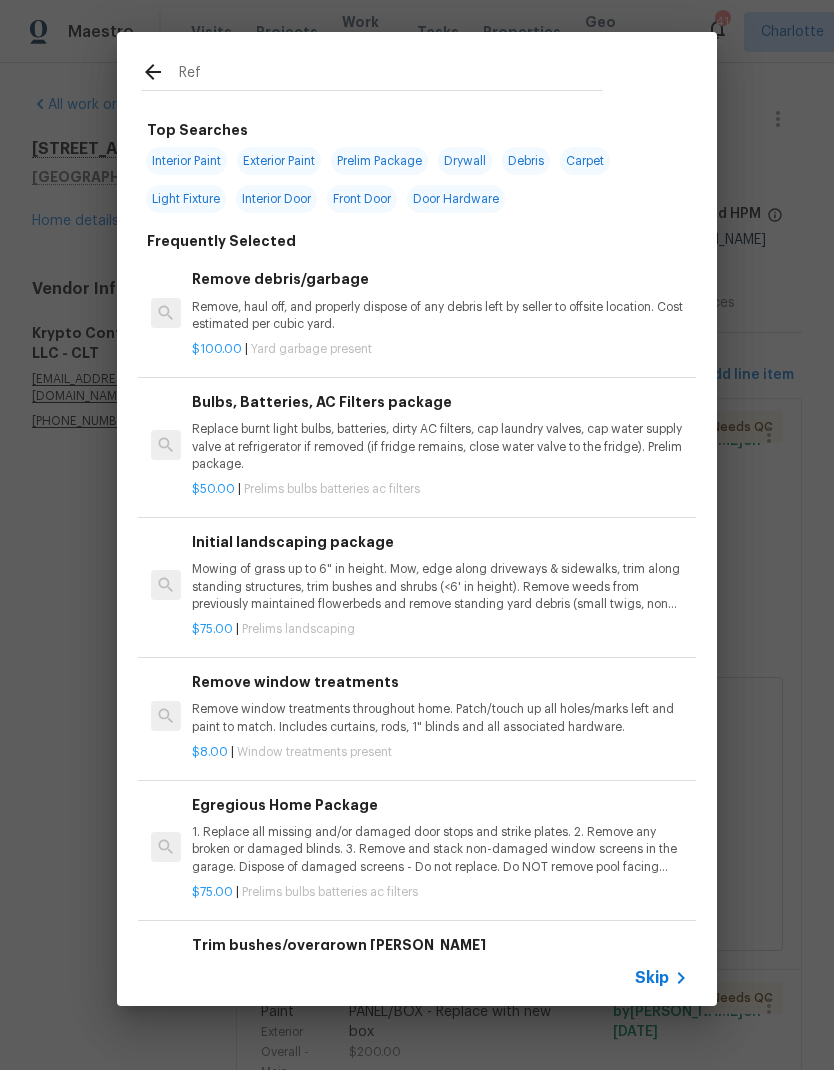 type on "Refr" 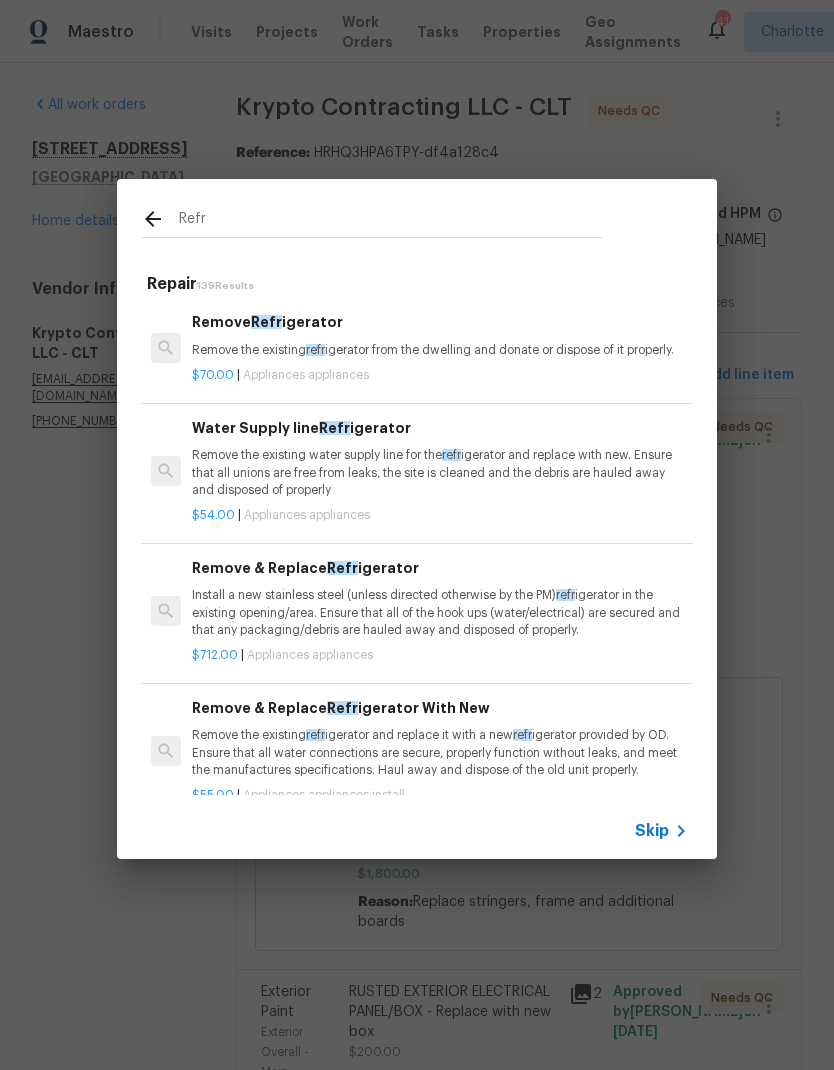 scroll, scrollTop: 0, scrollLeft: 0, axis: both 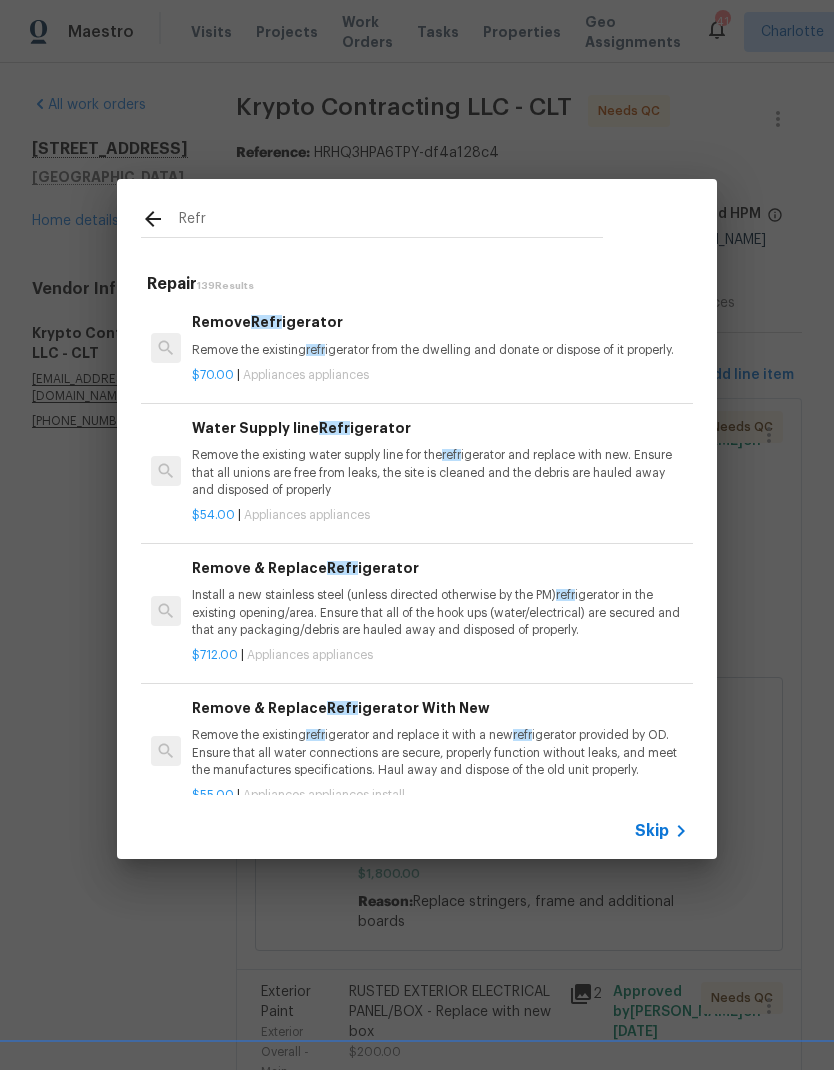click on "Remove the existing water supply line for the  refr igerator and replace with new. Ensure that all unions are free from leaks, the site is cleaned and the debris are hauled away and disposed of properly" at bounding box center (440, 472) 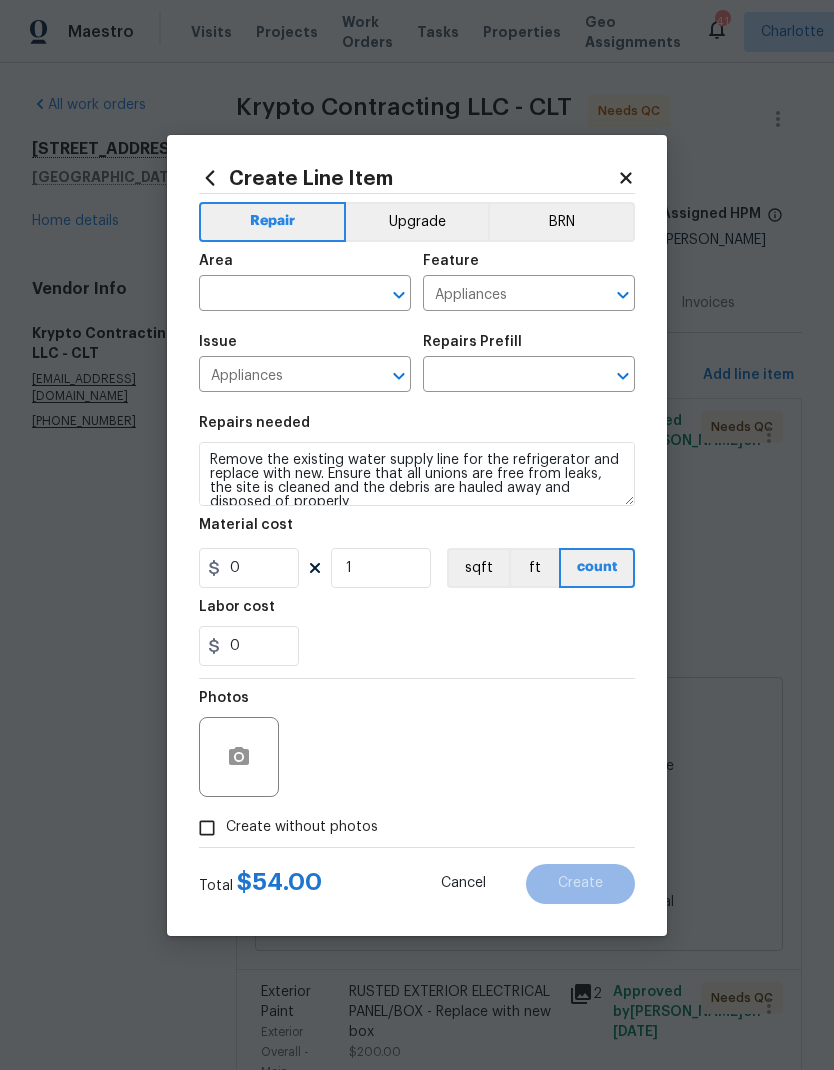 type on "Water Supply line Refrigerator $54.00" 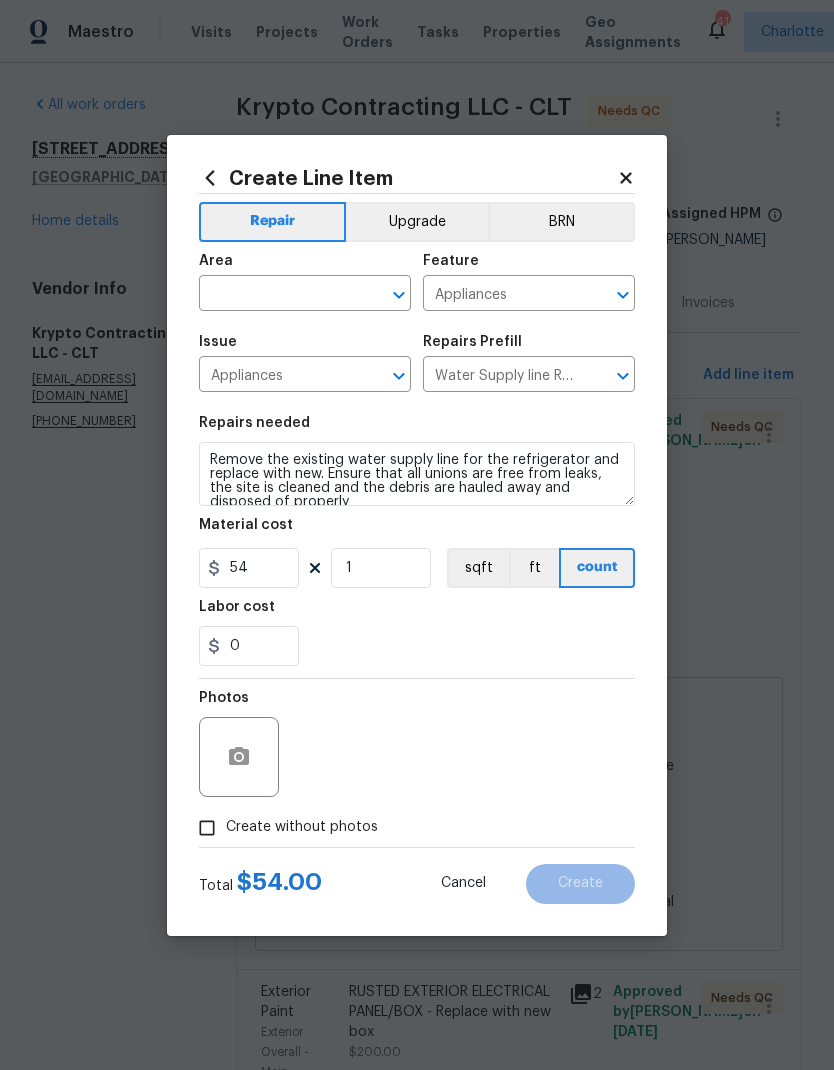 click at bounding box center [277, 295] 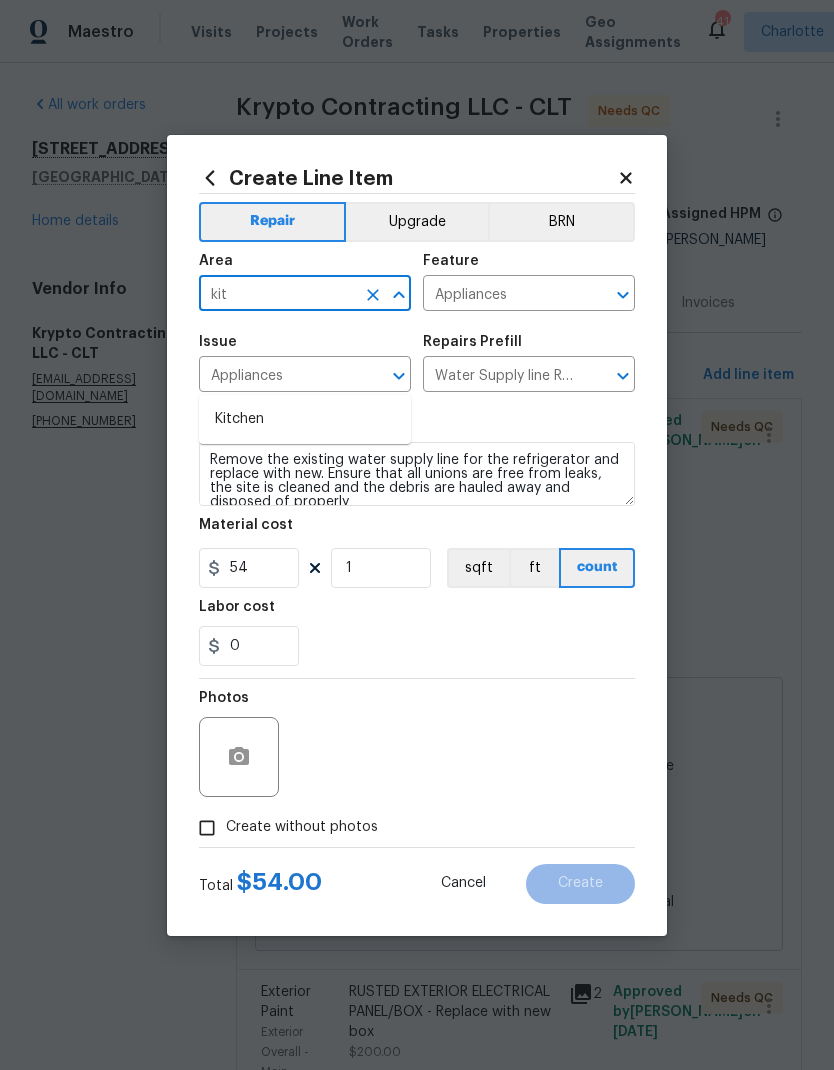 click on "Kitchen" at bounding box center (305, 419) 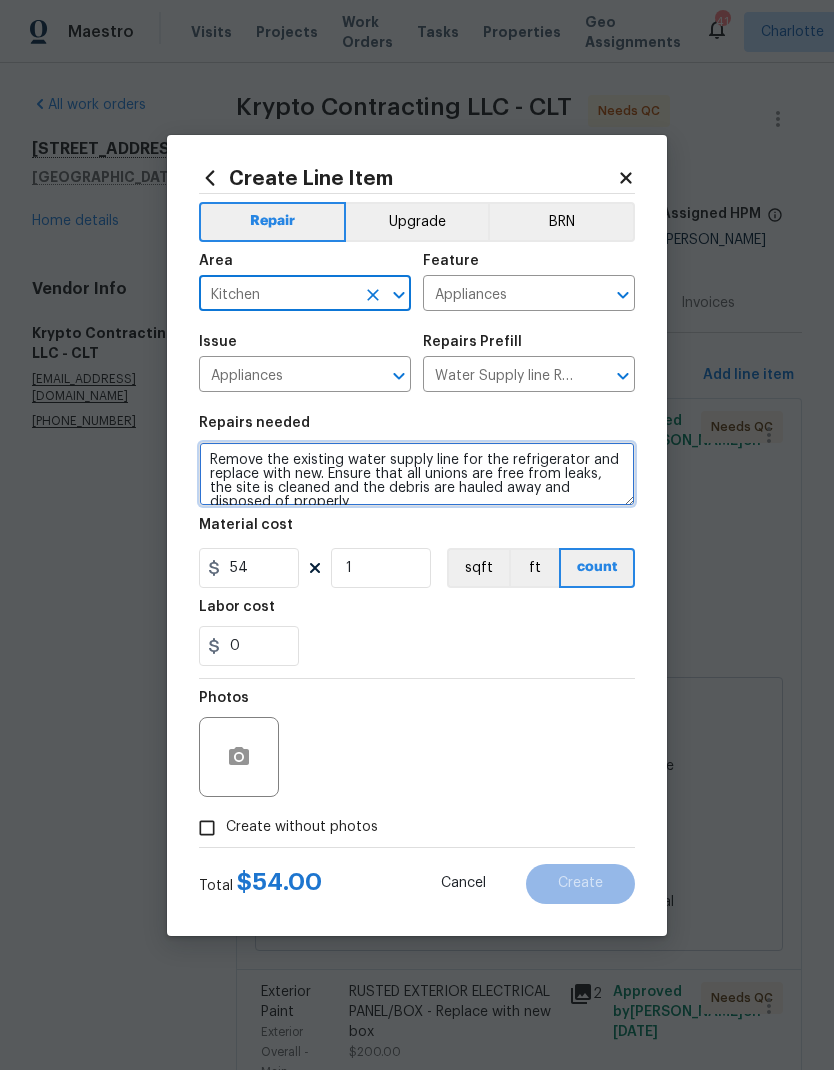 click on "Remove the existing water supply line for the refrigerator and replace with new. Ensure that all unions are free from leaks, the site is cleaned and the debris are hauled away and disposed of properly" at bounding box center (417, 474) 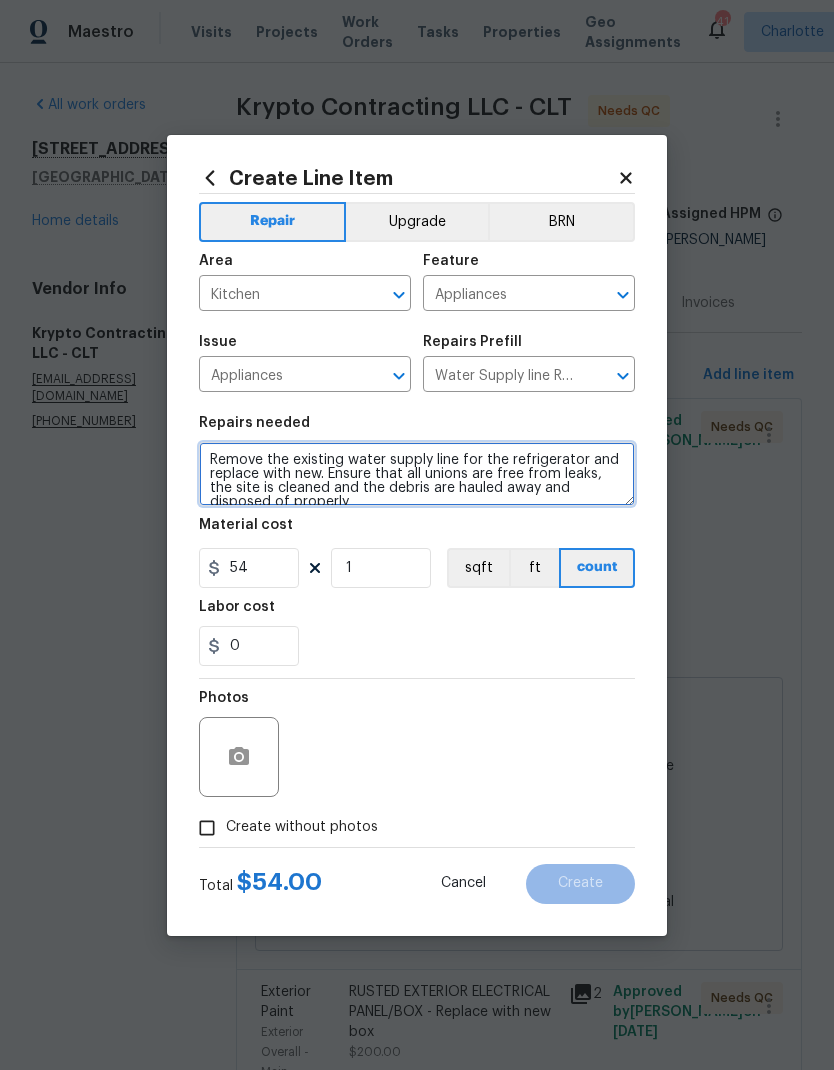 click on "Remove the existing water supply line for the refrigerator and replace with new. Ensure that all unions are free from leaks, the site is cleaned and the debris are hauled away and disposed of properly" at bounding box center (417, 474) 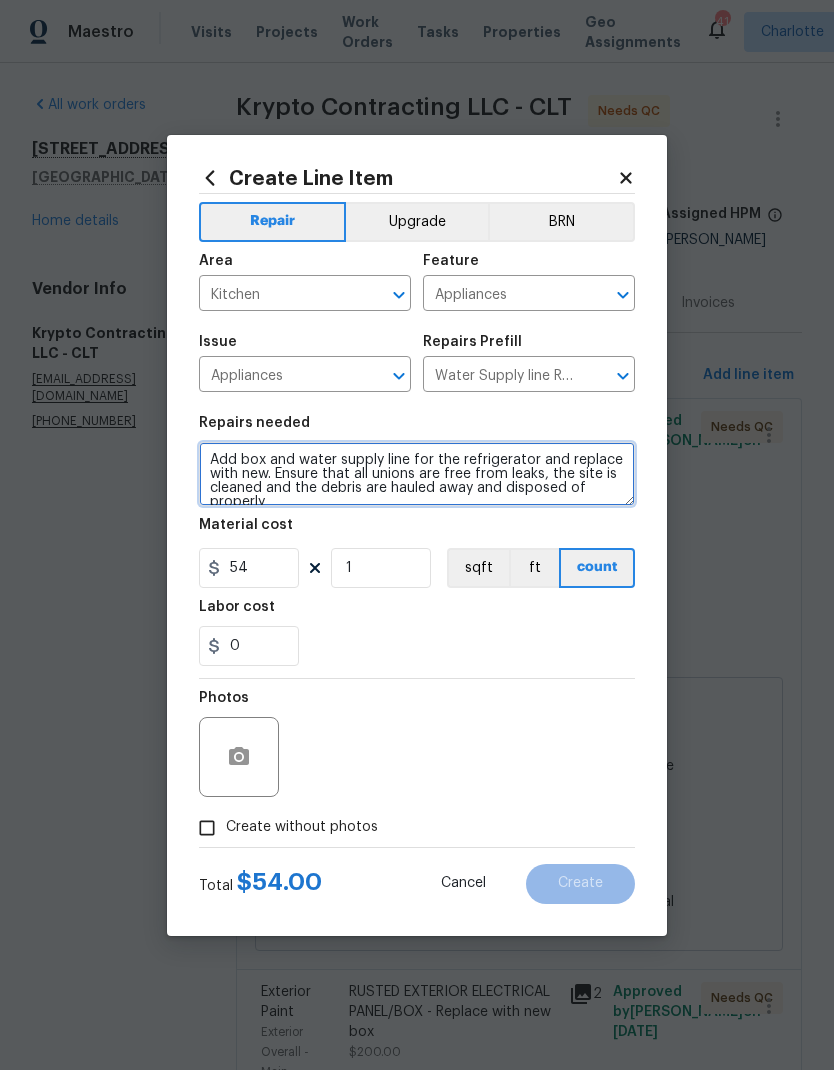 click on "Add box and water supply line for the refrigerator and replace with new. Ensure that all unions are free from leaks, the site is cleaned and the debris are hauled away and disposed of properly" at bounding box center (417, 474) 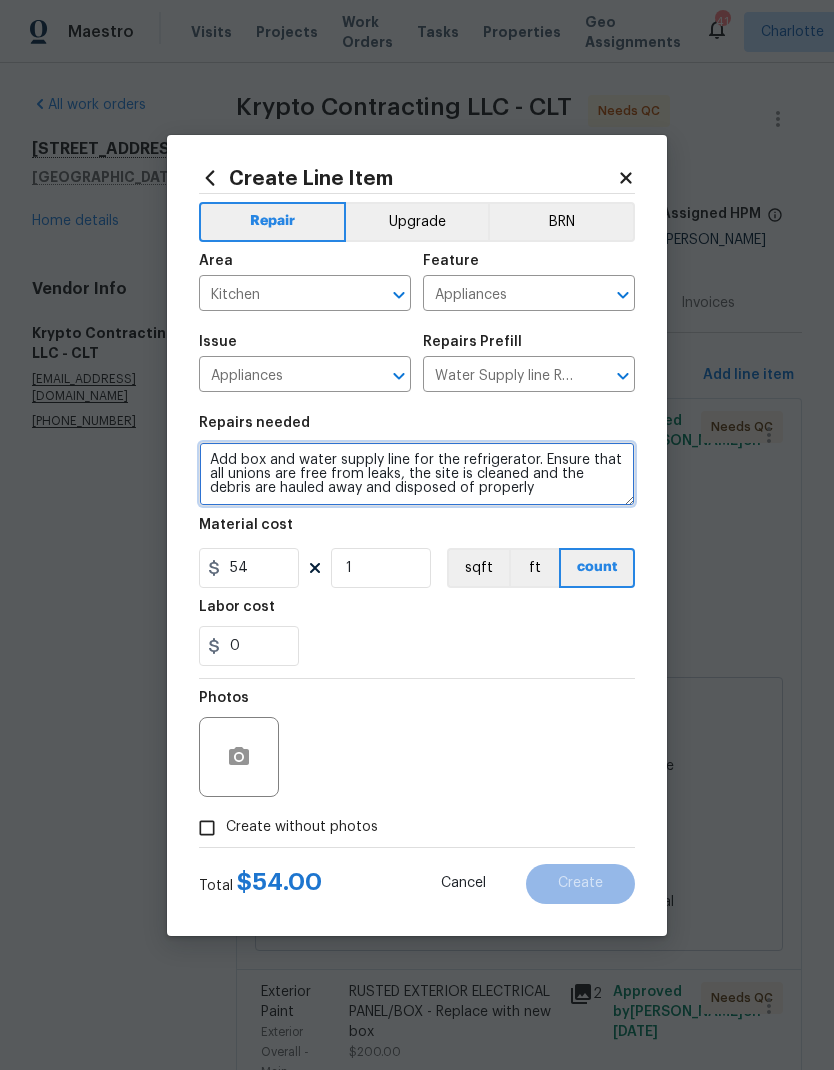 type on "Add box and water supply line for the refrigerator. Ensure that all unions are free from leaks, the site is cleaned and the debris are hauled away and disposed of properly" 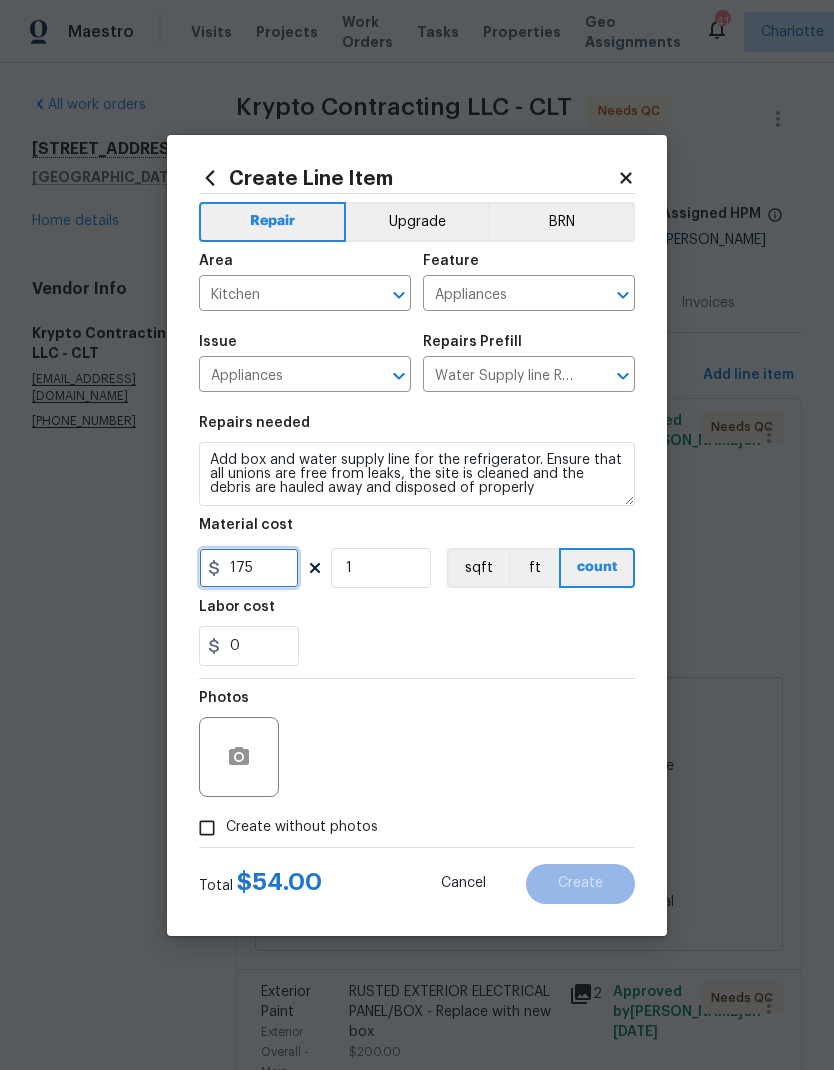 type on "175" 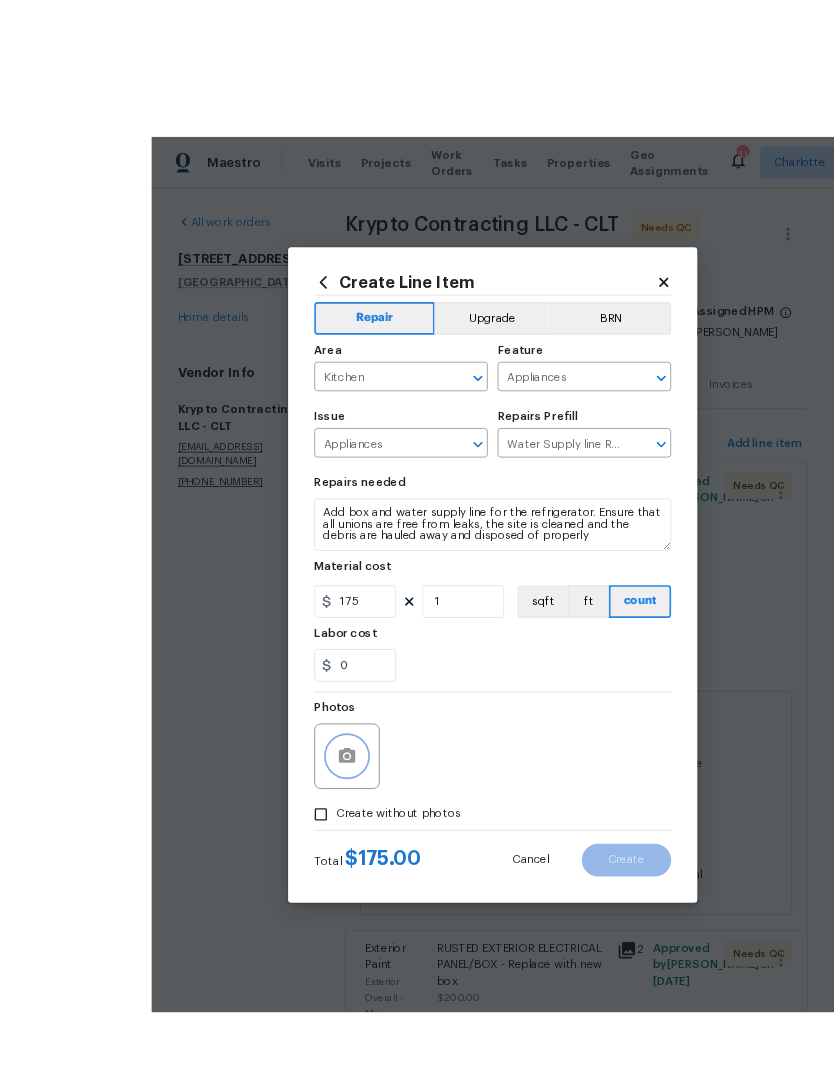 scroll, scrollTop: 76, scrollLeft: 0, axis: vertical 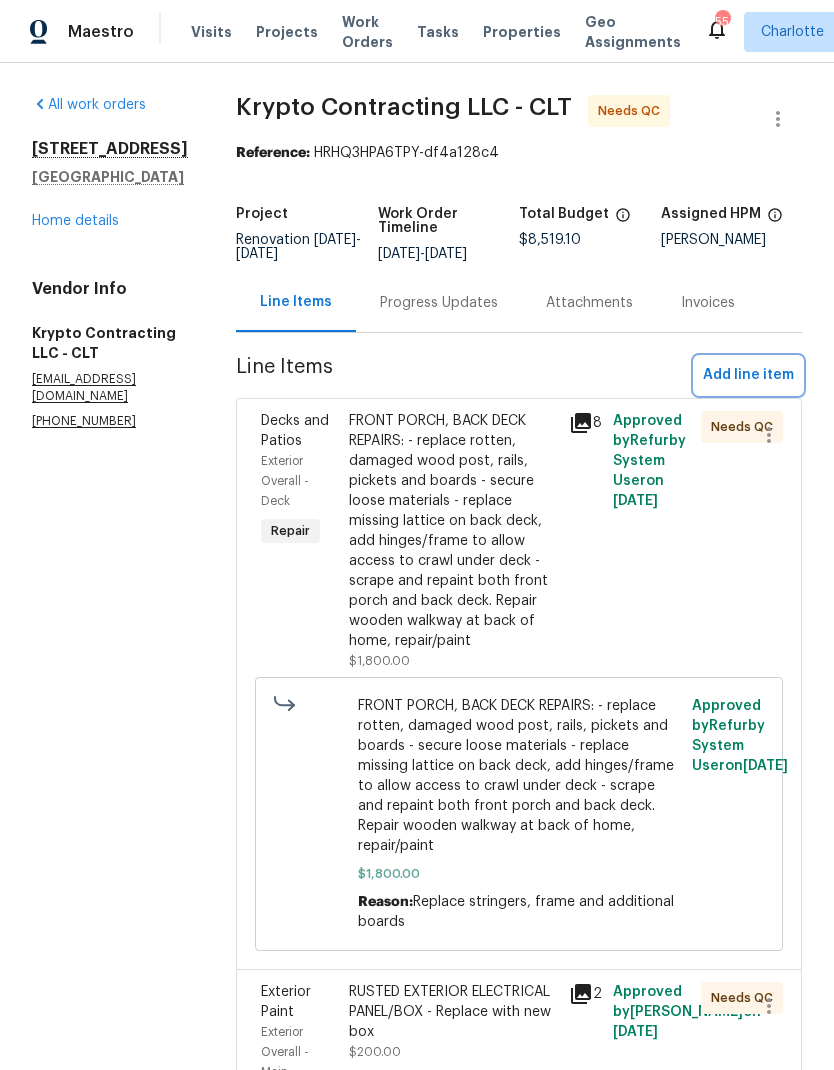 click on "Add line item" at bounding box center [748, 375] 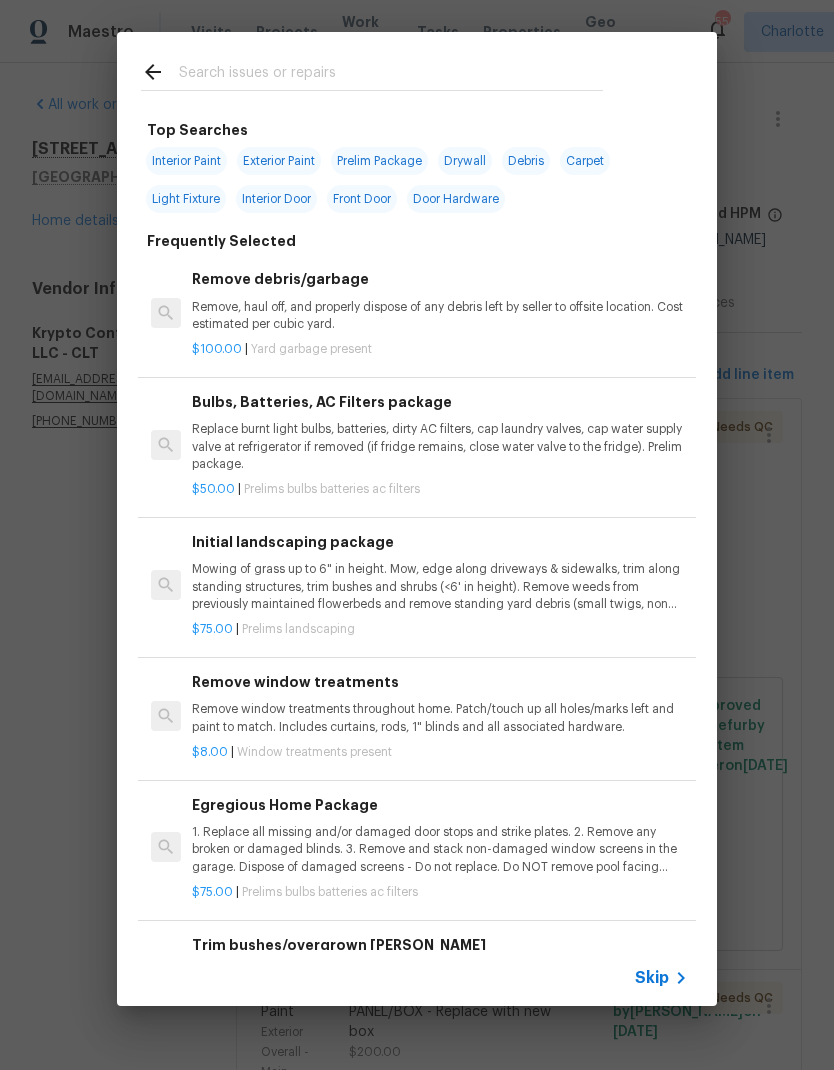 click at bounding box center (391, 75) 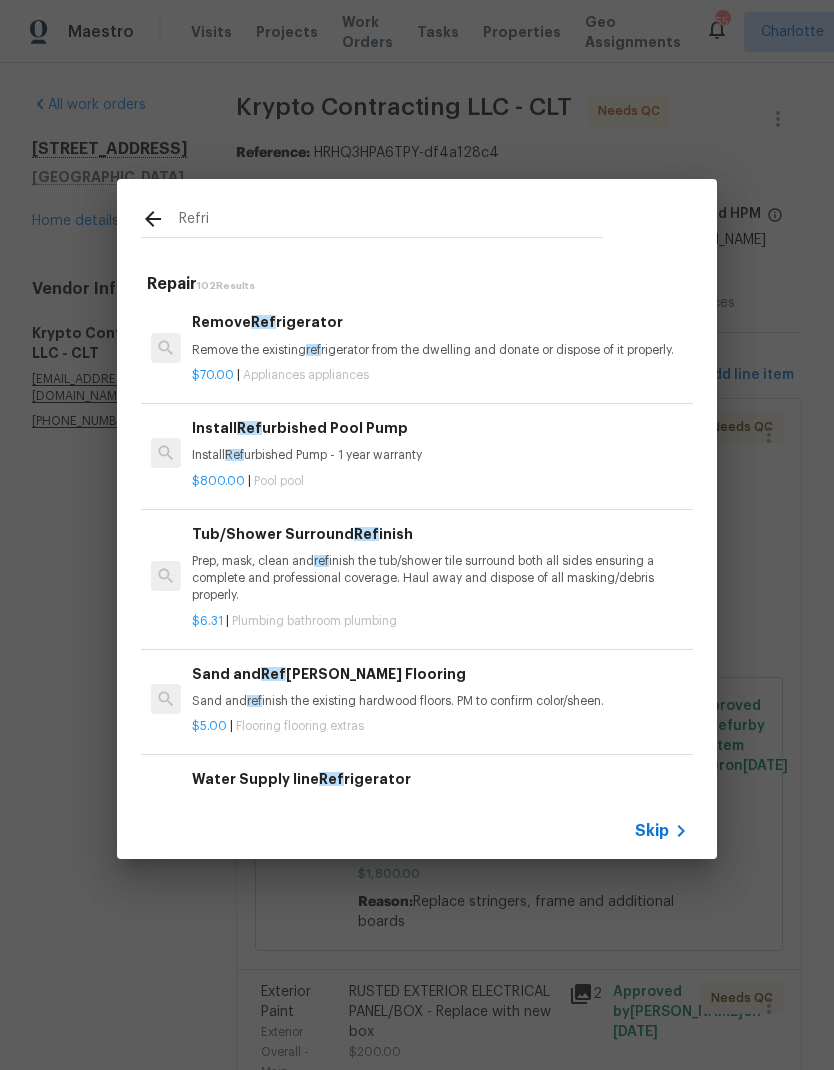 type on "Refrig" 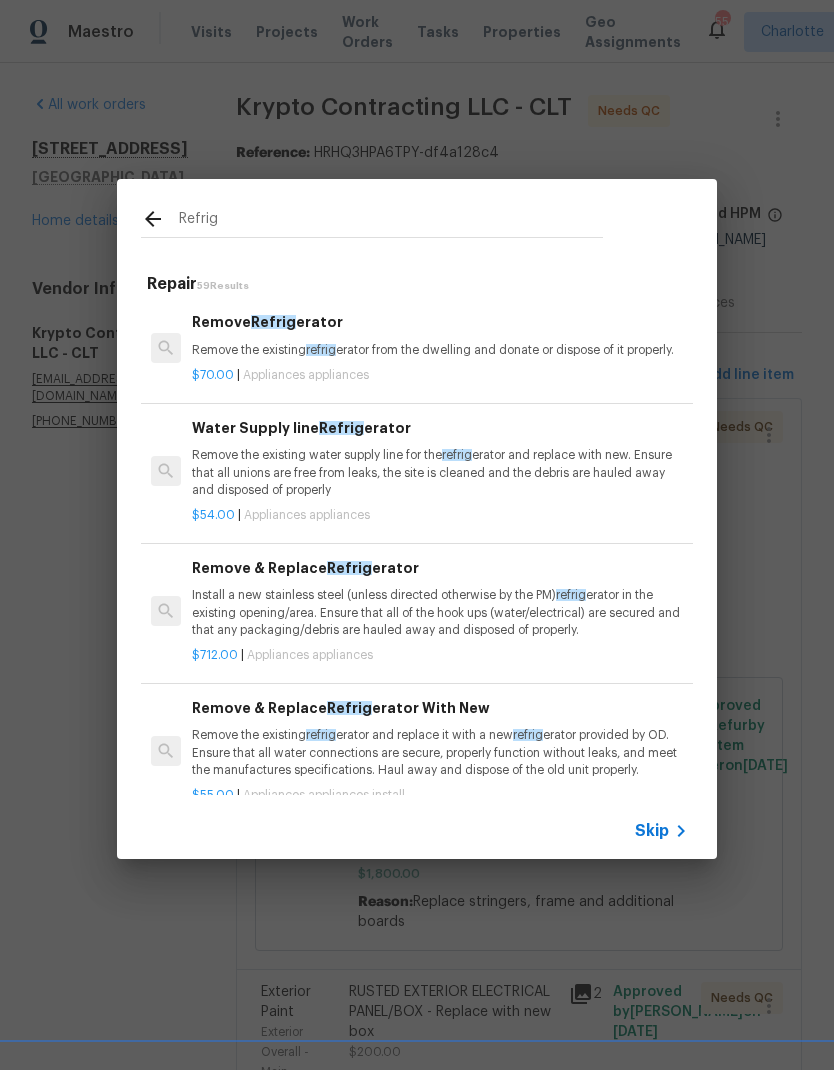 click on "Remove the existing water supply line for the  refrig erator and replace with new. Ensure that all unions are free from leaks, the site is cleaned and the debris are hauled away and disposed of properly" at bounding box center (440, 472) 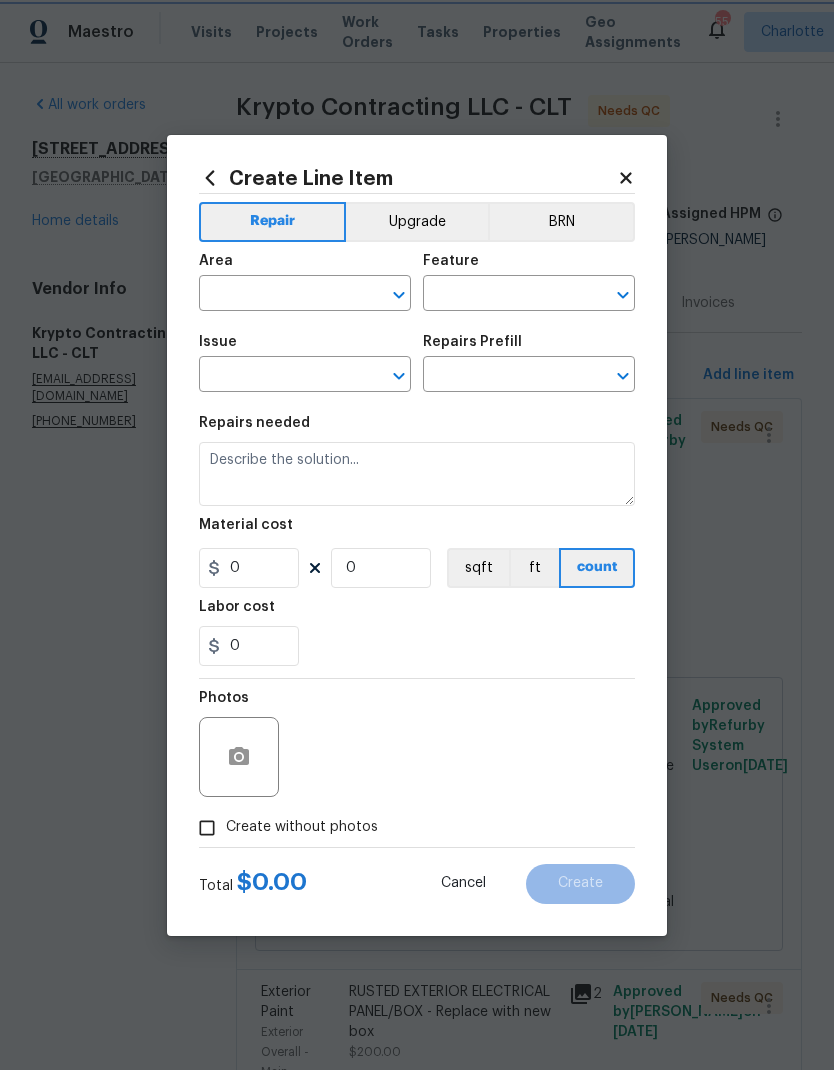 type on "Appliances" 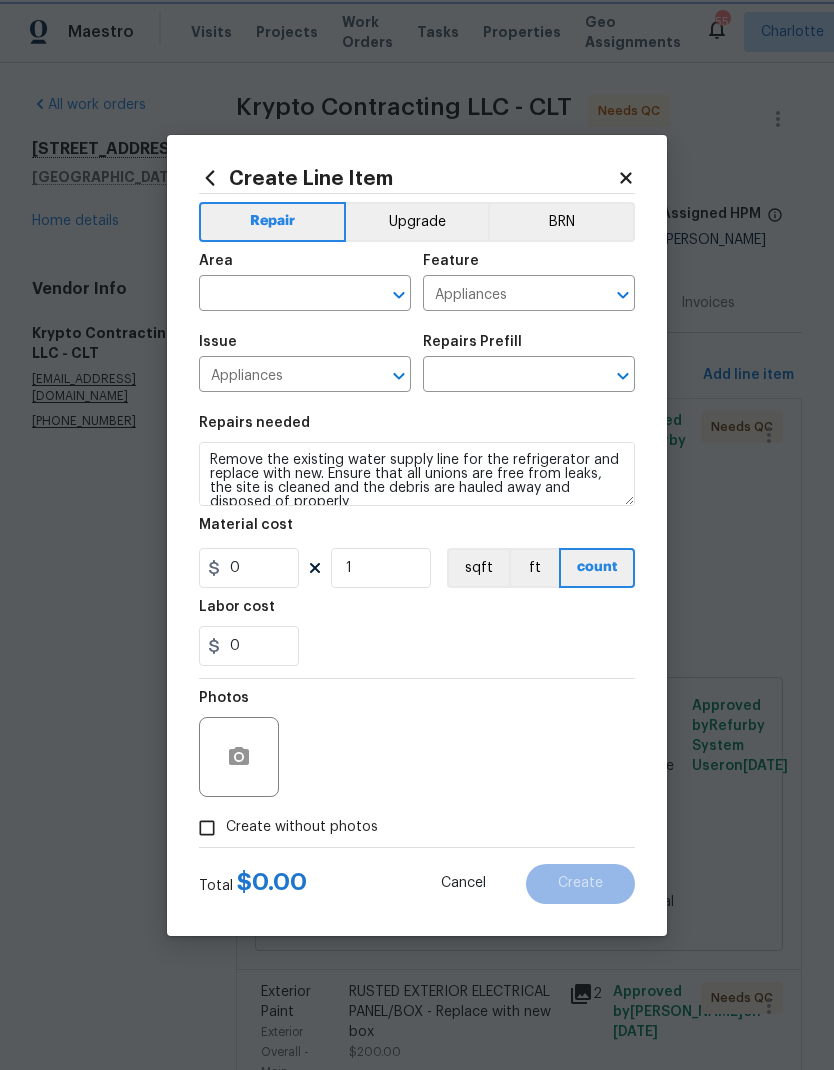 type on "Water Supply line Refrigerator $54.00" 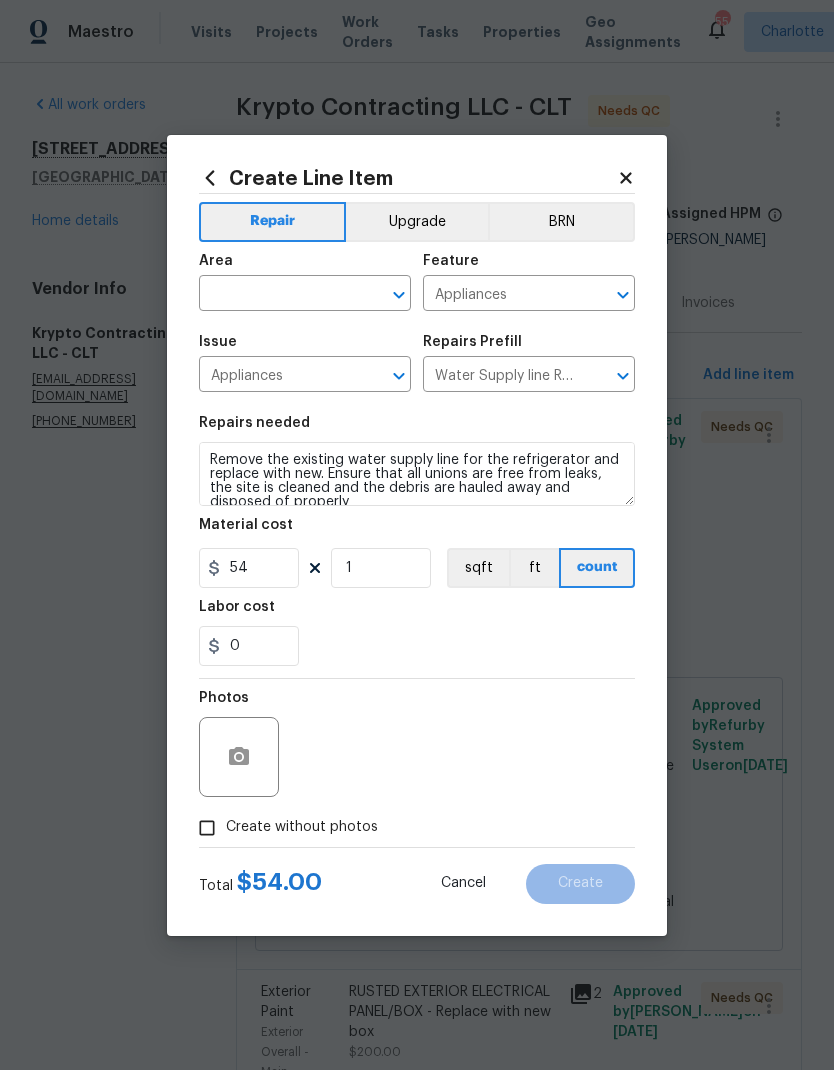 click at bounding box center [277, 295] 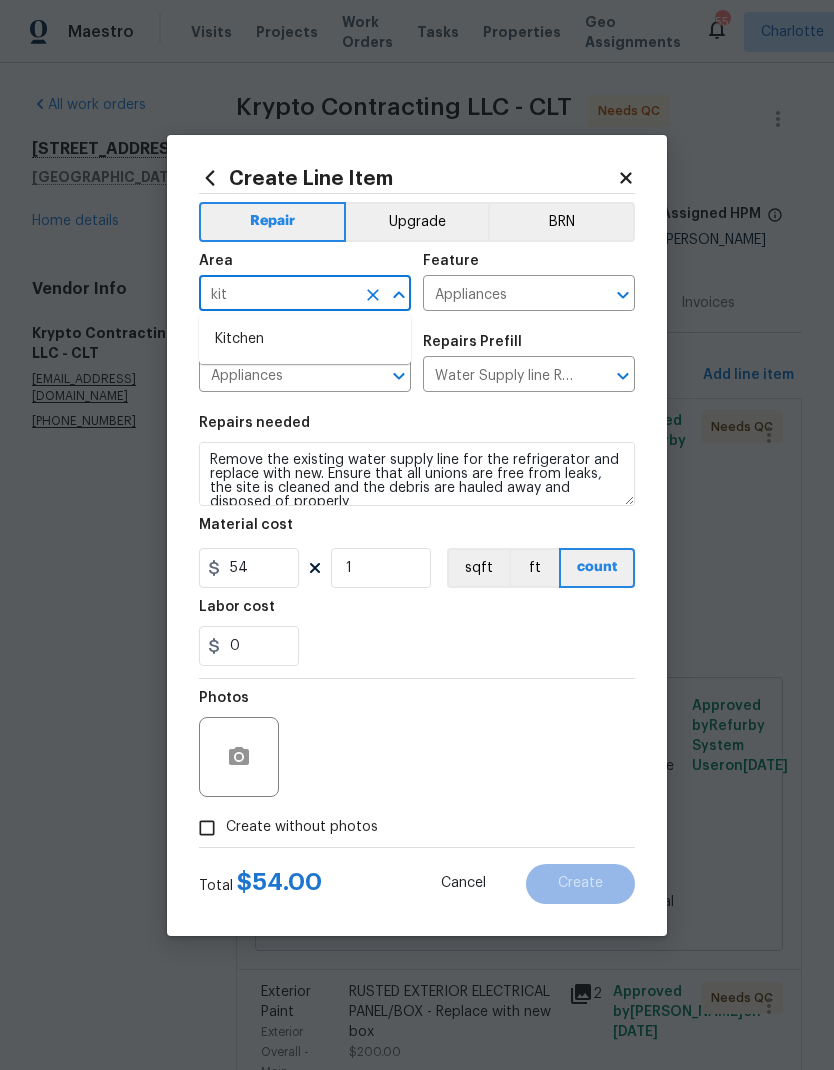 click on "Kitchen" at bounding box center [305, 339] 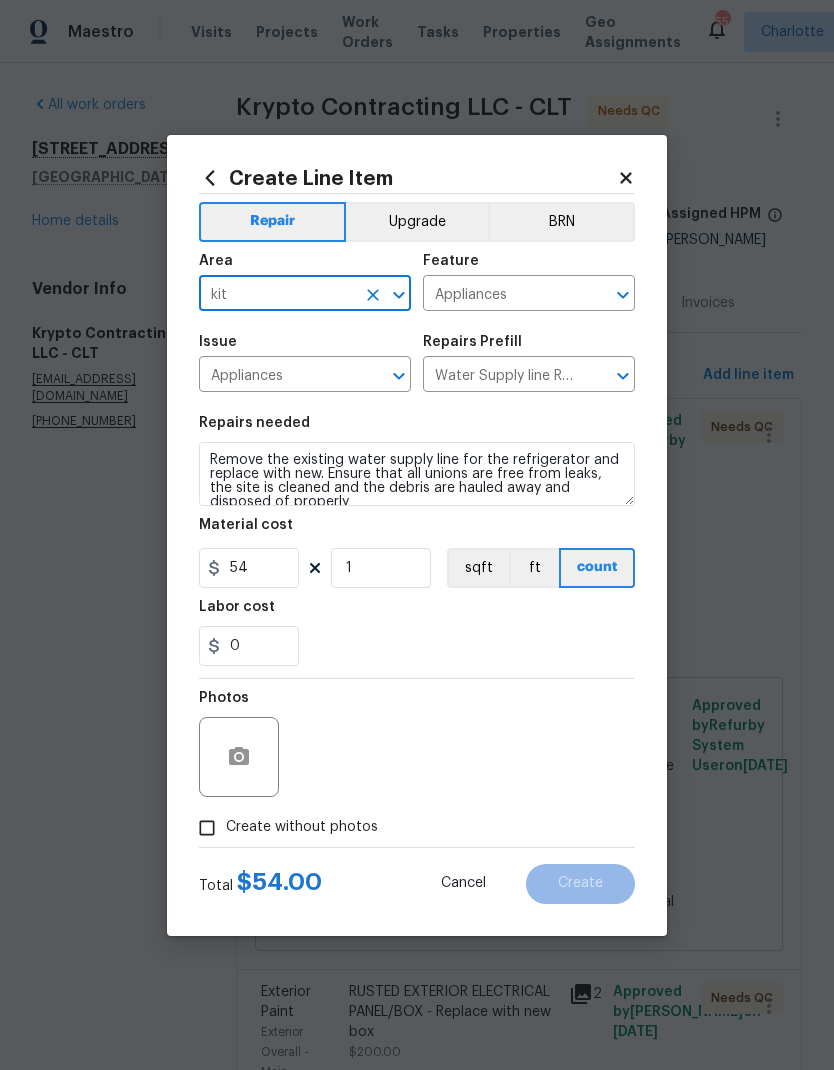 type on "Kitchen" 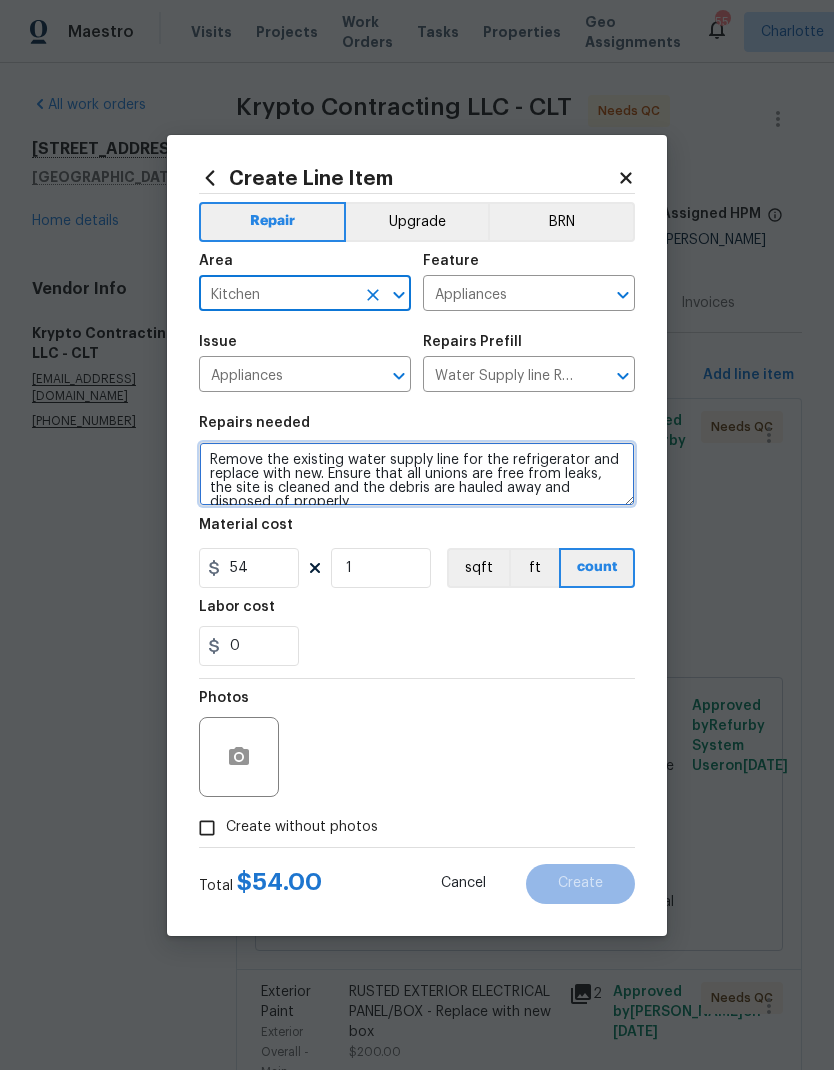 click on "Remove the existing water supply line for the refrigerator and replace with new. Ensure that all unions are free from leaks, the site is cleaned and the debris are hauled away and disposed of properly" at bounding box center (417, 474) 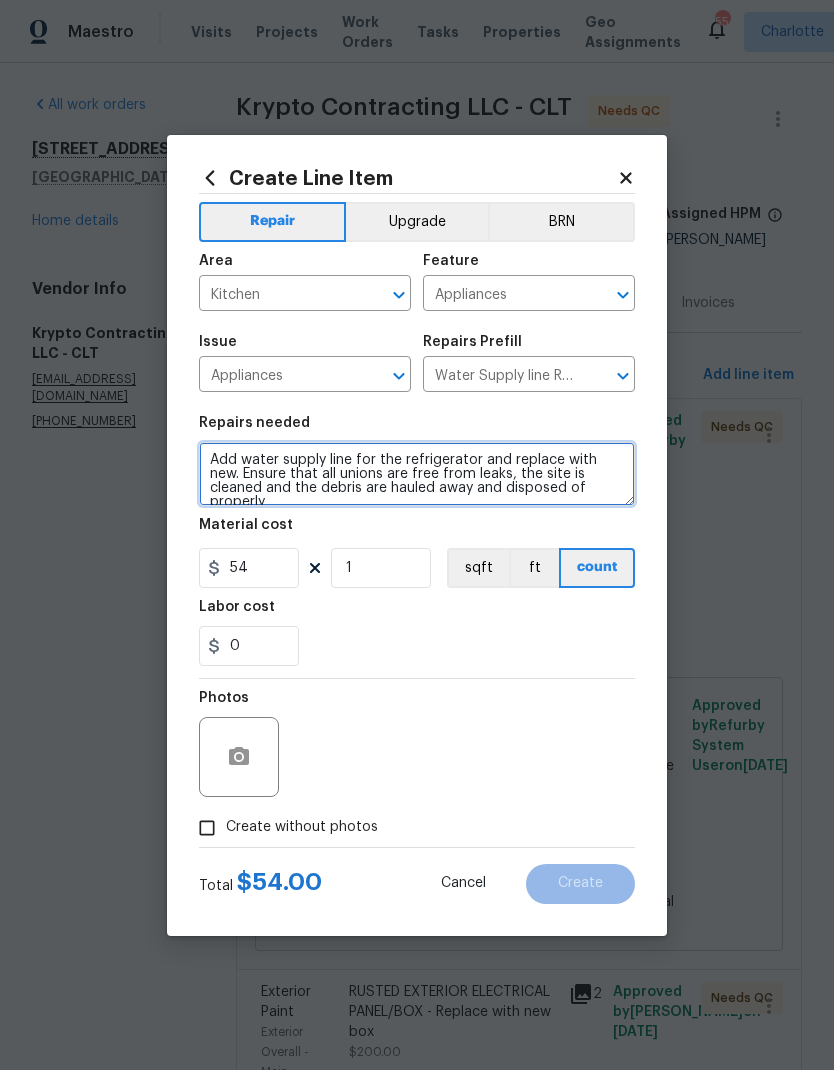 click on "Add water supply line for the refrigerator and replace with new. Ensure that all unions are free from leaks, the site is cleaned and the debris are hauled away and disposed of properly" at bounding box center [417, 474] 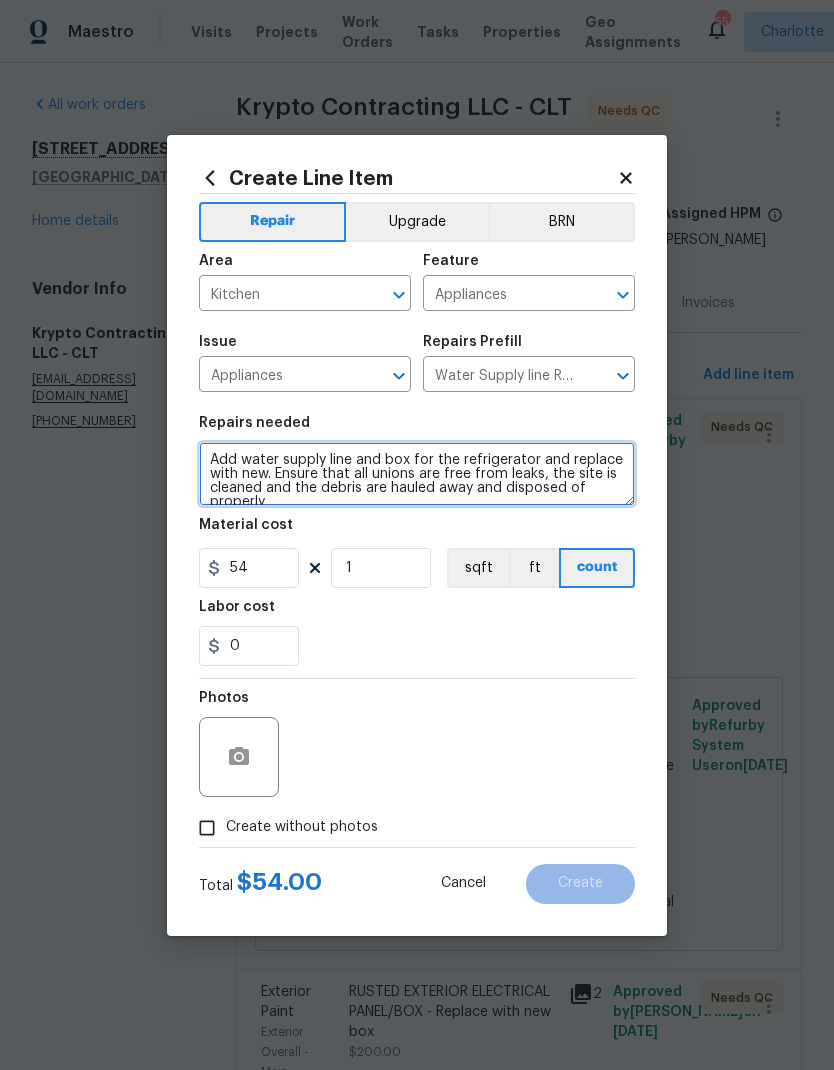 click on "Add water supply line and box for the refrigerator and replace with new. Ensure that all unions are free from leaks, the site is cleaned and the debris are hauled away and disposed of properly" at bounding box center [417, 474] 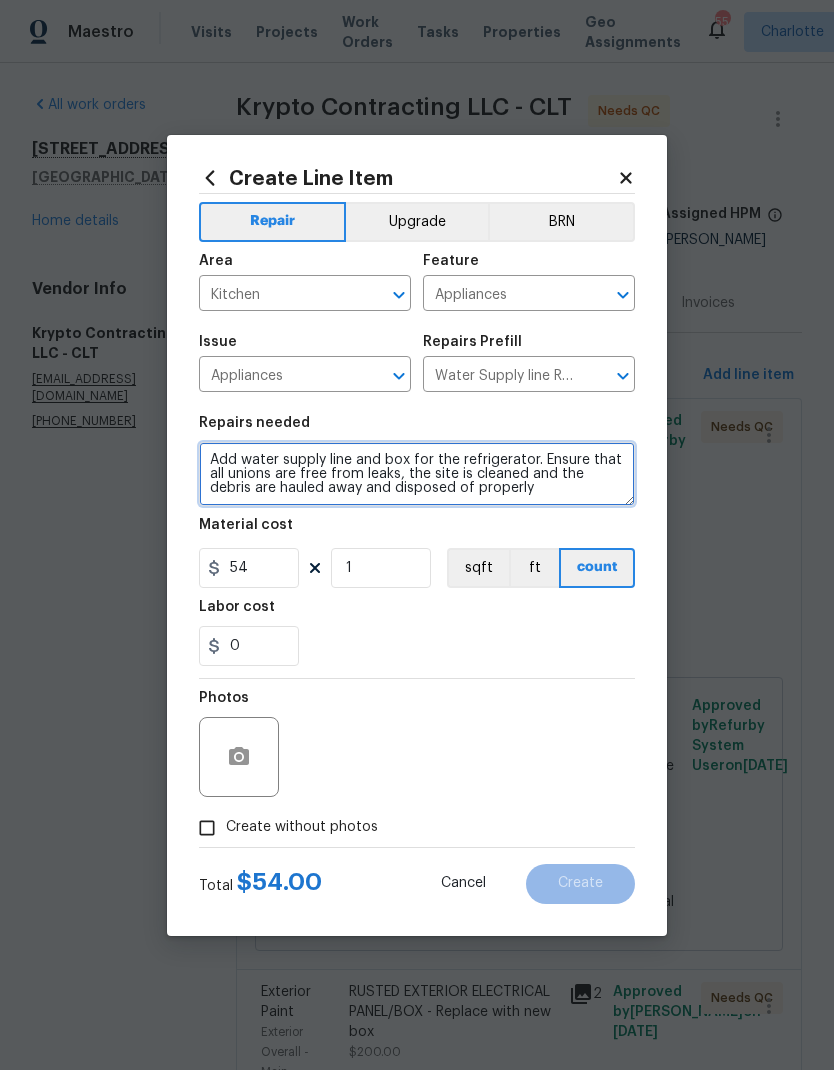 type on "Add water supply line and box for the refrigerator. Ensure that all unions are free from leaks, the site is cleaned and the debris are hauled away and disposed of properly" 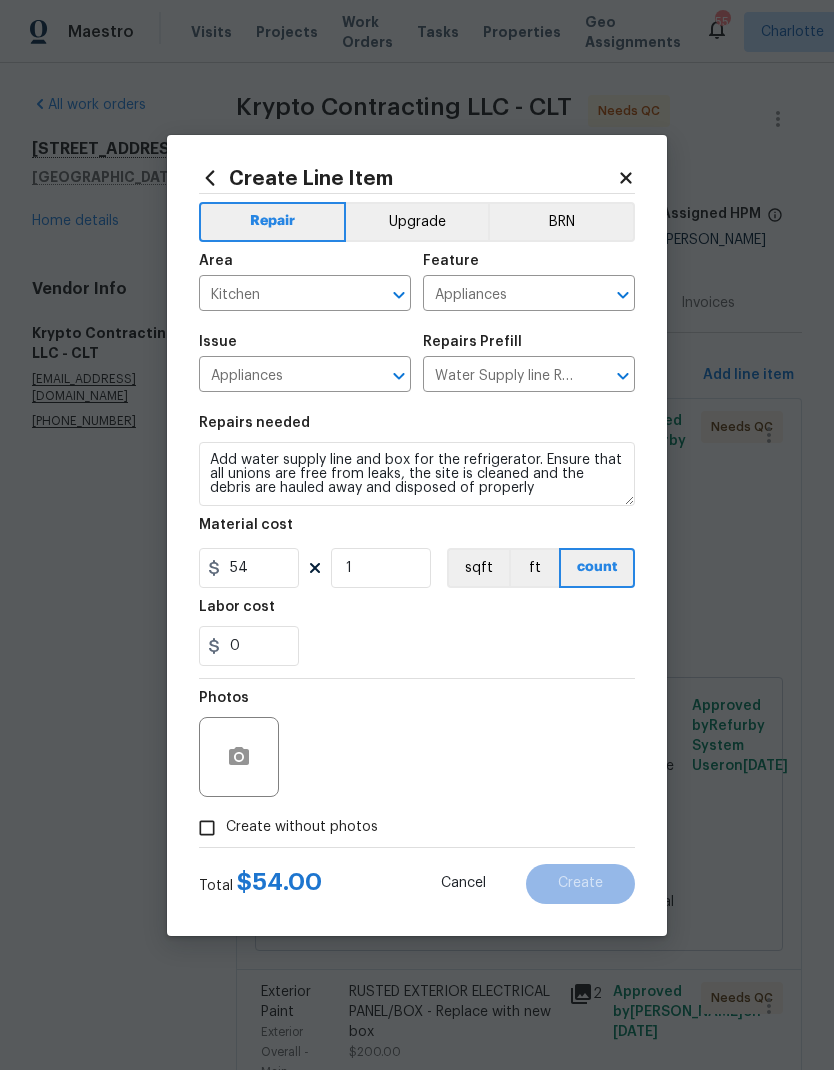 click on "0" at bounding box center [417, 646] 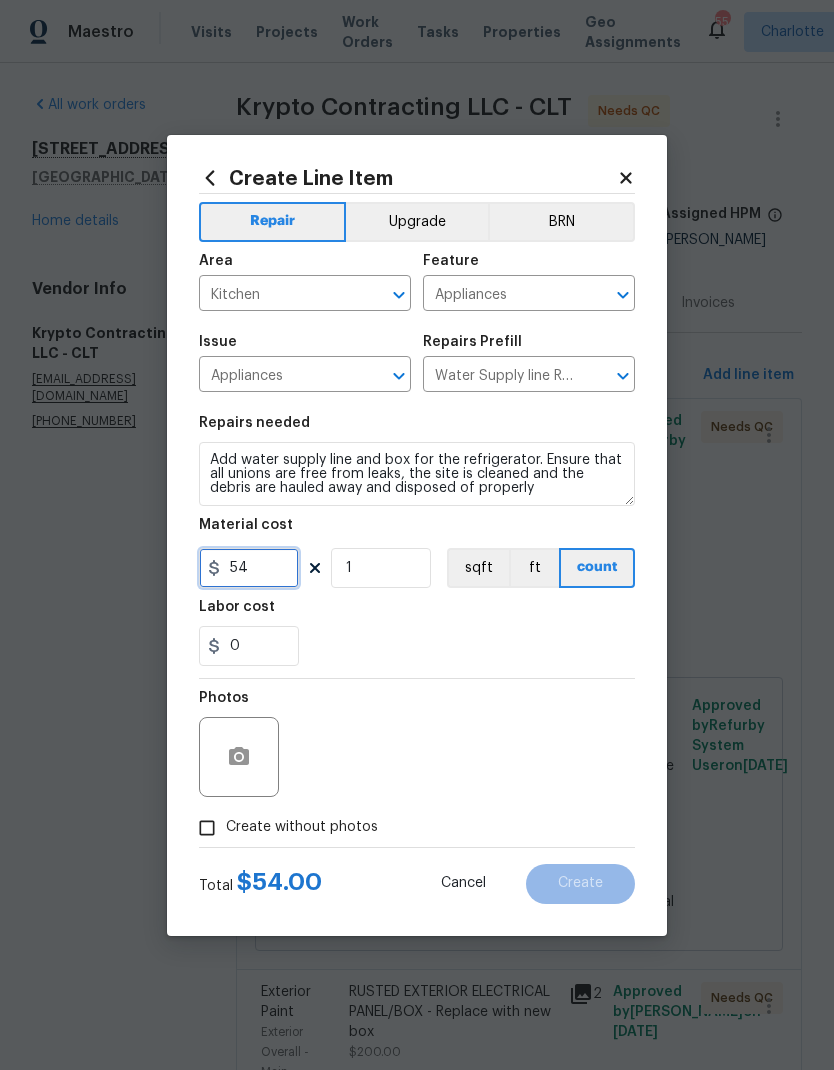 click on "54" at bounding box center [249, 568] 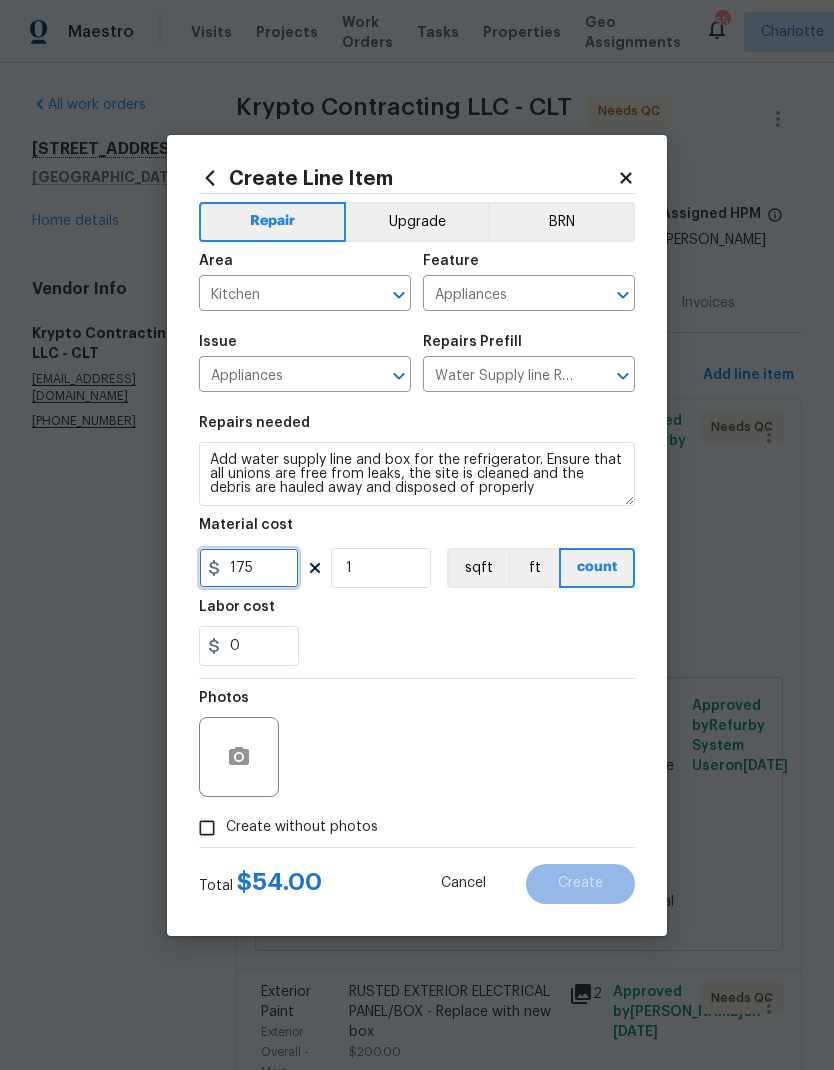 type on "175" 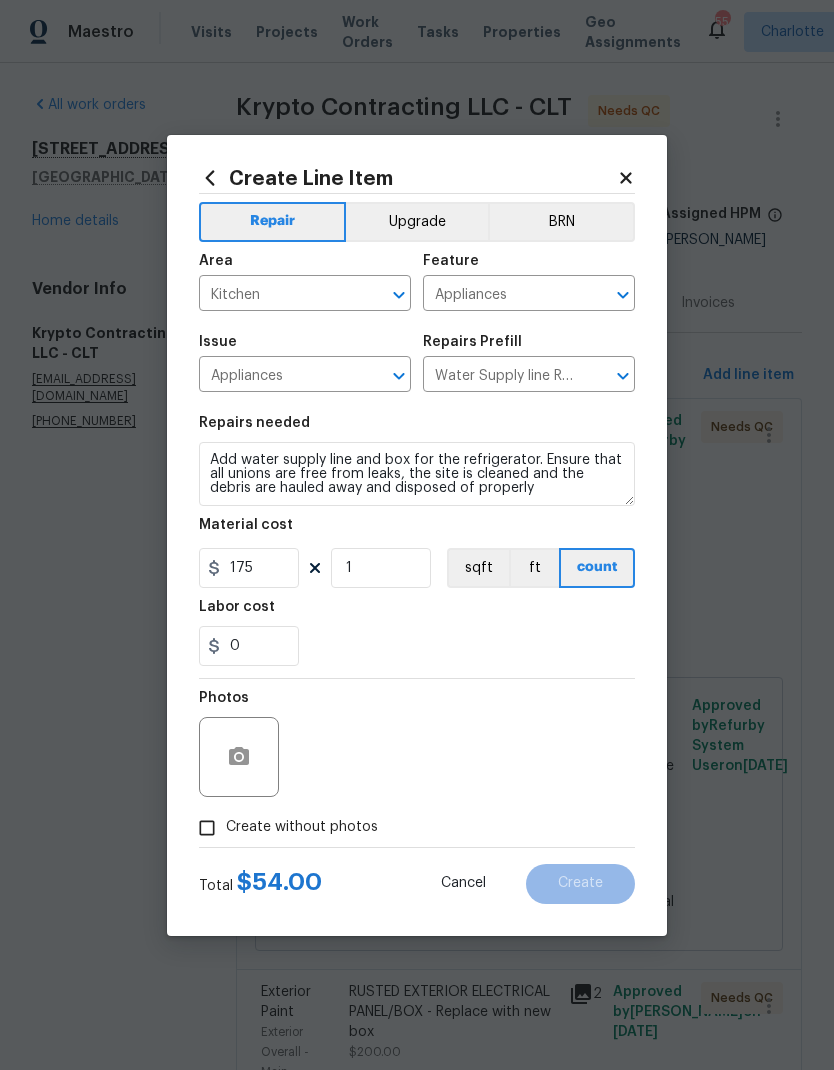 click on "Labor cost" at bounding box center [417, 613] 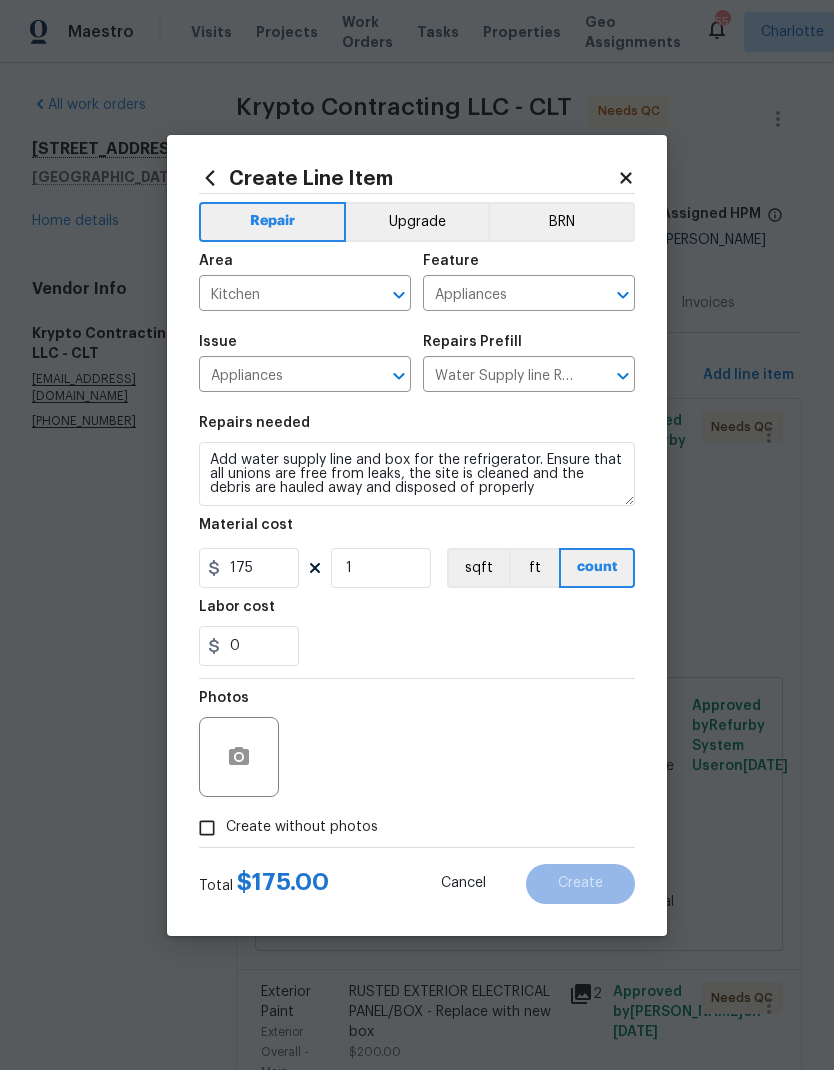 click on "Create without photos" at bounding box center [207, 828] 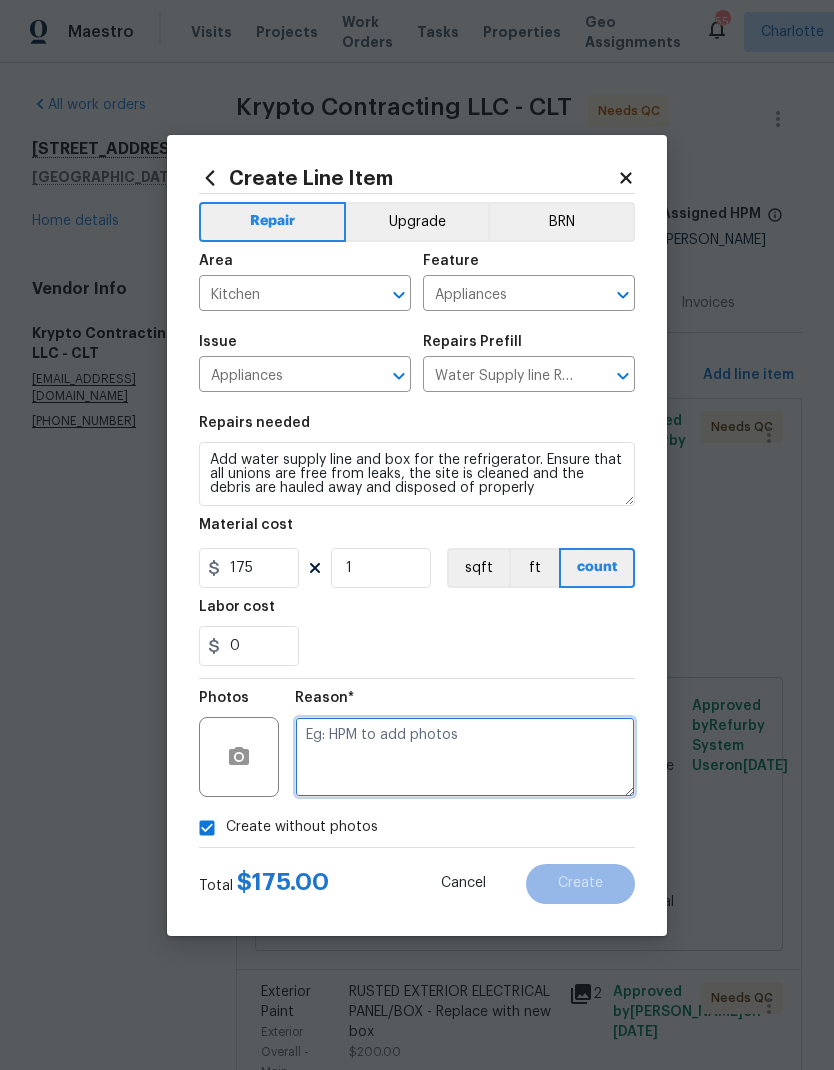 click at bounding box center [465, 757] 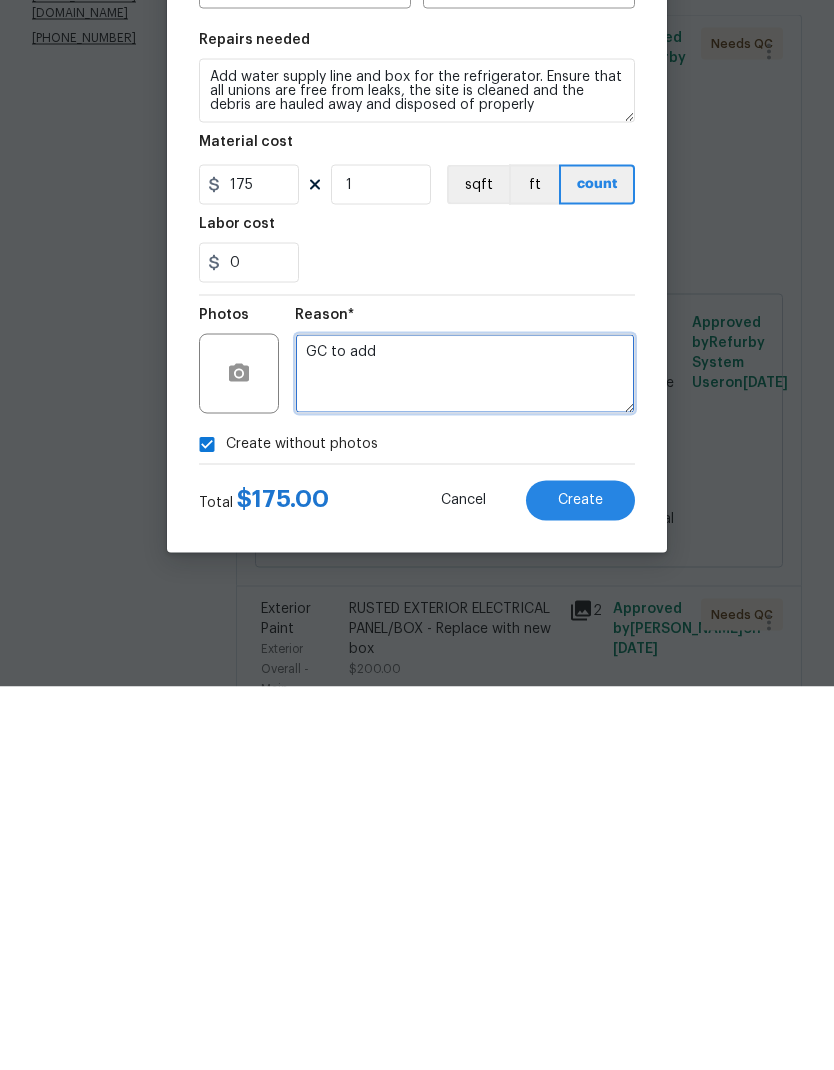 type on "GC to add" 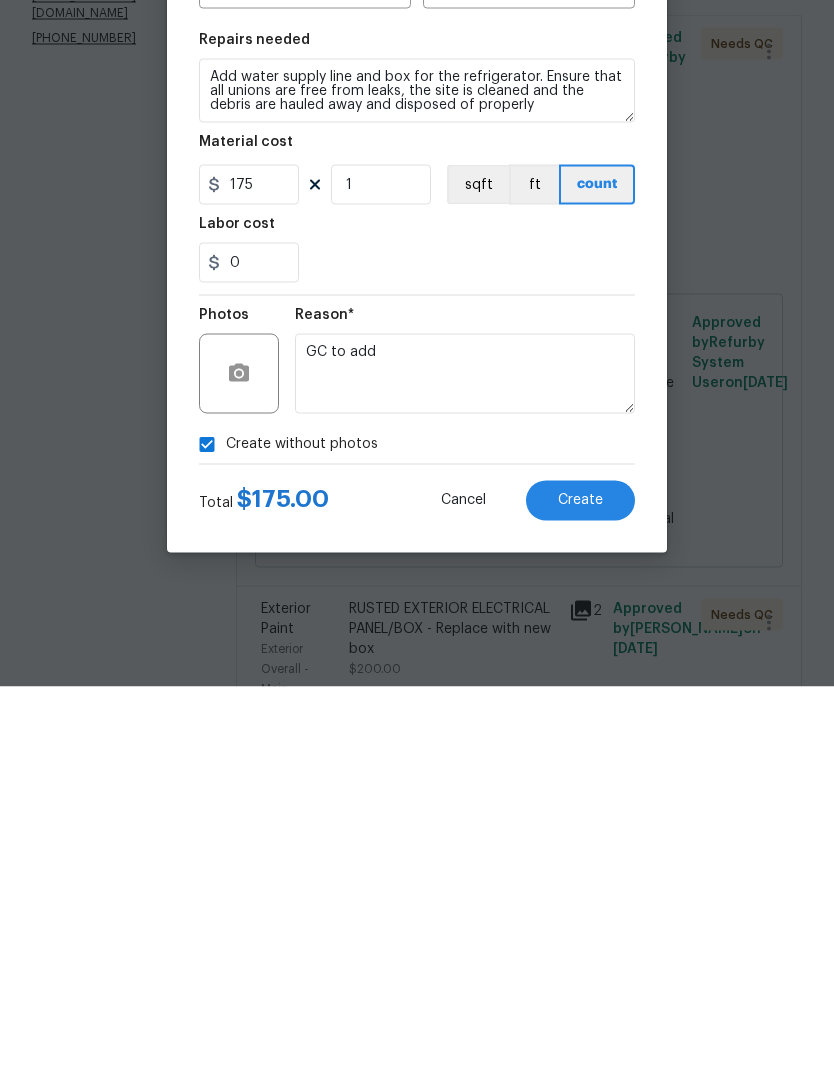 click on "Create" at bounding box center (580, 883) 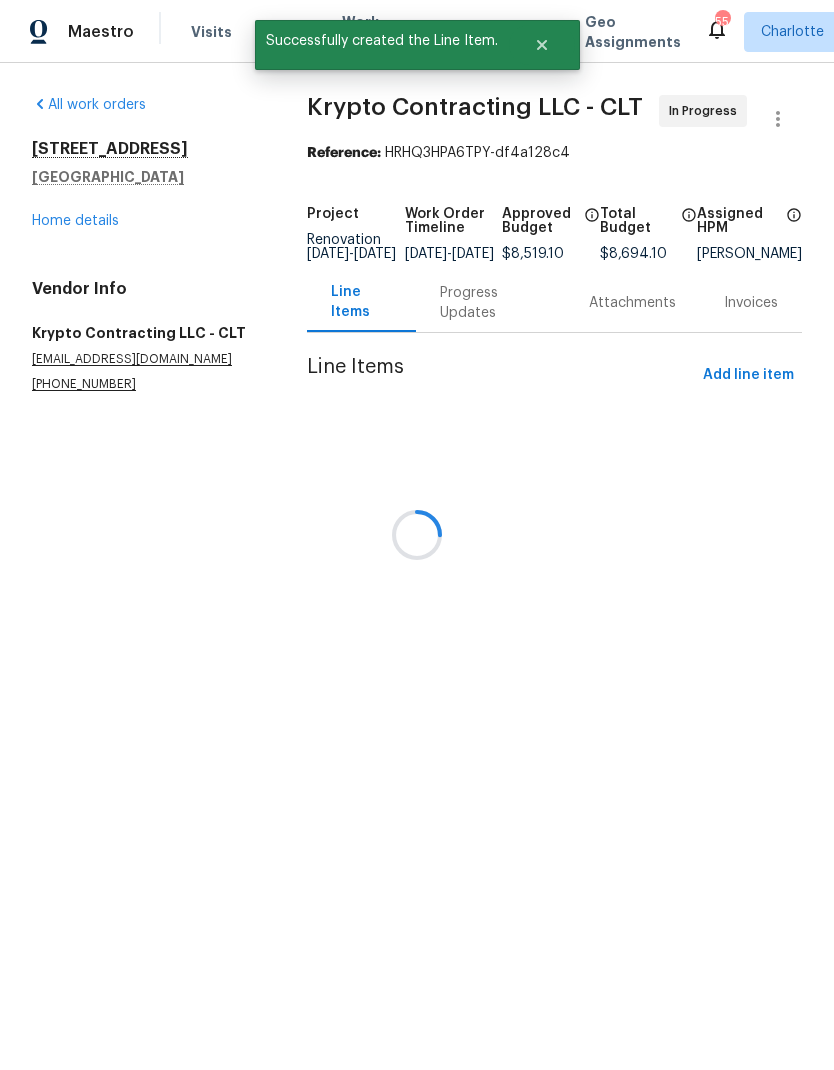 scroll, scrollTop: 0, scrollLeft: 0, axis: both 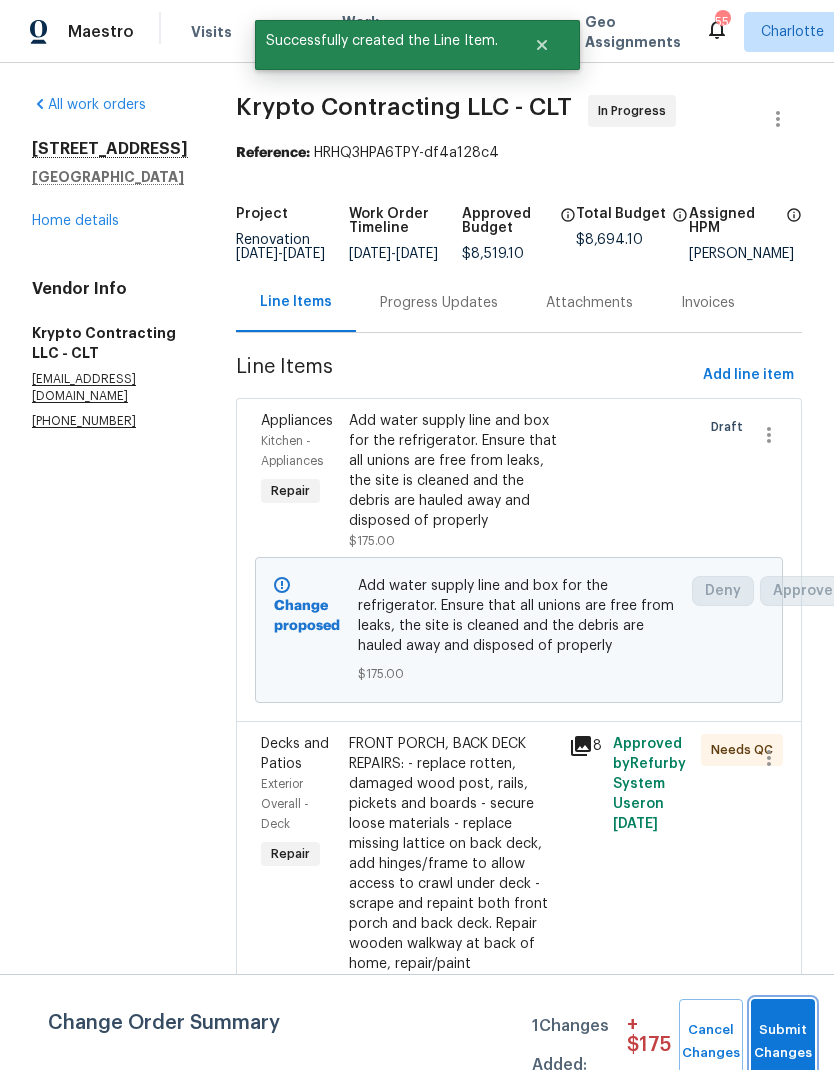 click on "Submit Changes" at bounding box center (783, 1042) 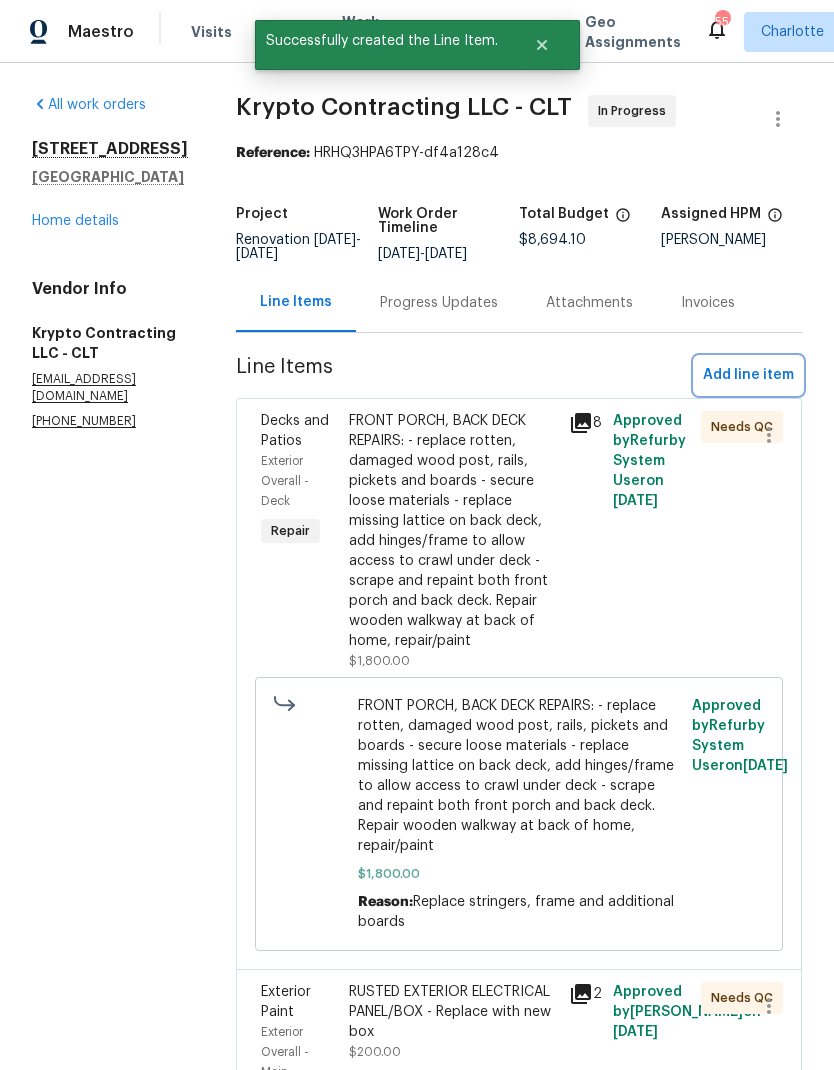 click on "Add line item" at bounding box center [748, 375] 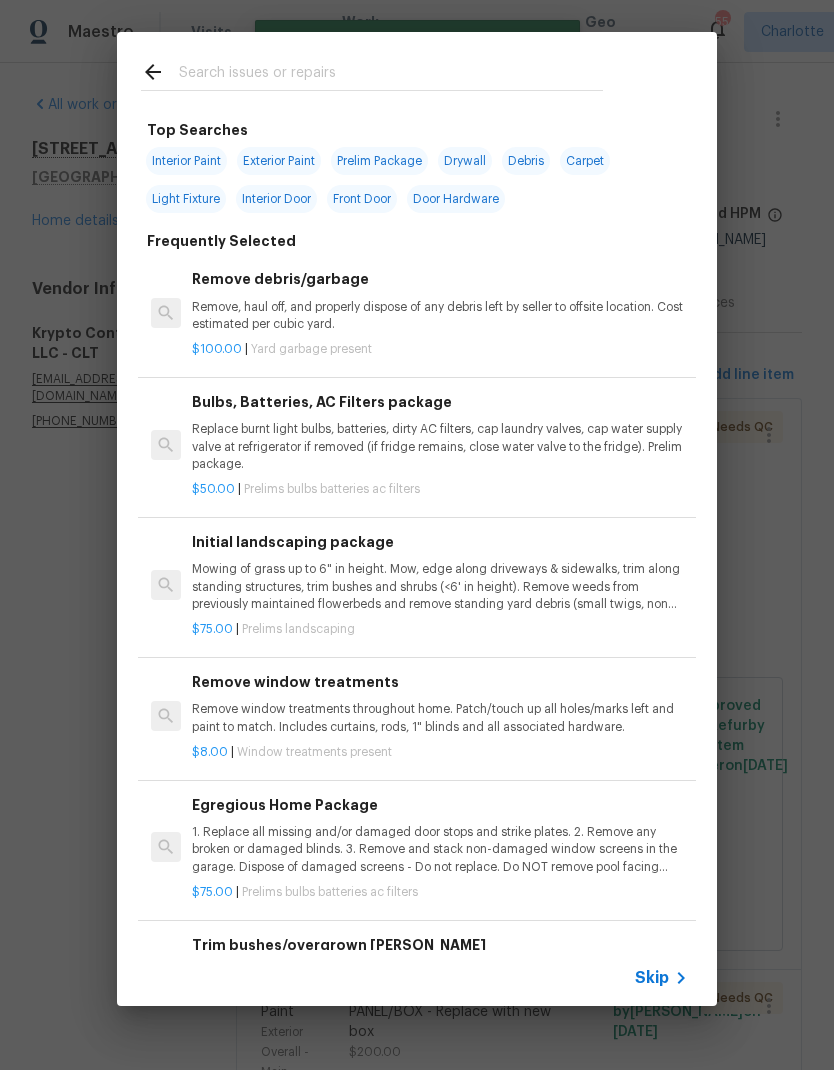 click at bounding box center [391, 75] 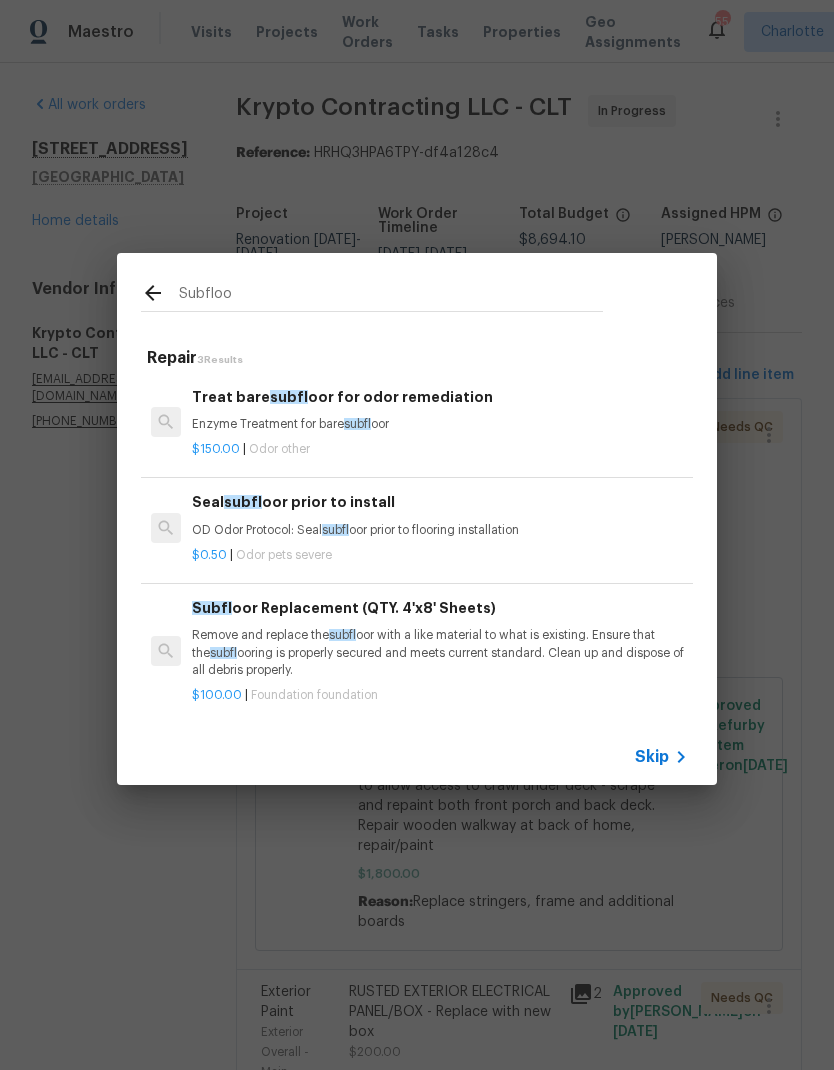 type on "Subfloor" 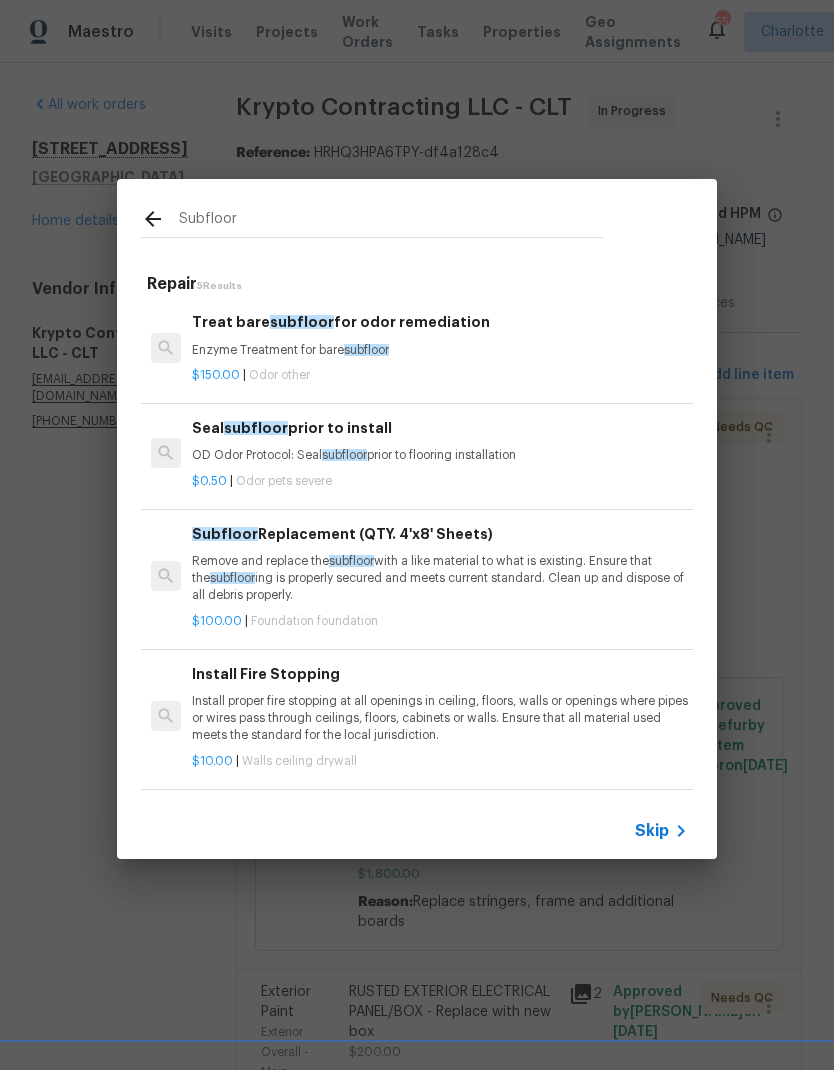 click on "Remove and replace the  subfloor  with a like material to what is existing. Ensure that the  subfloor ing is properly secured and meets current standard. Clean up and dispose of all debris properly." at bounding box center [440, 578] 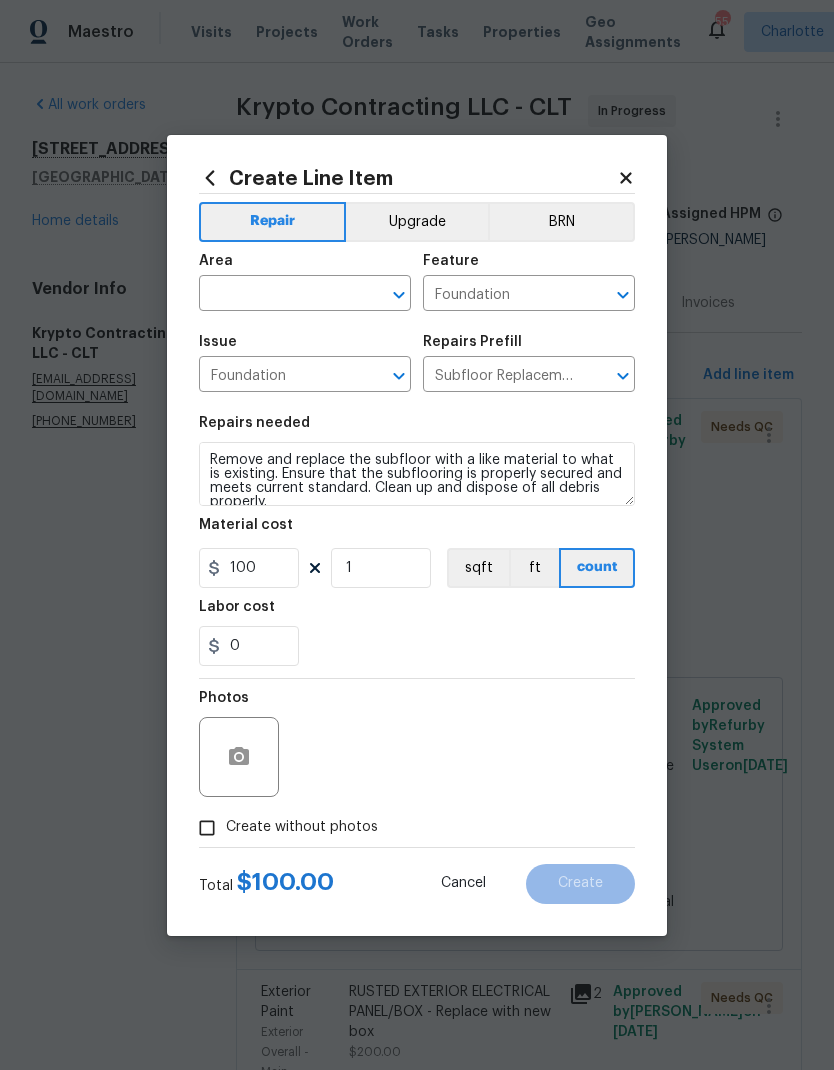 click at bounding box center (277, 295) 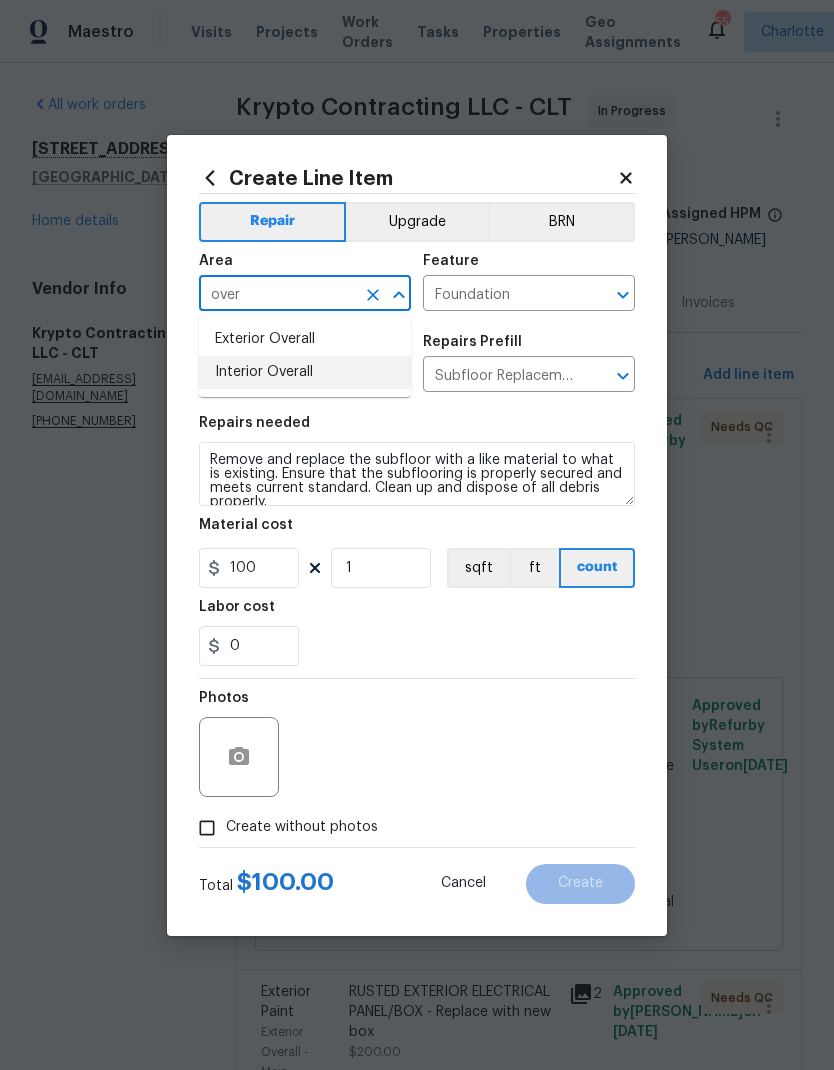 click on "Interior Overall" at bounding box center [305, 372] 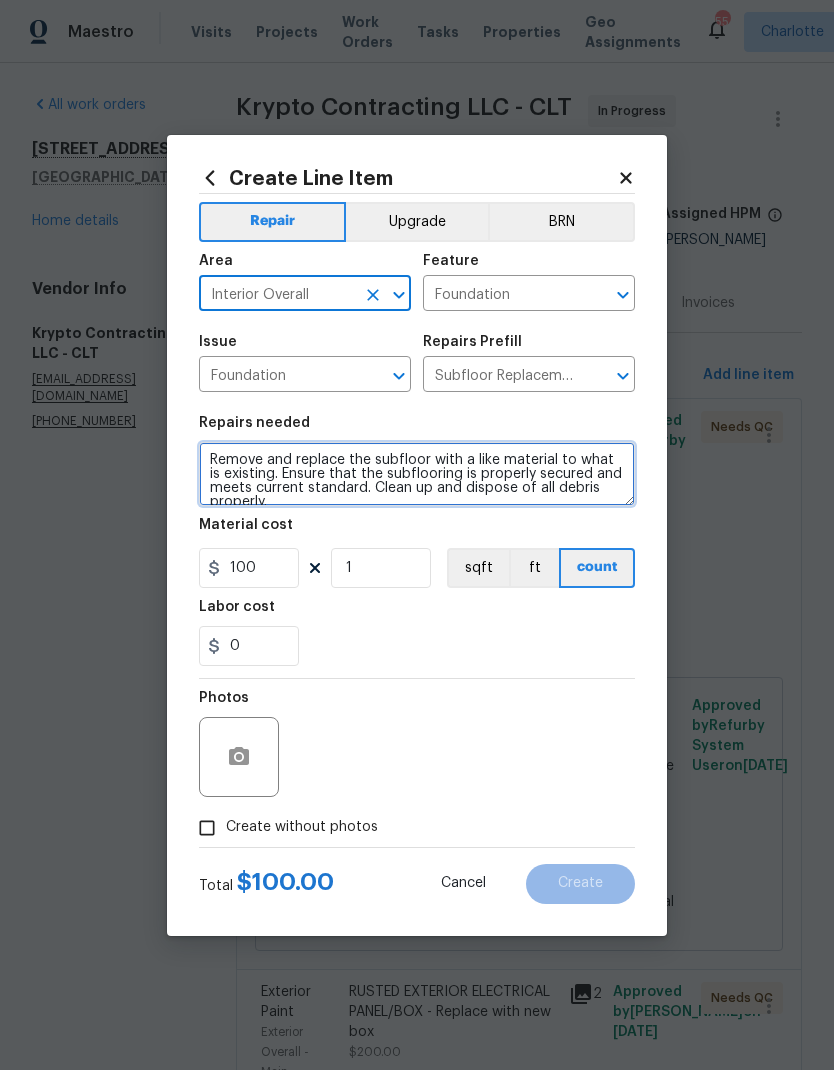 click on "Remove and replace the subfloor with a like material to what is existing. Ensure that the subflooring is properly secured and meets current standard. Clean up and dispose of all debris properly." at bounding box center [417, 474] 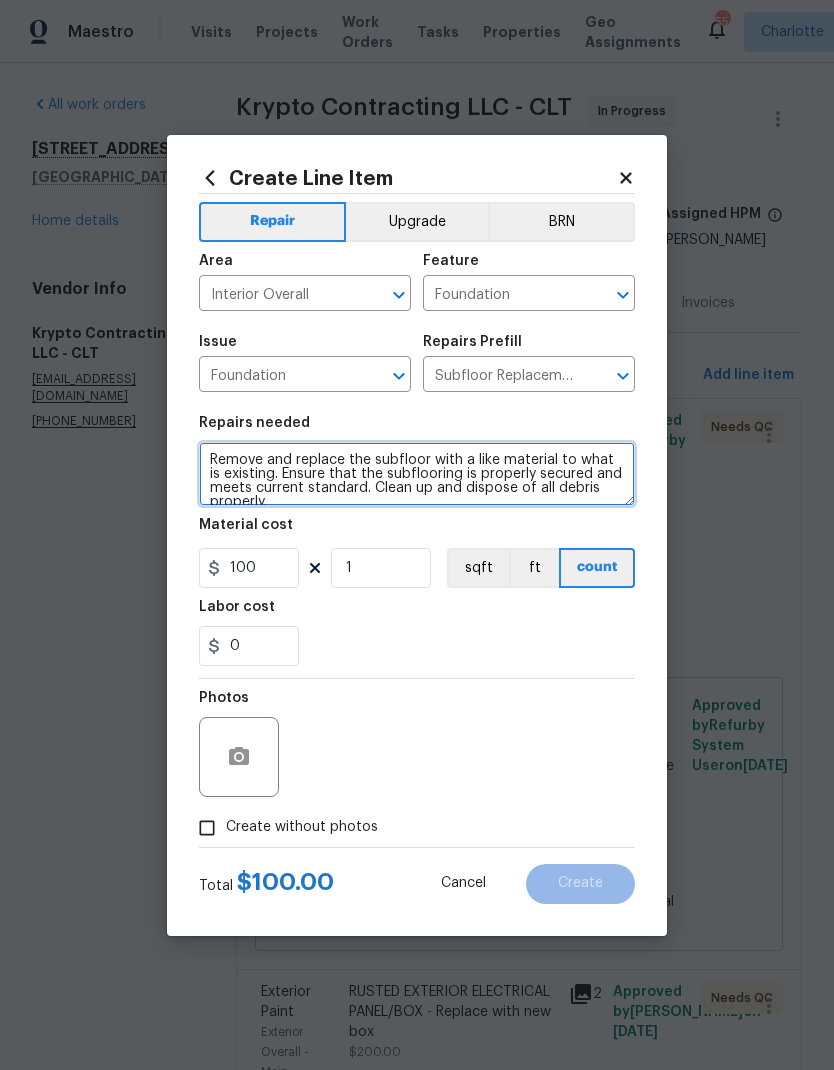 click on "Remove and replace the subfloor with a like material to what is existing. Ensure that the subflooring is properly secured and meets current standard. Clean up and dispose of all debris properly." at bounding box center (417, 474) 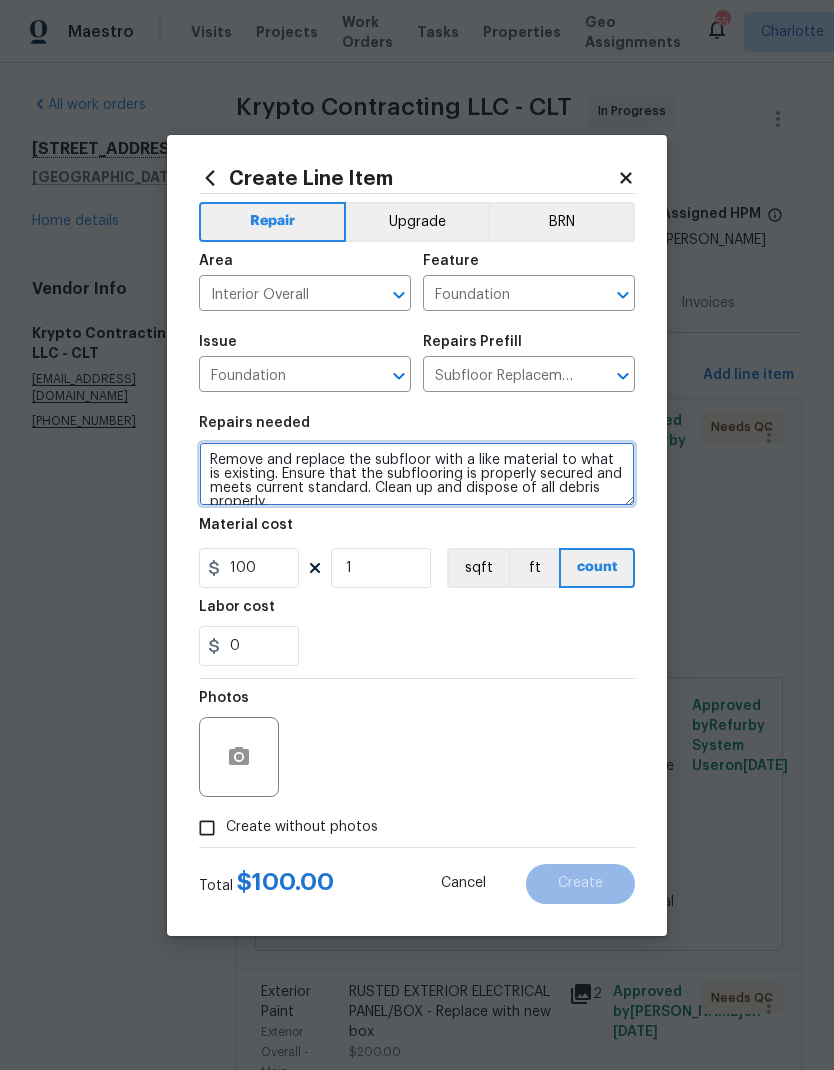 scroll, scrollTop: 14, scrollLeft: 0, axis: vertical 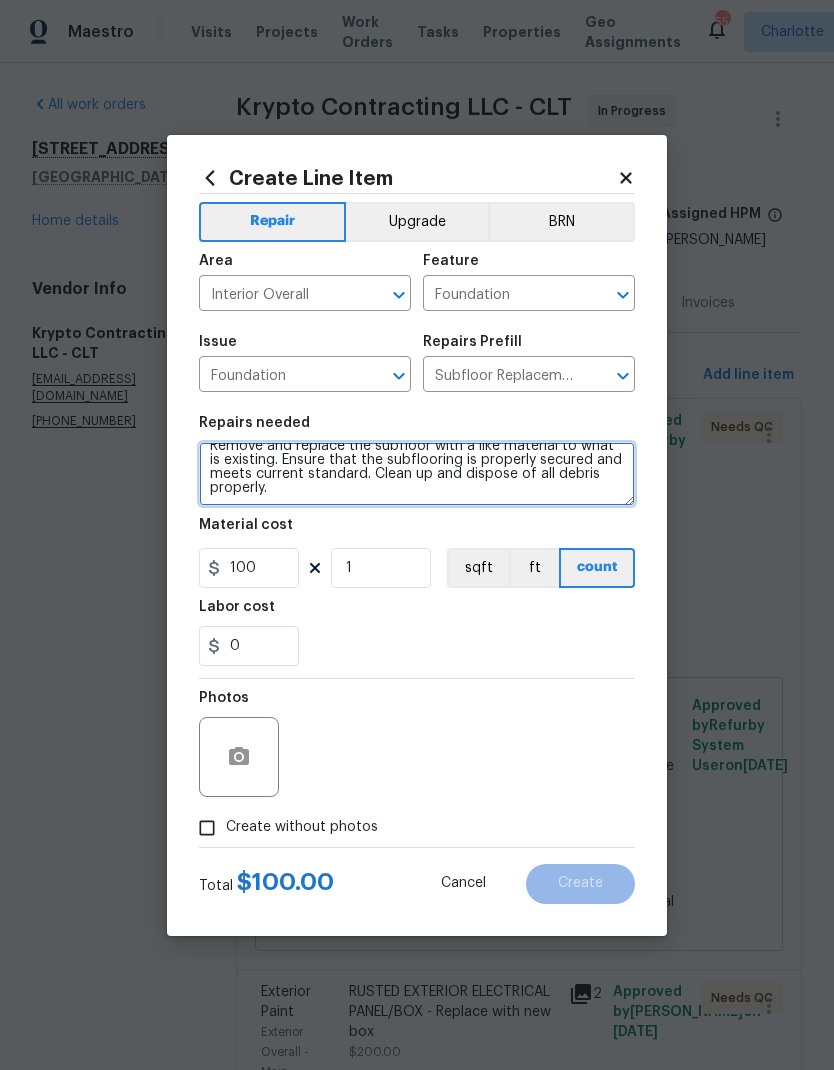 click on "Remove and replace the subfloor with a like material to what is existing. Ensure that the subflooring is properly secured and meets current standard. Clean up and dispose of all debris properly." at bounding box center [417, 474] 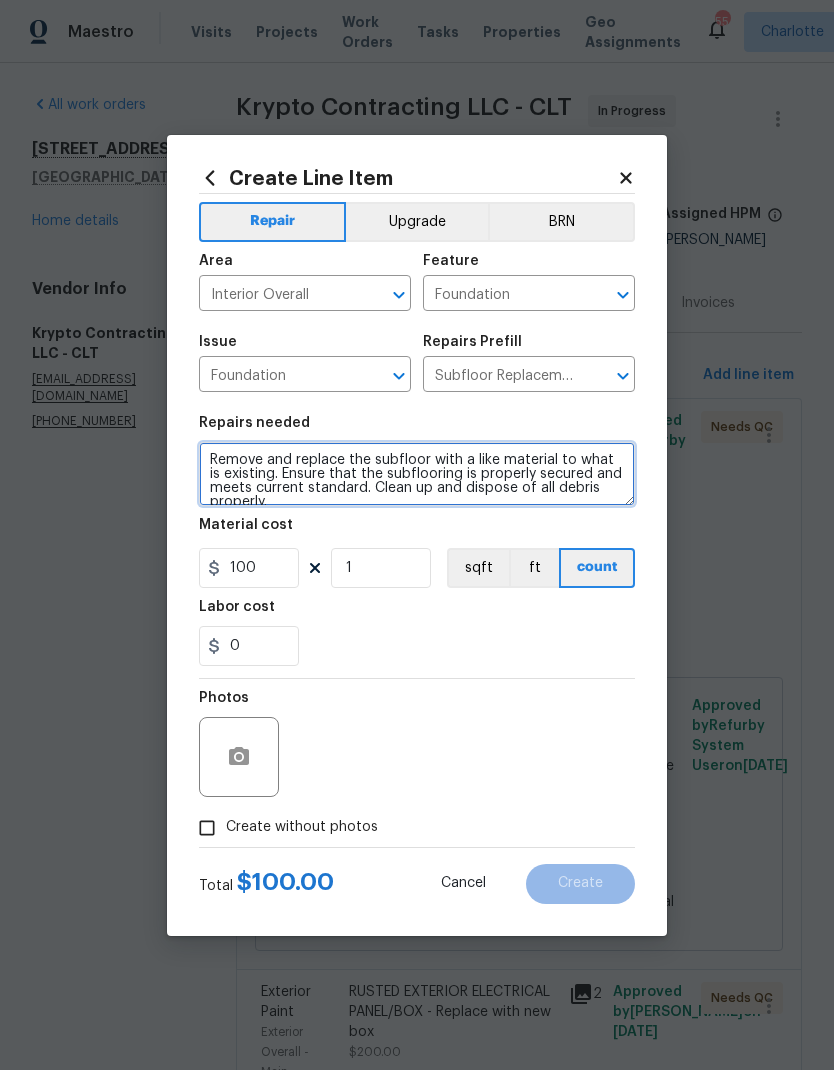 scroll, scrollTop: 0, scrollLeft: 0, axis: both 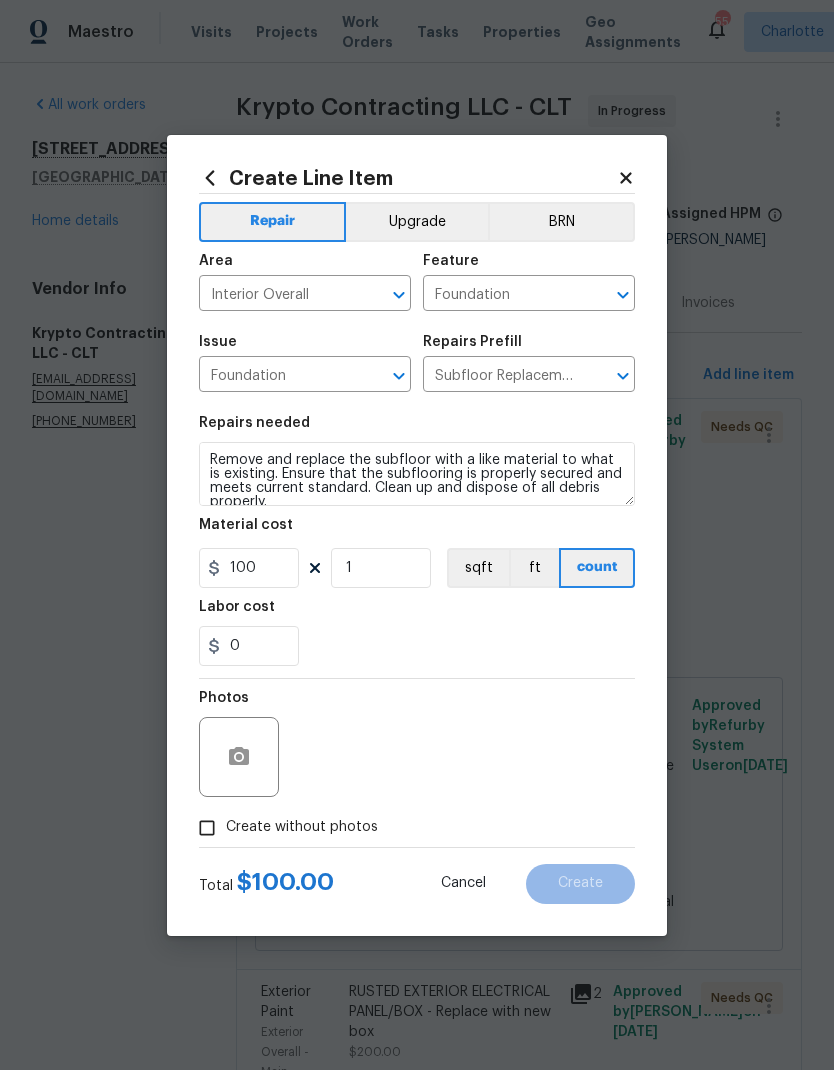 click on "Material cost" at bounding box center [417, 531] 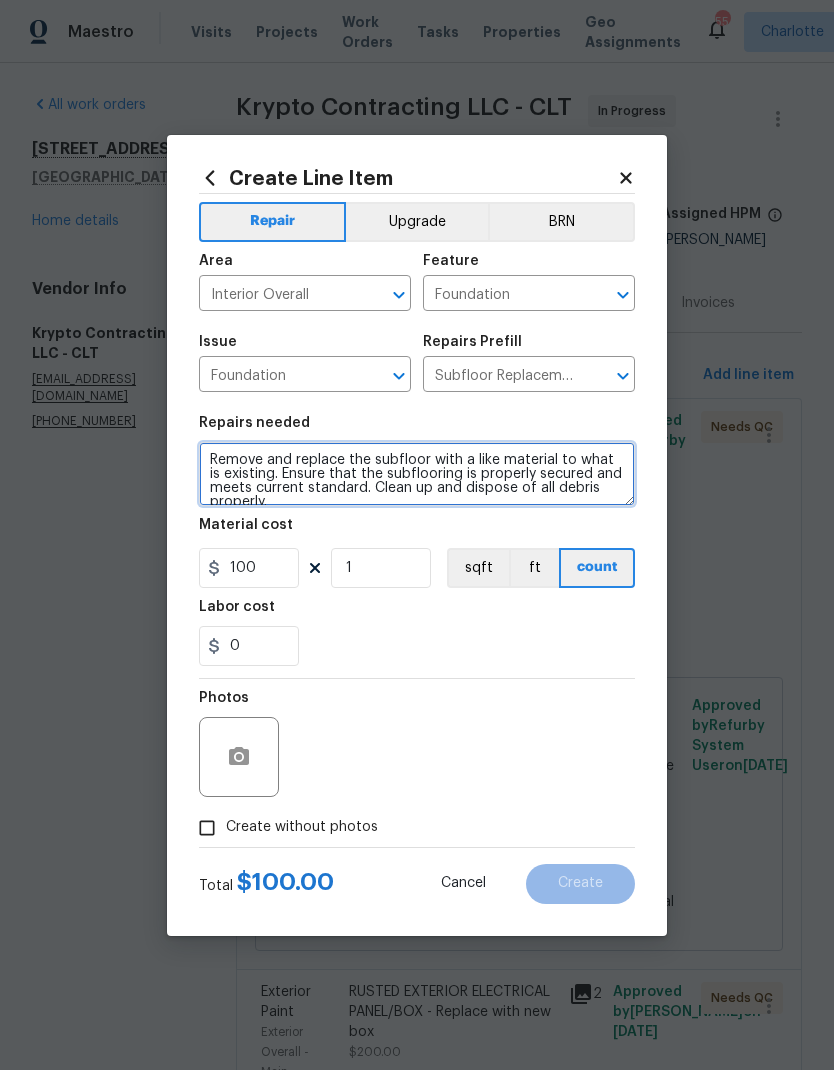 click on "Remove and replace the subfloor with a like material to what is existing. Ensure that the subflooring is properly secured and meets current standard. Clean up and dispose of all debris properly." at bounding box center (417, 474) 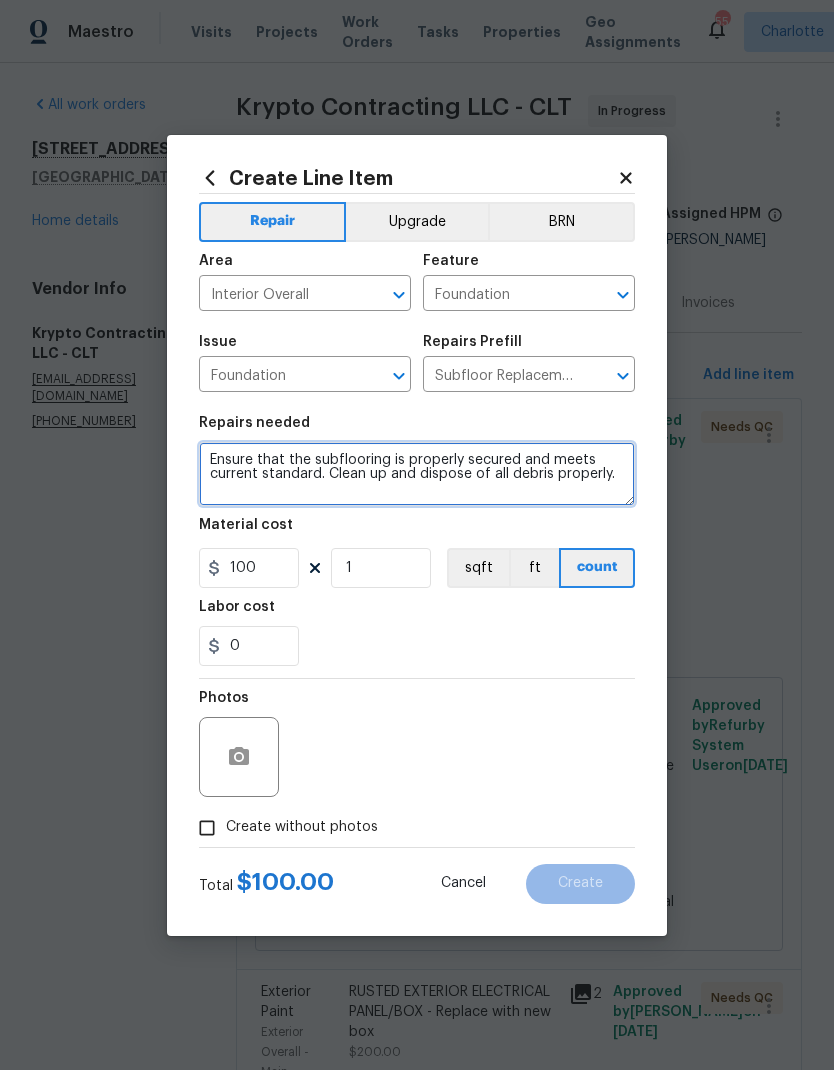 click on "Ensure that the subflooring is properly secured and meets current standard. Clean up and dispose of all debris properly." at bounding box center [417, 474] 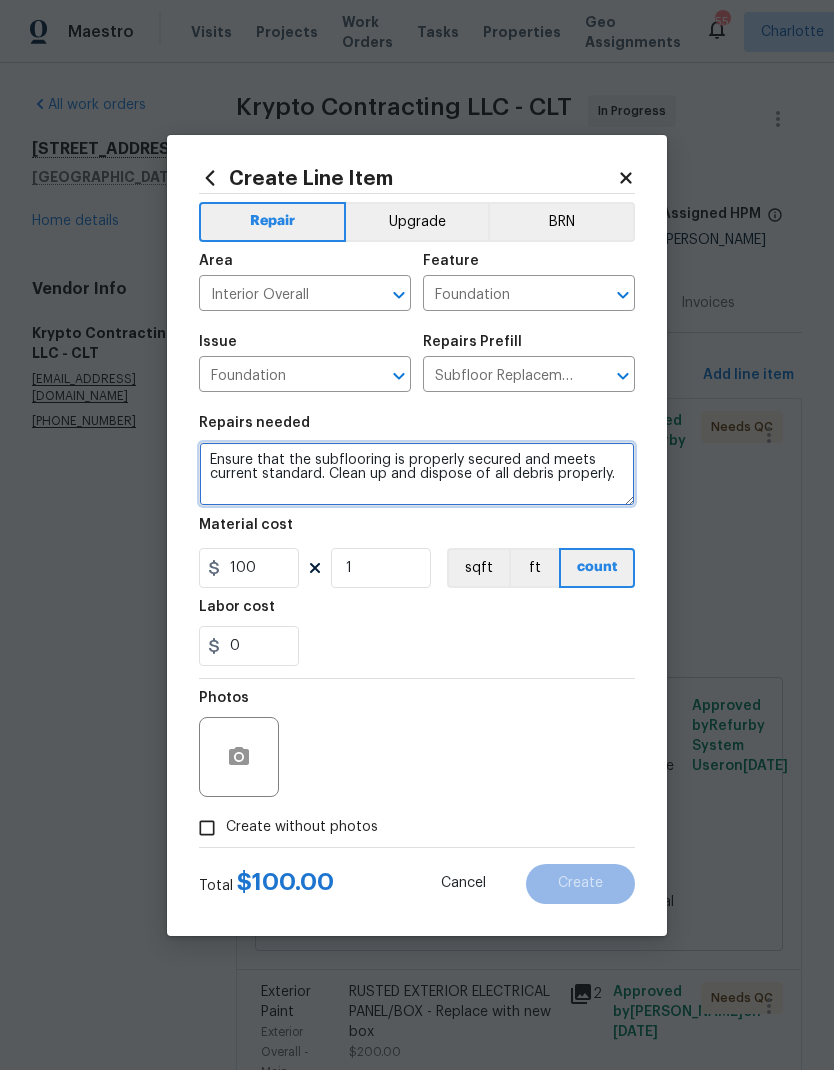 paste on "Good afternoon Billy ,
We spoked with Gerardo , and he explained all that is need it
Level the area  at the small closett
Level the area at master closett entry
Level the  living room so it will be level with the rest of the house ( we will have to add sheets of plywood in the whole  area
Two soft spots at bed 2 ( by closett door and window vent )
For you info After replacing the master bath entry bifold door to at normal door still will be need it the stair nose
For that work will be $1550
It will take us 2 days to complete that ,
If flooring please can be move to Monday
Install prehung door at master bath entry $225" 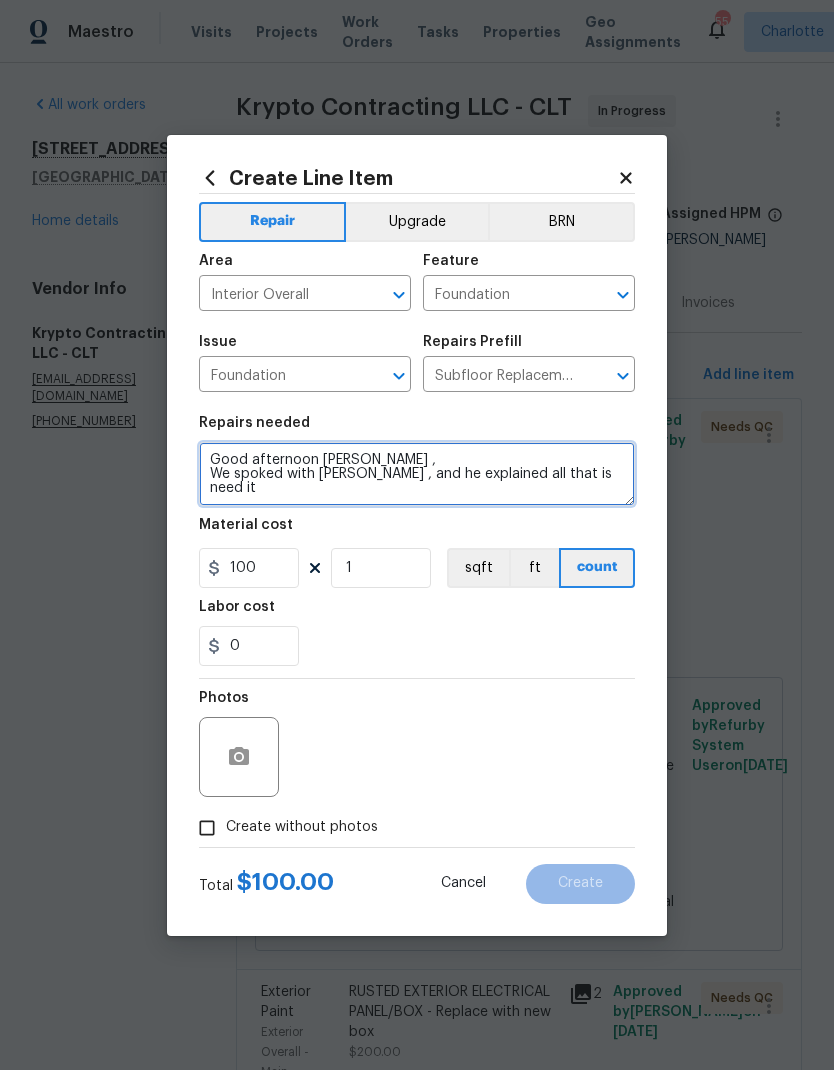 scroll, scrollTop: 0, scrollLeft: 0, axis: both 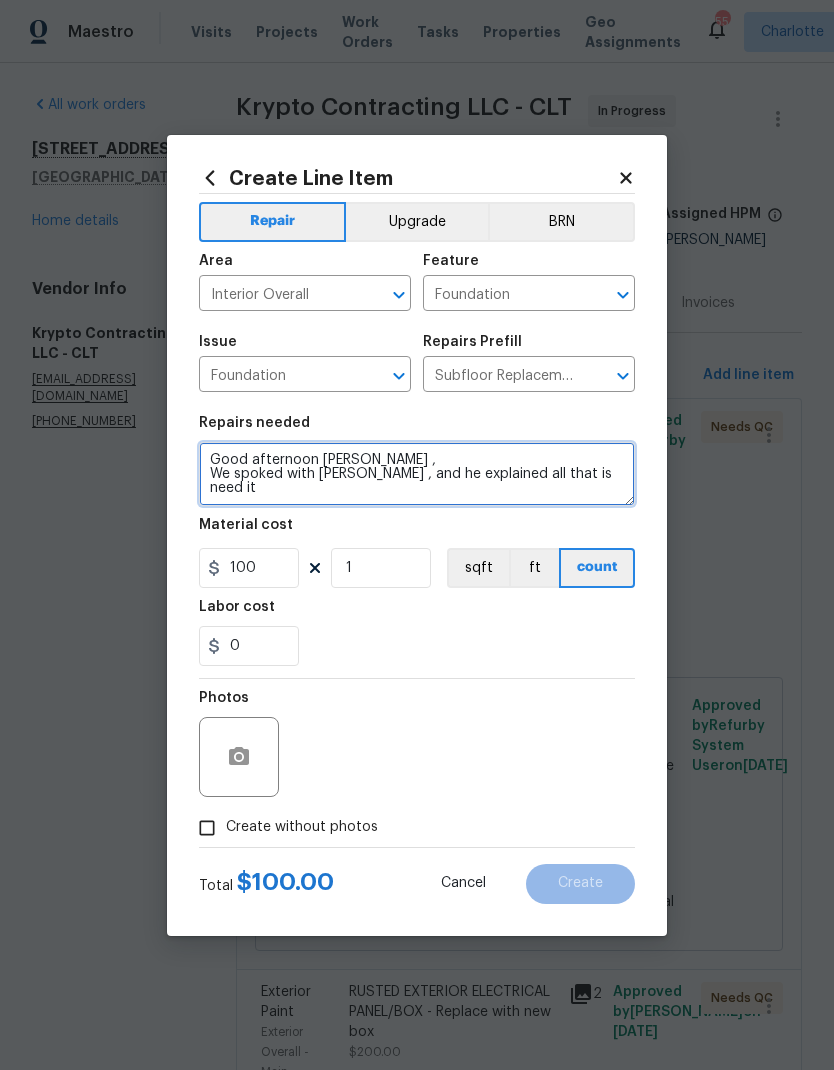 click on "Good afternoon Billy ,
We spoked with Gerardo , and he explained all that is need it
Level the area  at the small closett
Level the area at master closett entry
Level the  living room so it will be level with the rest of the house ( we will have to add sheets of plywood in the whole  area
Two soft spots at bed 2 ( by closett door and window vent )
For you info After replacing the master bath entry bifold door to at normal door still will be need it the stair nose
For that work will be $1550
It will take us 2 days to complete that ,
If flooring please can be move to Monday
Install prehung door at master bath entry $225
Ensure that the subflooring is properly secured and meets current standard. Clean up and dispose of all debris properly." at bounding box center (417, 474) 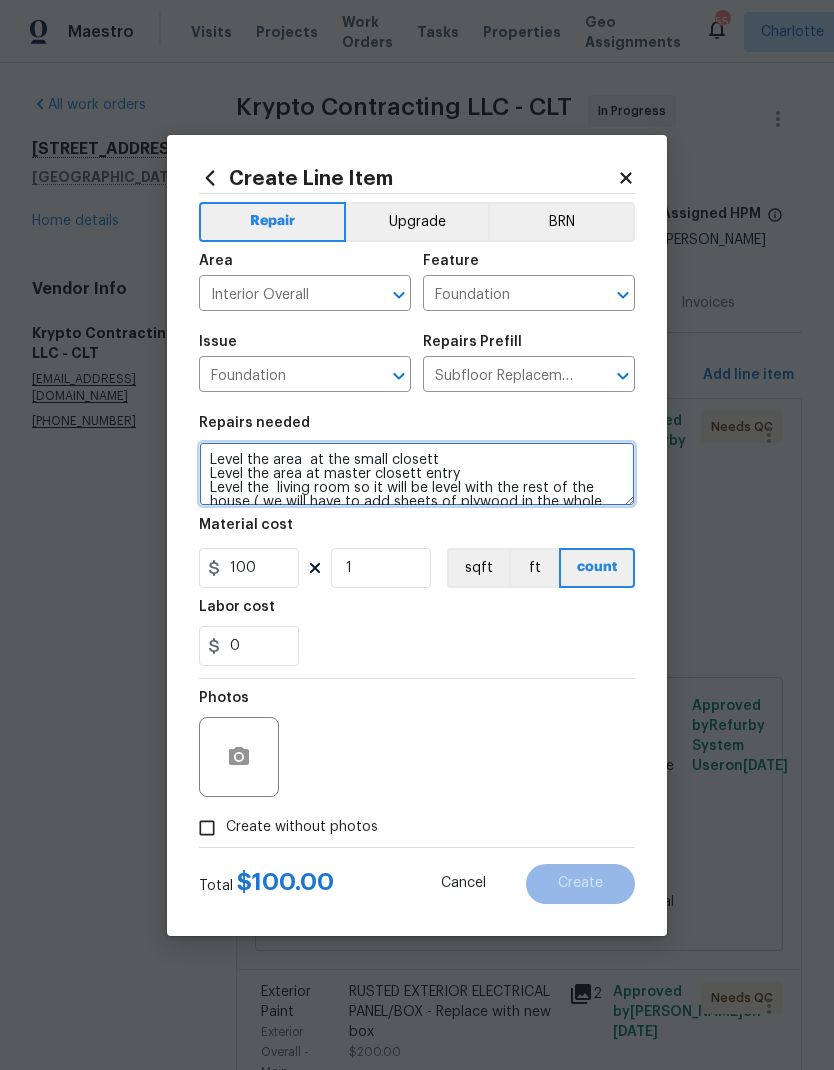 click on "Level the area  at the small closett
Level the area at master closett entry
Level the  living room so it will be level with the rest of the house ( we will have to add sheets of plywood in the whole  area
Two soft spots at bed 2 ( by closett door and window vent )
For you info After replacing the master bath entry bifold door to at normal door still will be need it the stair nose
For that work will be $1550
It will take us 2 days to complete that ,
If flooring please can be move to Monday
Install prehung door at master bath entry $225
Ensure that the subflooring is properly secured and meets current standard. Clean up and dispose of all debris properly." at bounding box center (417, 474) 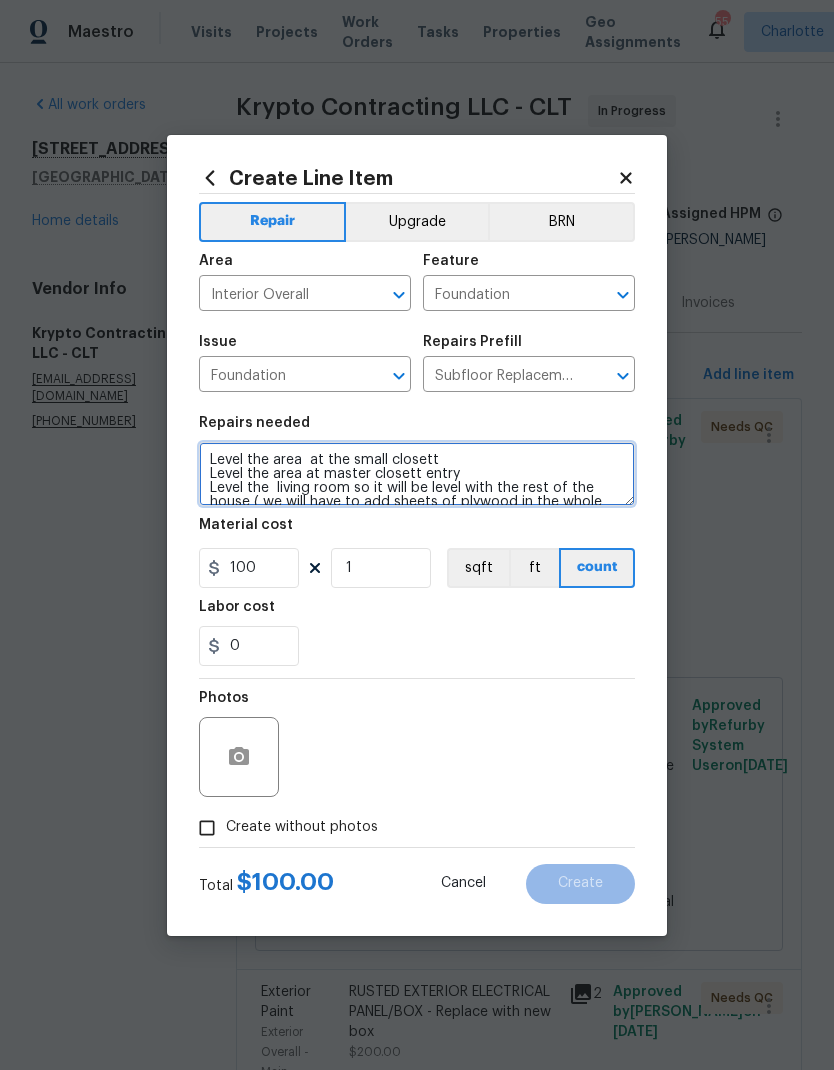 click on "Level the area  at the small closett
Level the area at master closett entry
Level the  living room so it will be level with the rest of the house ( we will have to add sheets of plywood in the whole  area
Two soft spots at bed 2 ( by closett door and window vent )
For you info After replacing the master bath entry bifold door to at normal door still will be need it the stair nose
For that work will be $1550
It will take us 2 days to complete that ,
If flooring please can be move to Monday
Install prehung door at master bath entry $225
Ensure that the subflooring is properly secured and meets current standard. Clean up and dispose of all debris properly." at bounding box center [417, 474] 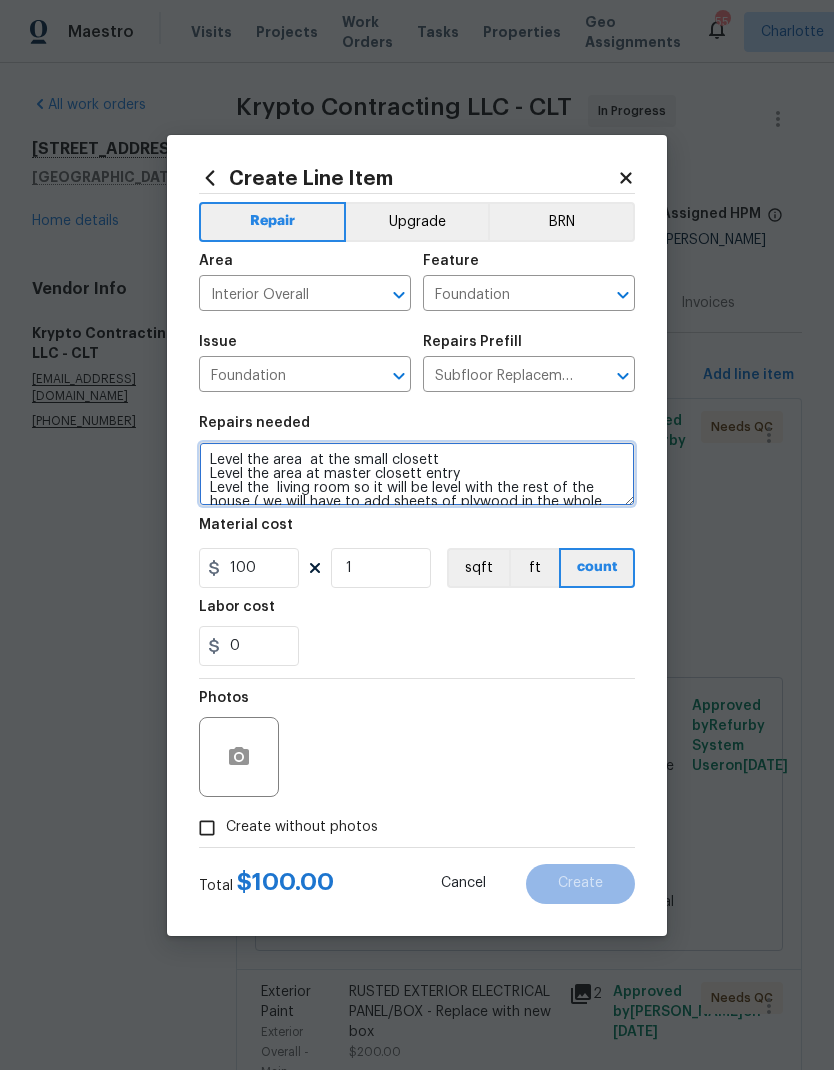 click on "Level the area  at the small closett
Level the area at master closett entry
Level the  living room so it will be level with the rest of the house ( we will have to add sheets of plywood in the whole  area
Two soft spots at bed 2 ( by closett door and window vent )
For you info After replacing the master bath entry bifold door to at normal door still will be need it the stair nose
For that work will be $1550
It will take us 2 days to complete that ,
If flooring please can be move to Monday
Install prehung door at master bath entry $225
Ensure that the subflooring is properly secured and meets current standard. Clean up and dispose of all debris properly." at bounding box center (417, 474) 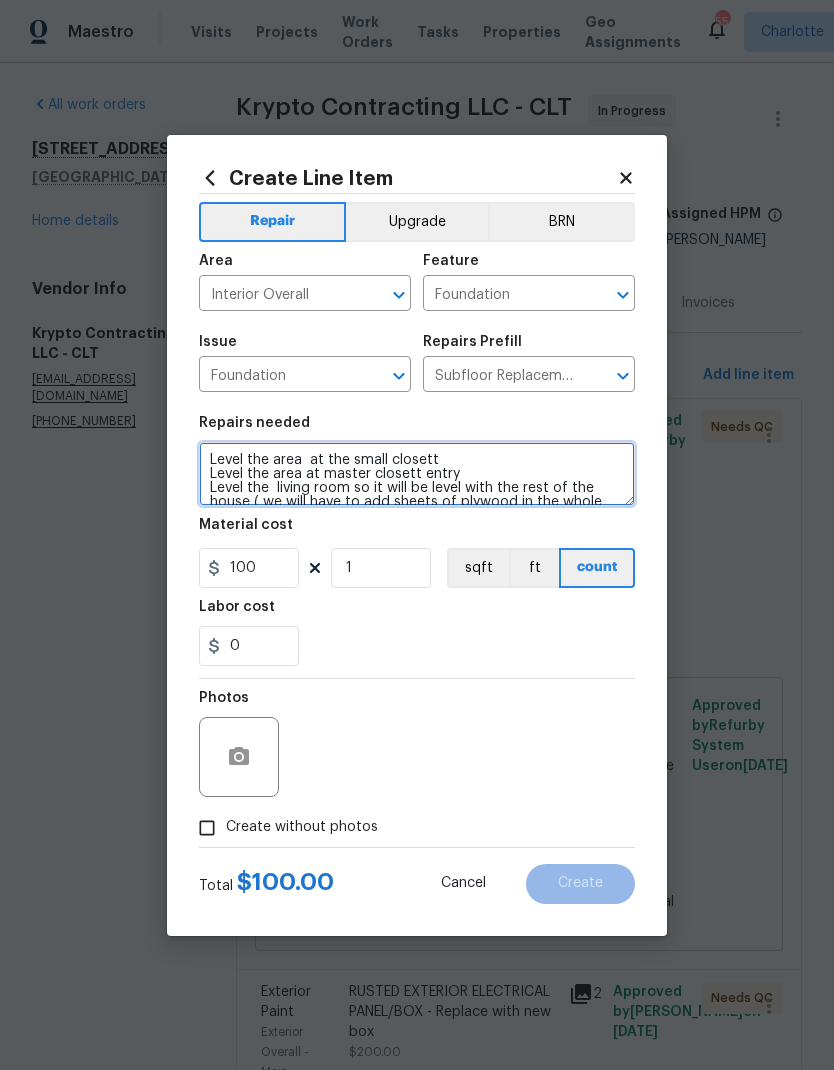 click on "Level the area  at the small closett
Level the area at master closett entry
Level the  living room so it will be level with the rest of the house ( we will have to add sheets of plywood in the whole  area
Two soft spots at bed 2 ( by closett door and window vent )
For you info After replacing the master bath entry bifold door to at normal door still will be need it the stair nose
For that work will be $1550
It will take us 2 days to complete that ,
If flooring please can be move to Monday
Install prehung door at master bath entry $225
Ensure that the subflooring is properly secured and meets current standard. Clean up and dispose of all debris properly." at bounding box center [417, 474] 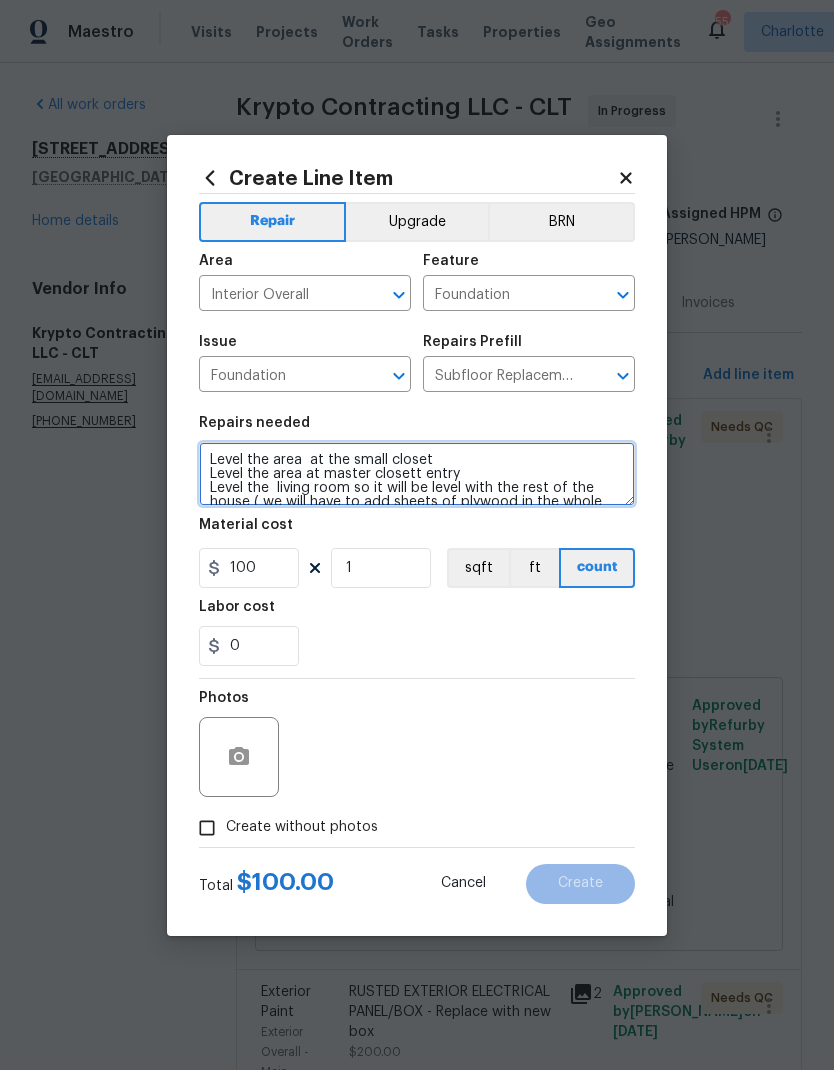 click on "Level the area  at the small closet
Level the area at master closett entry
Level the  living room so it will be level with the rest of the house ( we will have to add sheets of plywood in the whole  area
Two soft spots at bed 2 ( by closett door and window vent )
For you info After replacing the master bath entry bifold door to at normal door still will be need it the stair nose
For that work will be $1550
It will take us 2 days to complete that ,
If flooring please can be move to Monday
Install prehung door at master bath entry $225
Ensure that the subflooring is properly secured and meets current standard. Clean up and dispose of all debris properly." at bounding box center (417, 474) 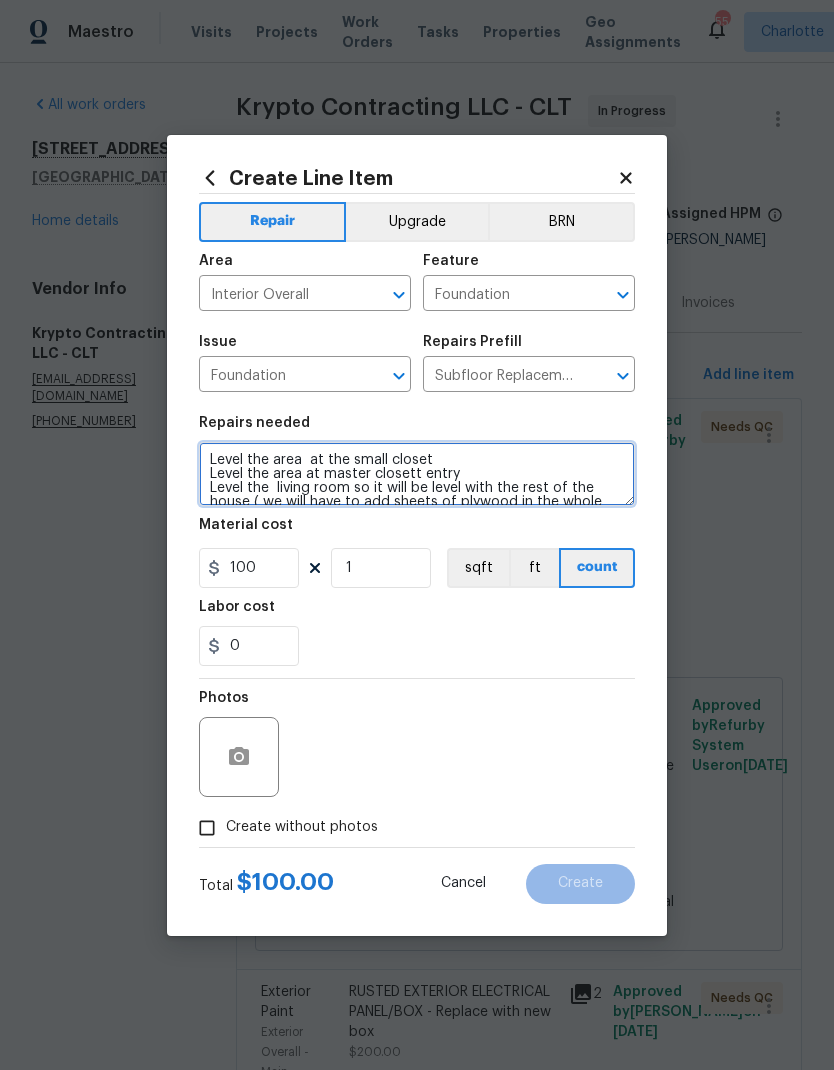 click on "Level the area  at the small closet
Level the area at master closett entry
Level the  living room so it will be level with the rest of the house ( we will have to add sheets of plywood in the whole  area
Two soft spots at bed 2 ( by closett door and window vent )
For you info After replacing the master bath entry bifold door to at normal door still will be need it the stair nose
For that work will be $1550
It will take us 2 days to complete that ,
If flooring please can be move to Monday
Install prehung door at master bath entry $225
Ensure that the subflooring is properly secured and meets current standard. Clean up and dispose of all debris properly." at bounding box center (417, 474) 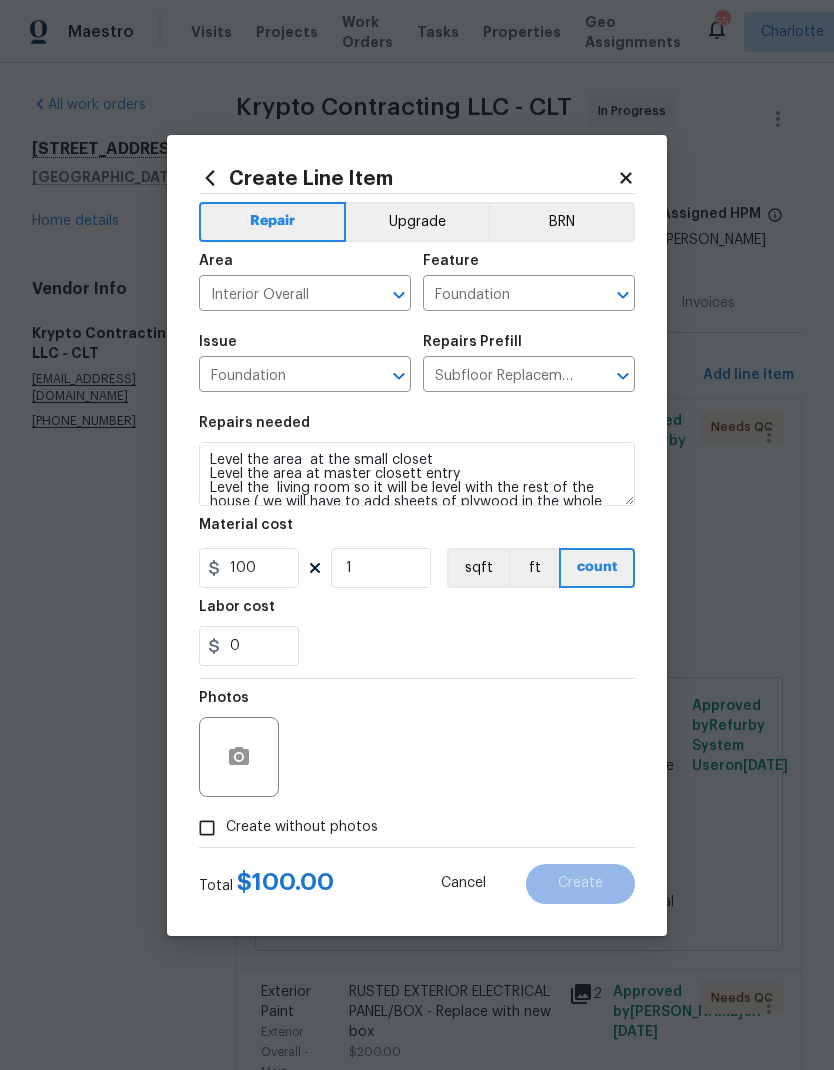 click on "0" at bounding box center (417, 646) 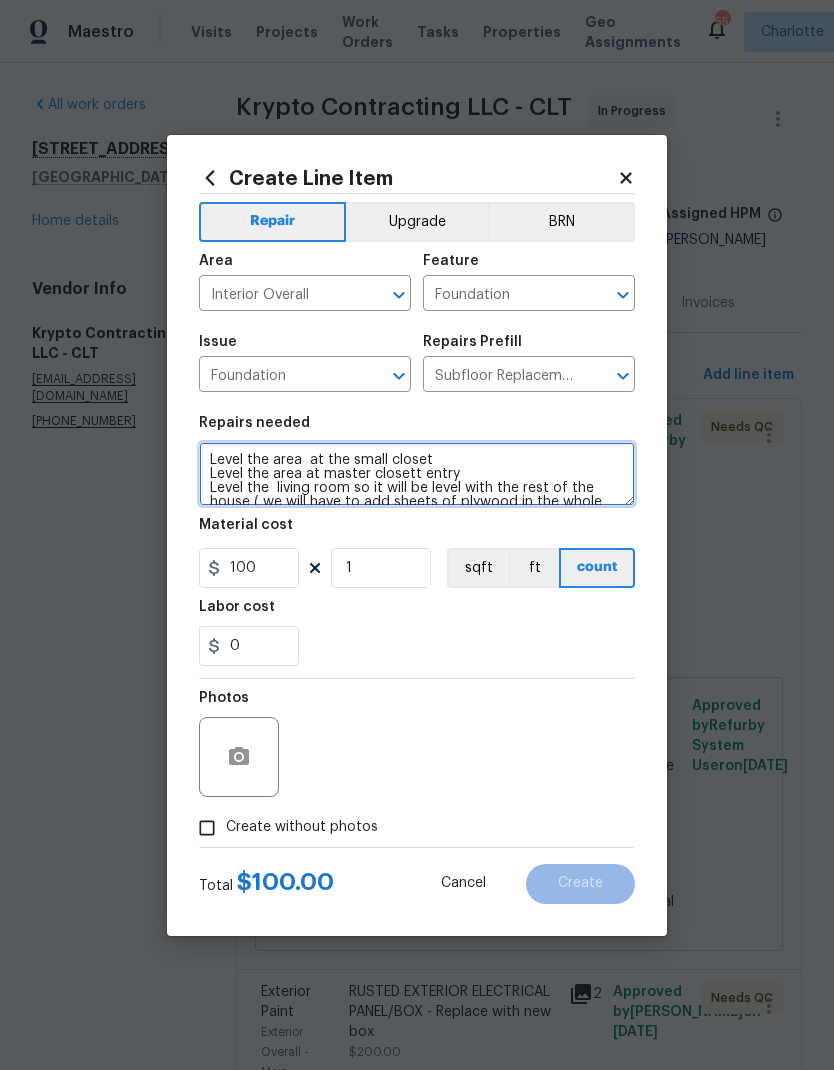 click on "Level the area  at the small closet
Level the area at master closett entry
Level the  living room so it will be level with the rest of the house ( we will have to add sheets of plywood in the whole  area
Two soft spots at bed 2 ( by closett door and window vent )
For you info After replacing the master bath entry bifold door to at normal door still will be need it the stair nose
For that work will be $1550
It will take us 2 days to complete that ,
If flooring please can be move to Monday
Install prehung door at master bath entry $225
Ensure that the subflooring is properly secured and meets current standard. Clean up and dispose of all debris properly." at bounding box center [417, 474] 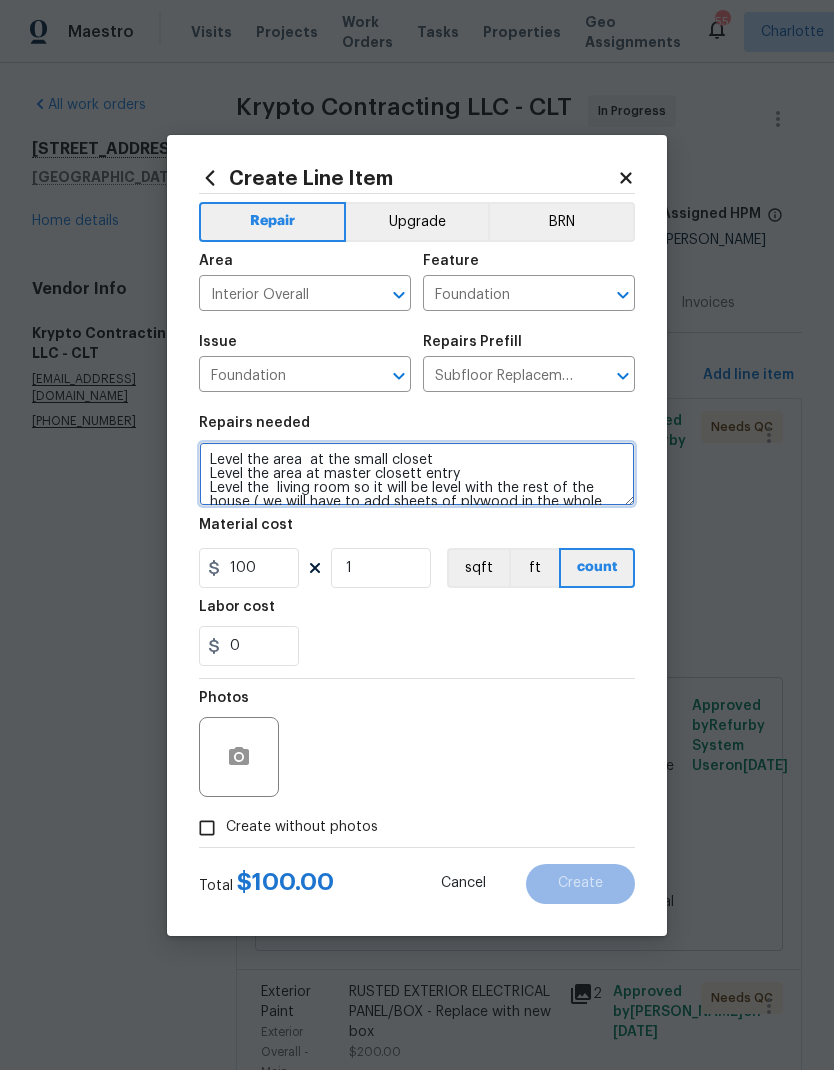 click on "Level the area  at the small closet
Level the area at master closett entry
Level the  living room so it will be level with the rest of the house ( we will have to add sheets of plywood in the whole  area
Two soft spots at bed 2 ( by closett door and window vent )
For you info After replacing the master bath entry bifold door to at normal door still will be need it the stair nose
For that work will be $1550
It will take us 2 days to complete that ,
If flooring please can be move to Monday
Install prehung door at master bath entry $225
Ensure that the subflooring is properly secured and meets current standard. Clean up and dispose of all debris properly." at bounding box center (417, 474) 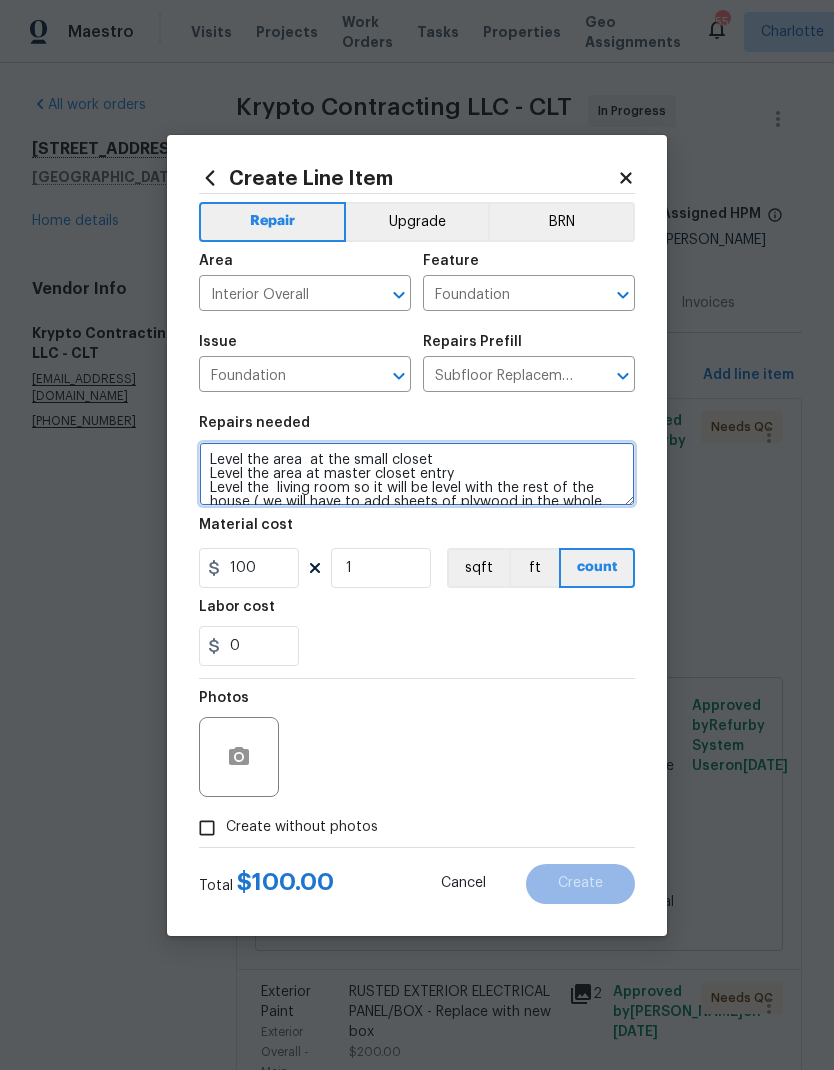 click on "Level the area  at the small closet
Level the area at master closet entry
Level the  living room so it will be level with the rest of the house ( we will have to add sheets of plywood in the whole  area
Two soft spots at bed 2 ( by closett door and window vent )
For you info After replacing the master bath entry bifold door to at normal door still will be need it the stair nose
For that work will be $1550
It will take us 2 days to complete that ,
If flooring please can be move to Monday
Install prehung door at master bath entry $225
Ensure that the subflooring is properly secured and meets current standard. Clean up and dispose of all debris properly." at bounding box center (417, 474) 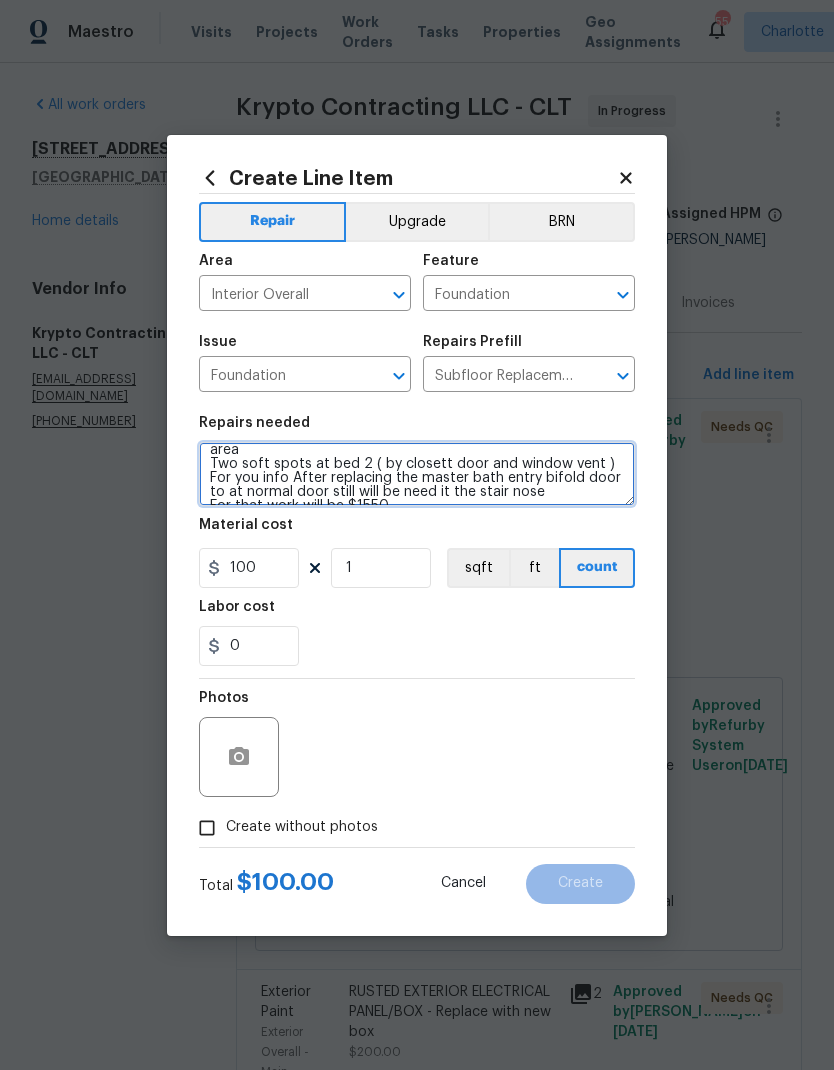 scroll, scrollTop: 71, scrollLeft: 0, axis: vertical 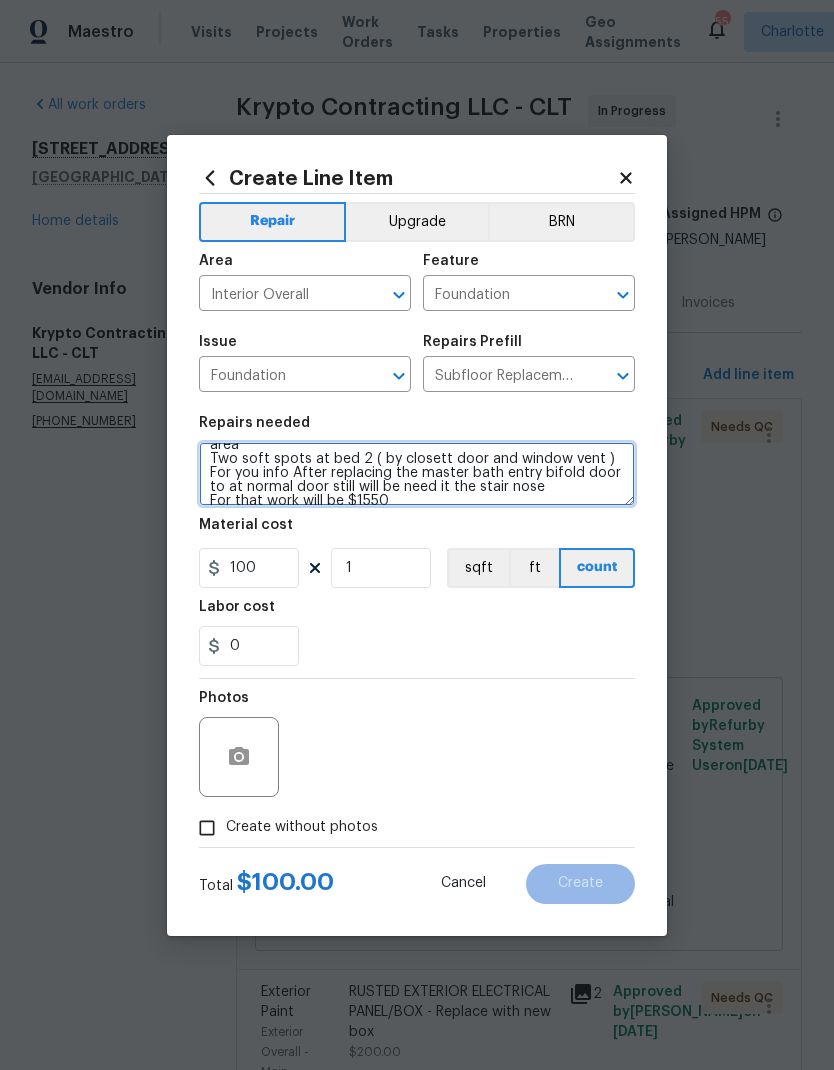 click on "Level the area  at the small closet
Level the area at master closet entry
Level the  living room so it will be level with the rest of the house ( we will have to add sheets of plywood in the whole  area
Two soft spots at bed 2 ( by closett door and window vent )
For you info After replacing the master bath entry bifold door to at normal door still will be need it the stair nose
For that work will be $1550
It will take us 2 days to complete that ,
If flooring please can be move to Monday
Install prehung door at master bath entry $225
Ensure that the subflooring is properly secured and meets current standard. Clean up and dispose of all debris properly." at bounding box center (417, 474) 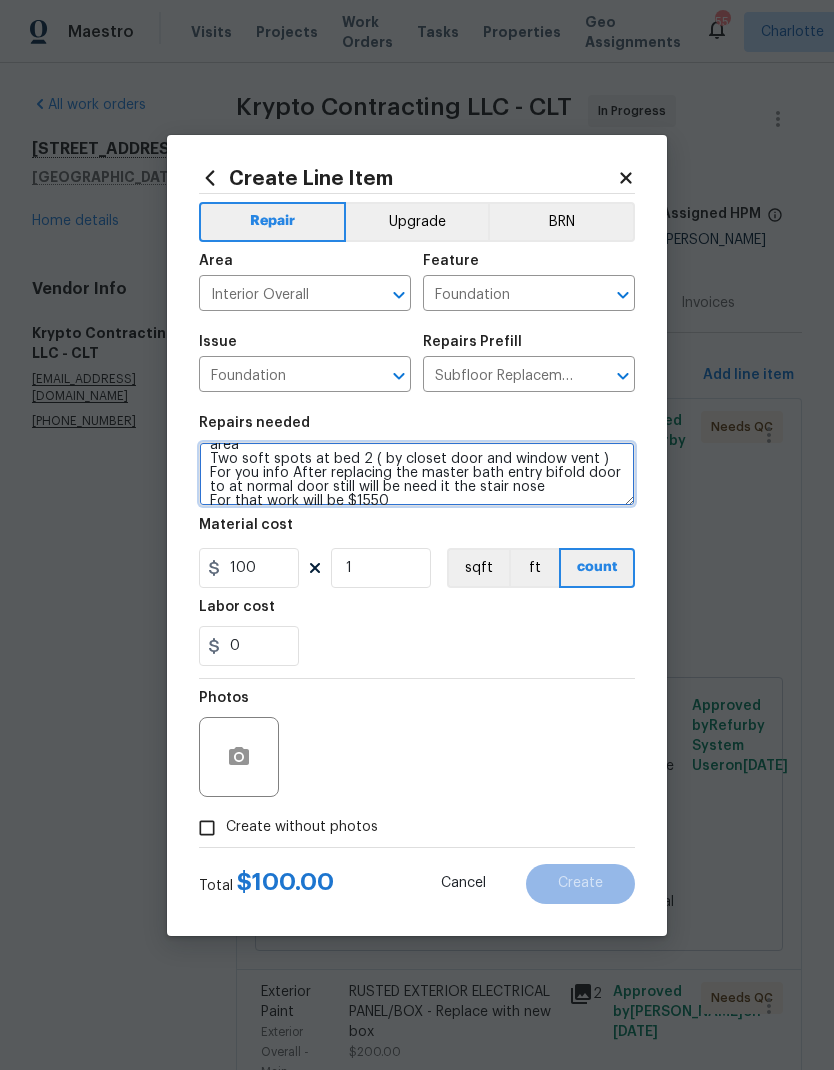 click on "Level the area  at the small closet
Level the area at master closet entry
Level the  living room so it will be level with the rest of the house ( we will have to add sheets of plywood in the whole  area
Two soft spots at bed 2 ( by closet door and window vent )
For you info After replacing the master bath entry bifold door to at normal door still will be need it the stair nose
For that work will be $1550
It will take us 2 days to complete that ,
If flooring please can be move to Monday
Install prehung door at master bath entry $225
Ensure that the subflooring is properly secured and meets current standard. Clean up and dispose of all debris properly." at bounding box center (417, 474) 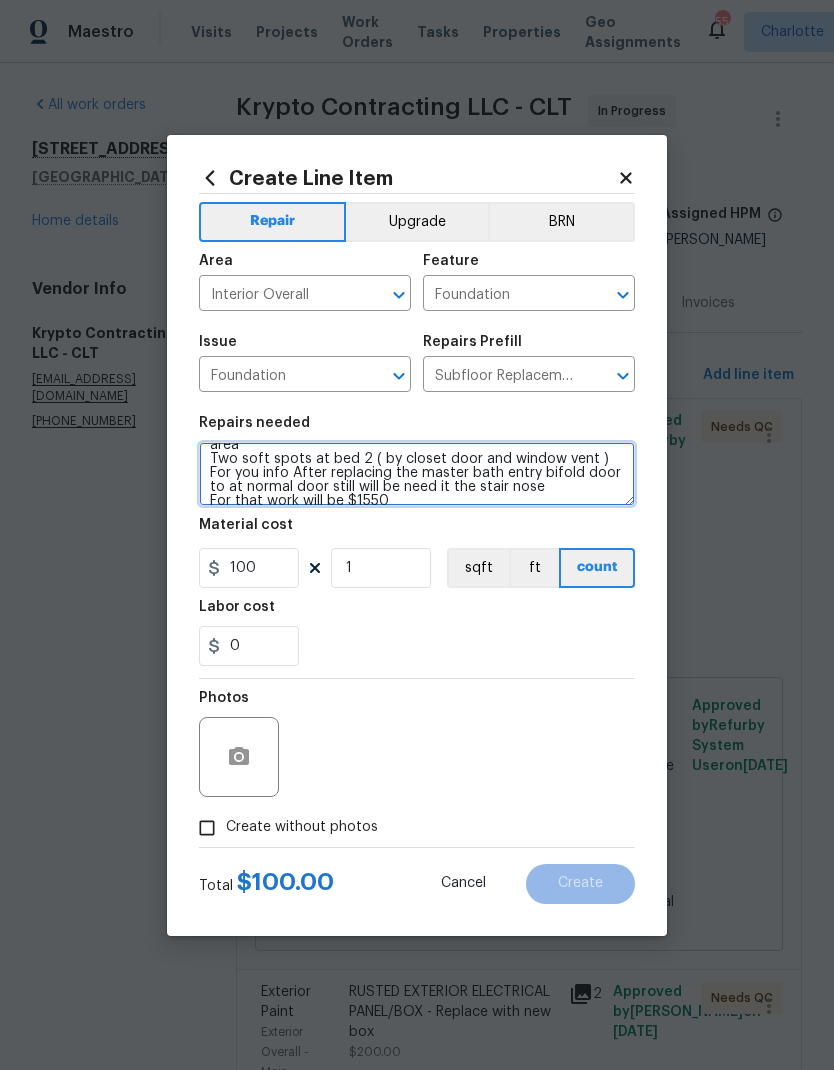 click on "Level the area  at the small closet
Level the area at master closet entry
Level the  living room so it will be level with the rest of the house ( we will have to add sheets of plywood in the whole  area
Two soft spots at bed 2 ( by closet door and window vent )
For you info After replacing the master bath entry bifold door to at normal door still will be need it the stair nose
For that work will be $1550
It will take us 2 days to complete that ,
If flooring please can be move to Monday
Install prehung door at master bath entry $225
Ensure that the subflooring is properly secured and meets current standard. Clean up and dispose of all debris properly." at bounding box center [417, 474] 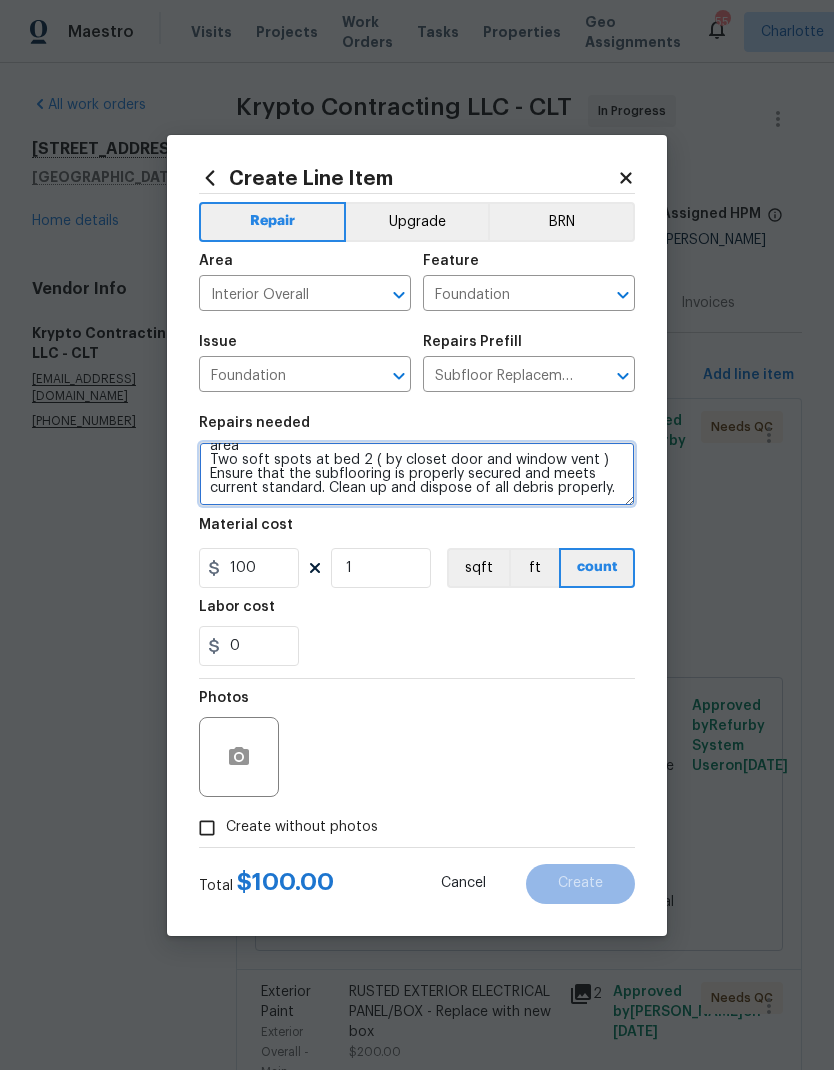 scroll, scrollTop: 70, scrollLeft: 0, axis: vertical 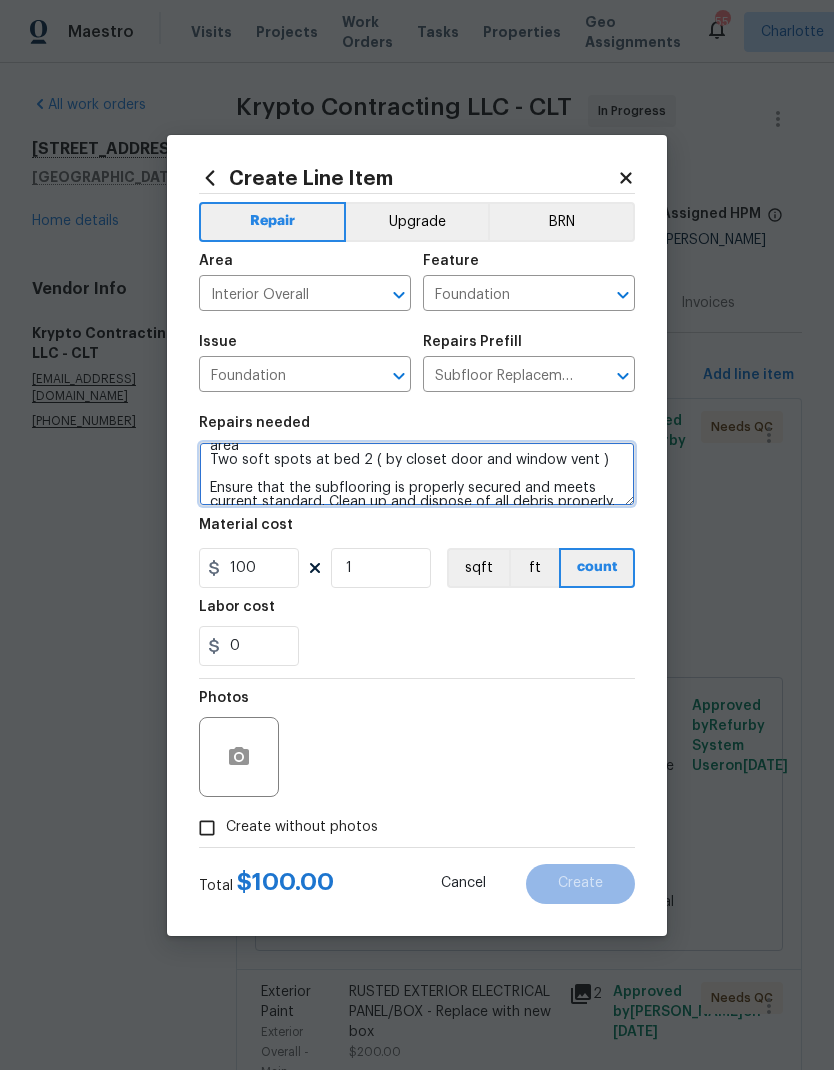 type on "Level the area  at the small closet
Level the area at master closet entry
Level the  living room so it will be level with the rest of the house ( we will have to add sheets of plywood in the whole  area
Two soft spots at bed 2 ( by closet door and window vent )
Ensure that the subflooring is properly secured and meets current standard. Clean up and dispose of all debris properly." 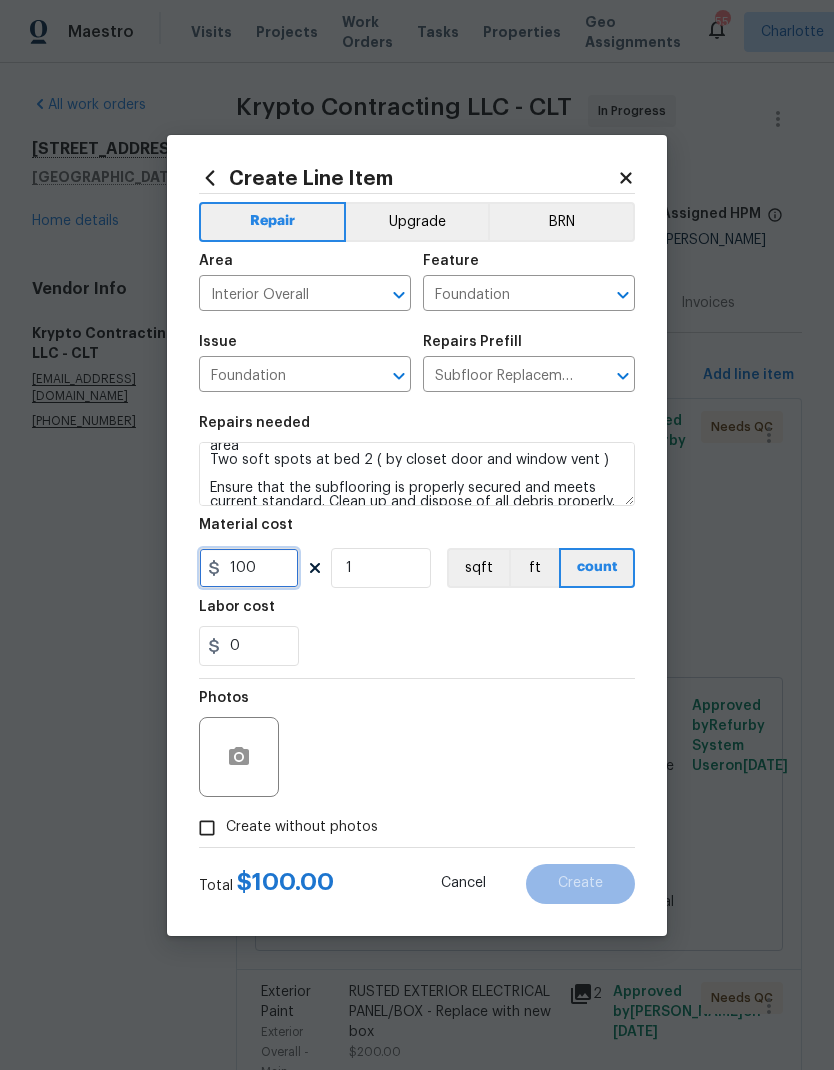 click on "100" at bounding box center [249, 568] 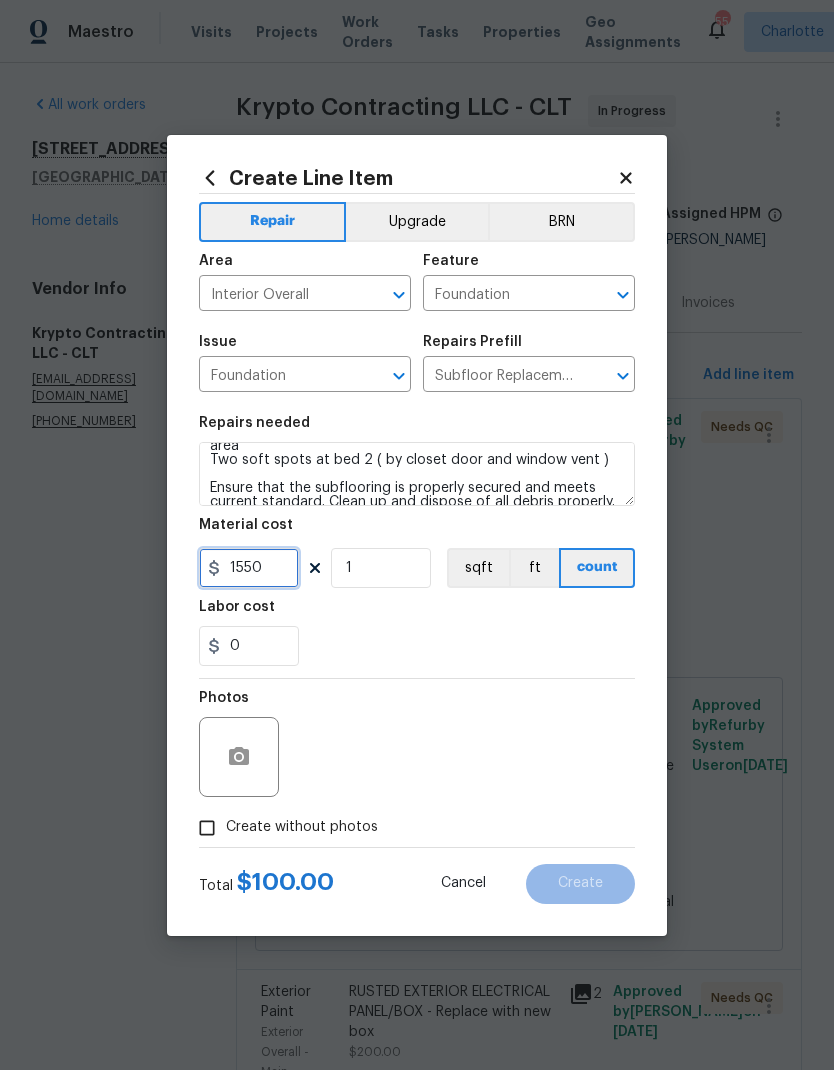 type on "1550" 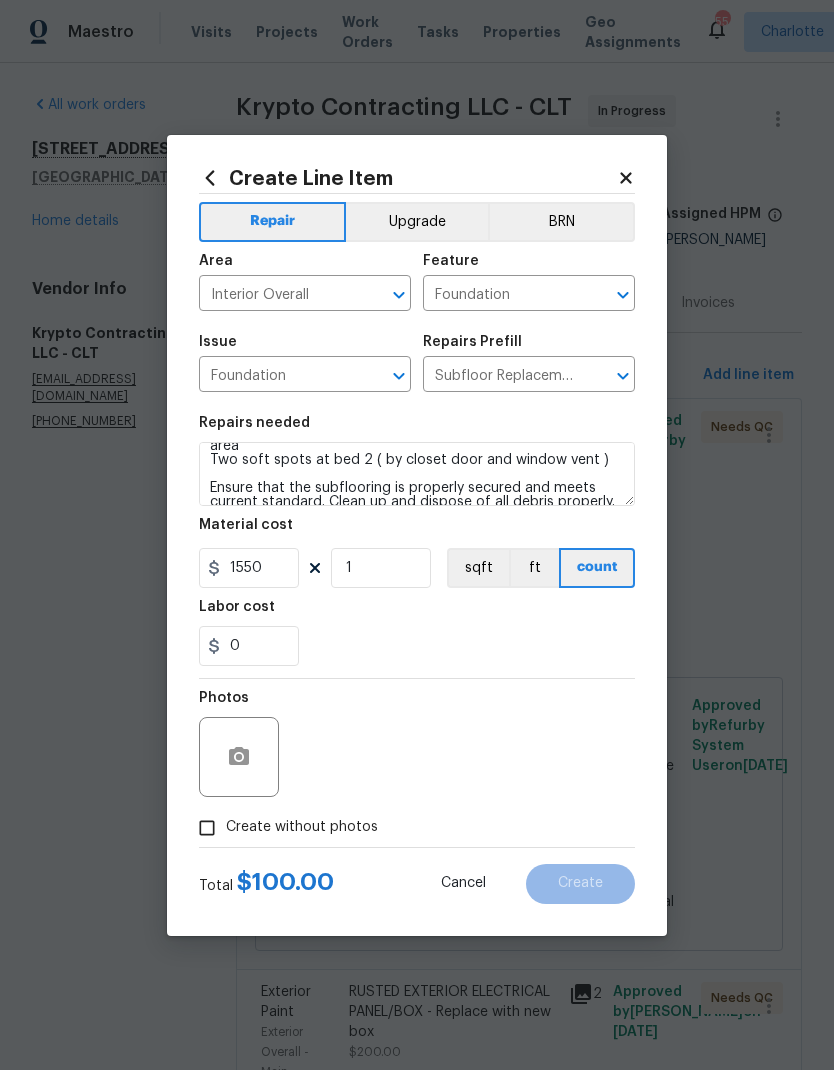 click on "0" at bounding box center [417, 646] 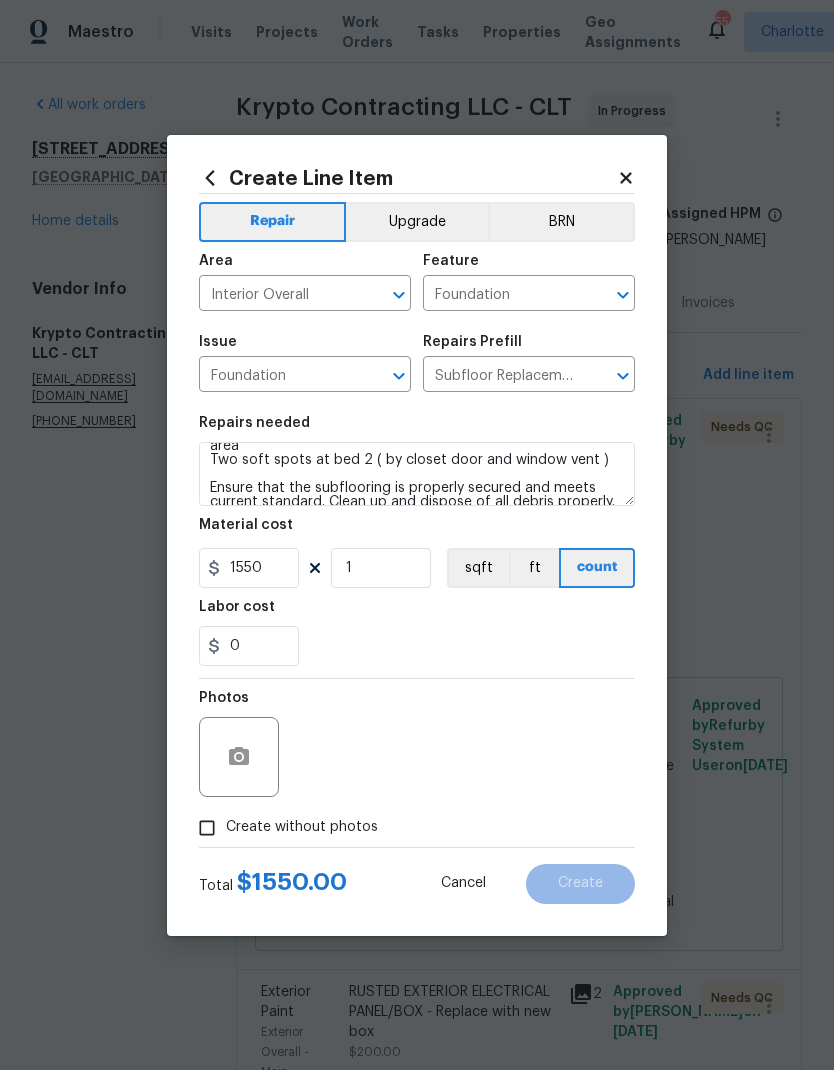 click on "Create without photos" at bounding box center (207, 828) 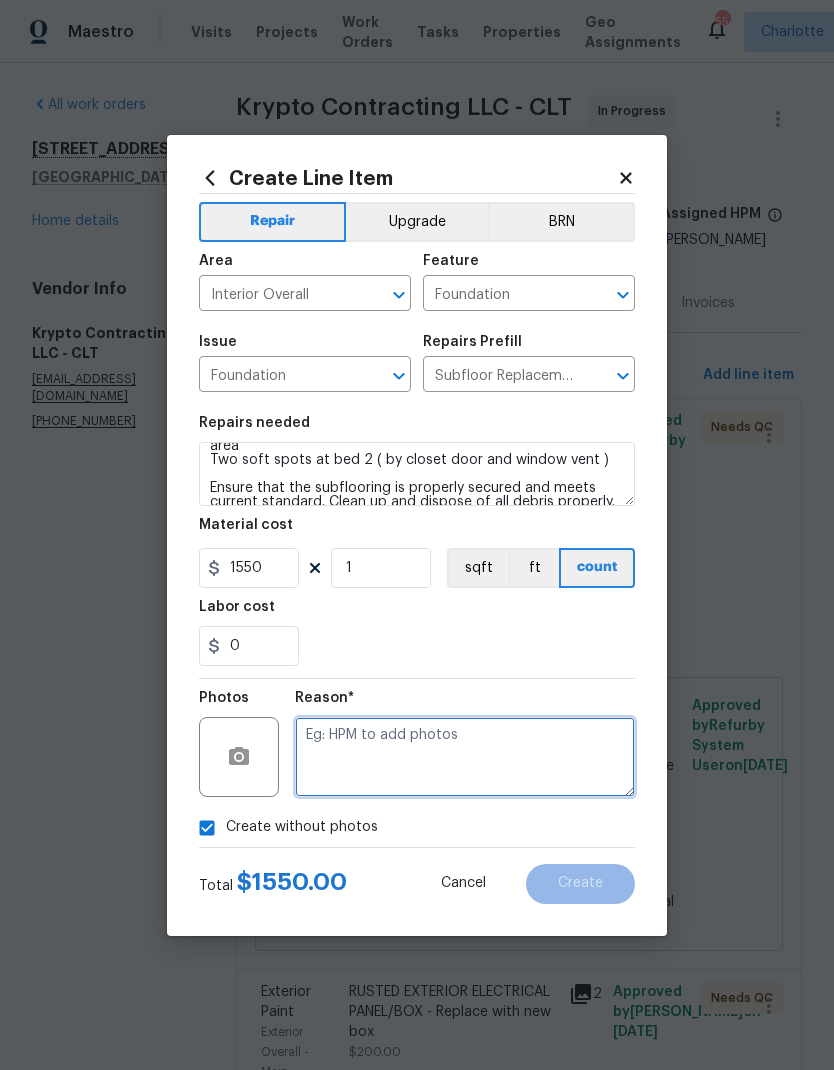 click at bounding box center (465, 757) 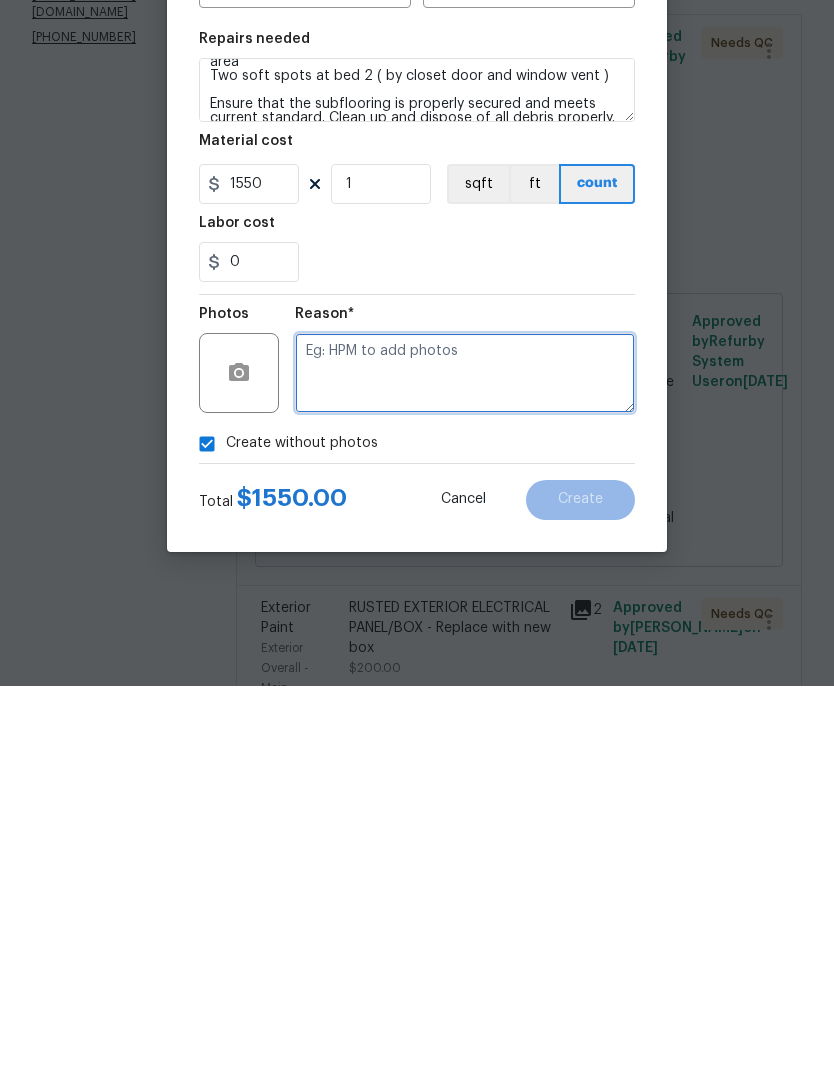 scroll, scrollTop: 80, scrollLeft: 0, axis: vertical 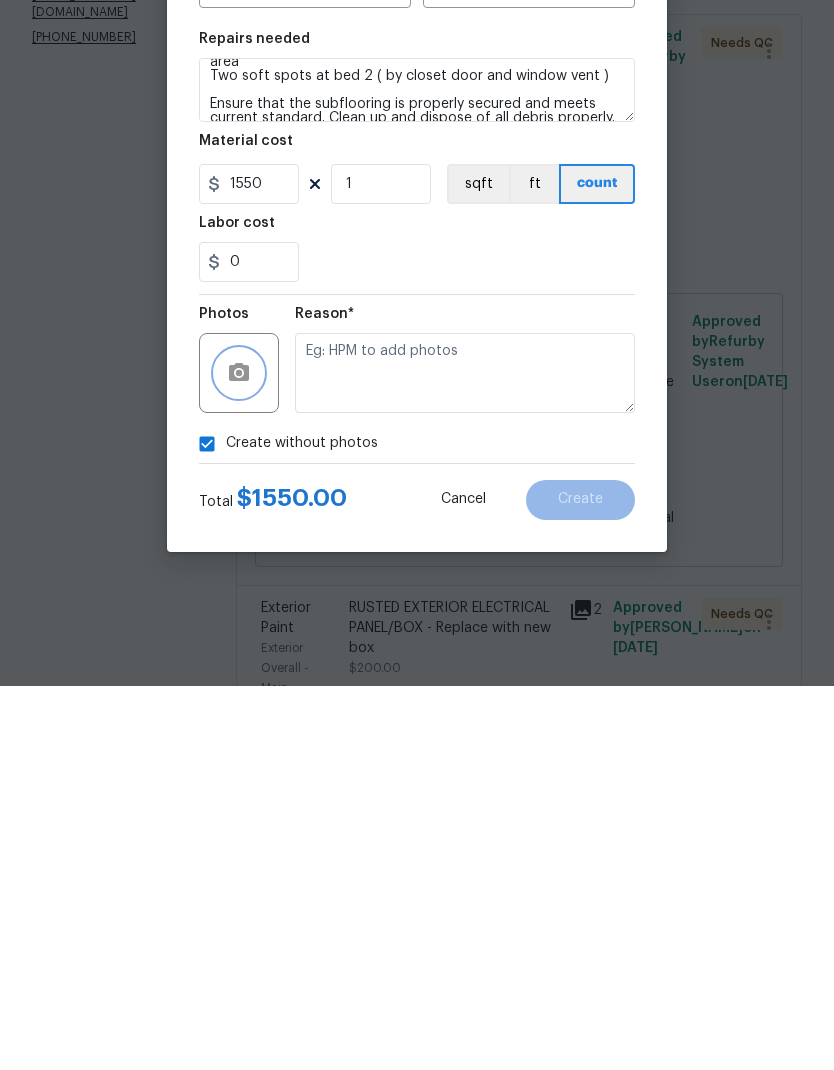 click at bounding box center [239, 757] 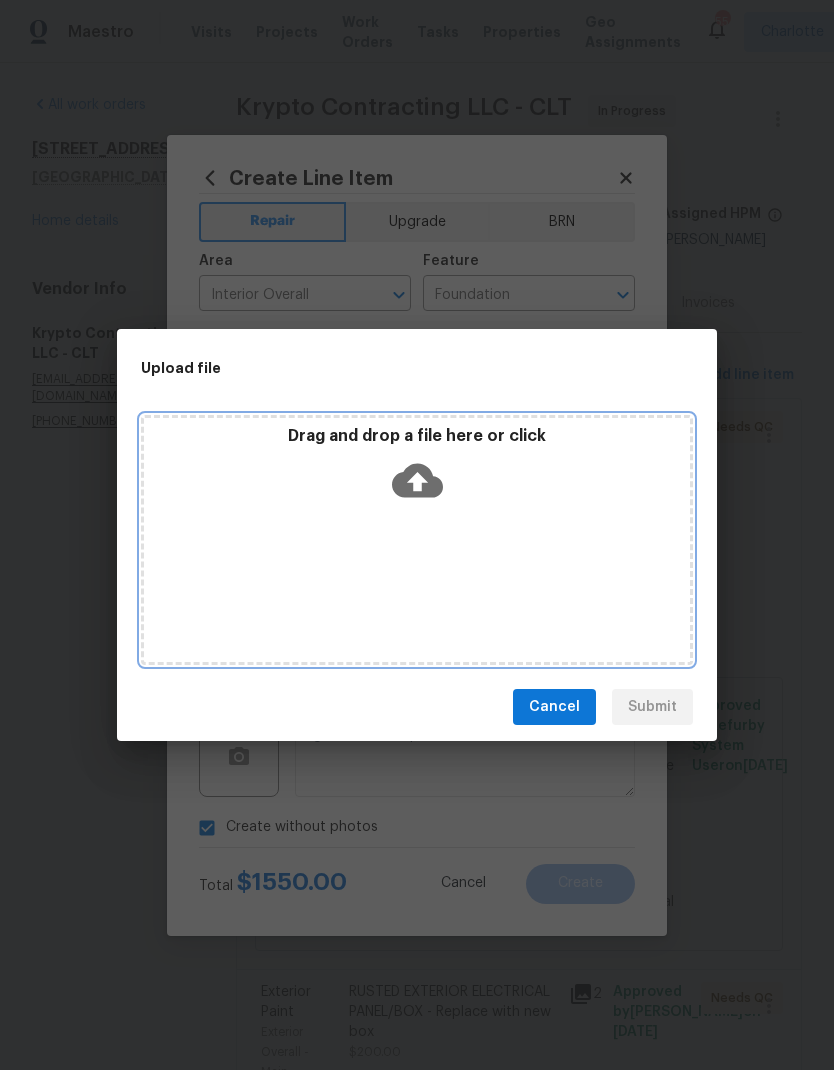 click on "Drag and drop a file here or click" at bounding box center (417, 540) 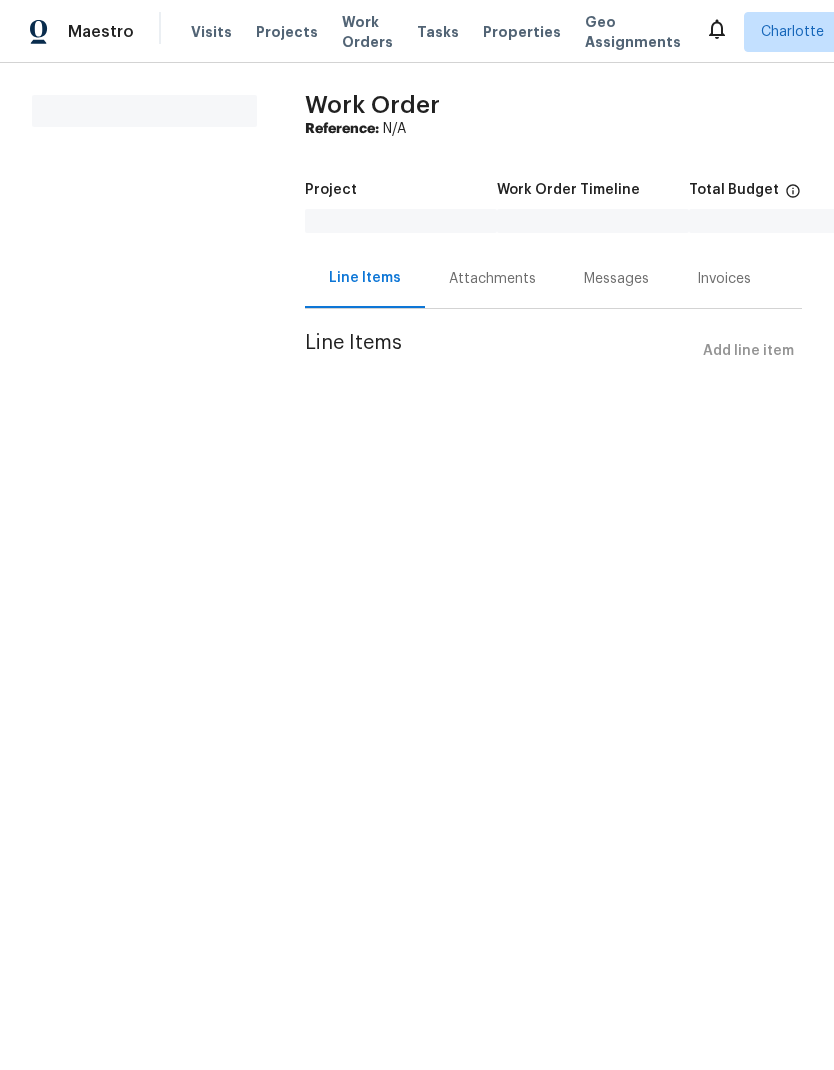 scroll, scrollTop: 0, scrollLeft: 0, axis: both 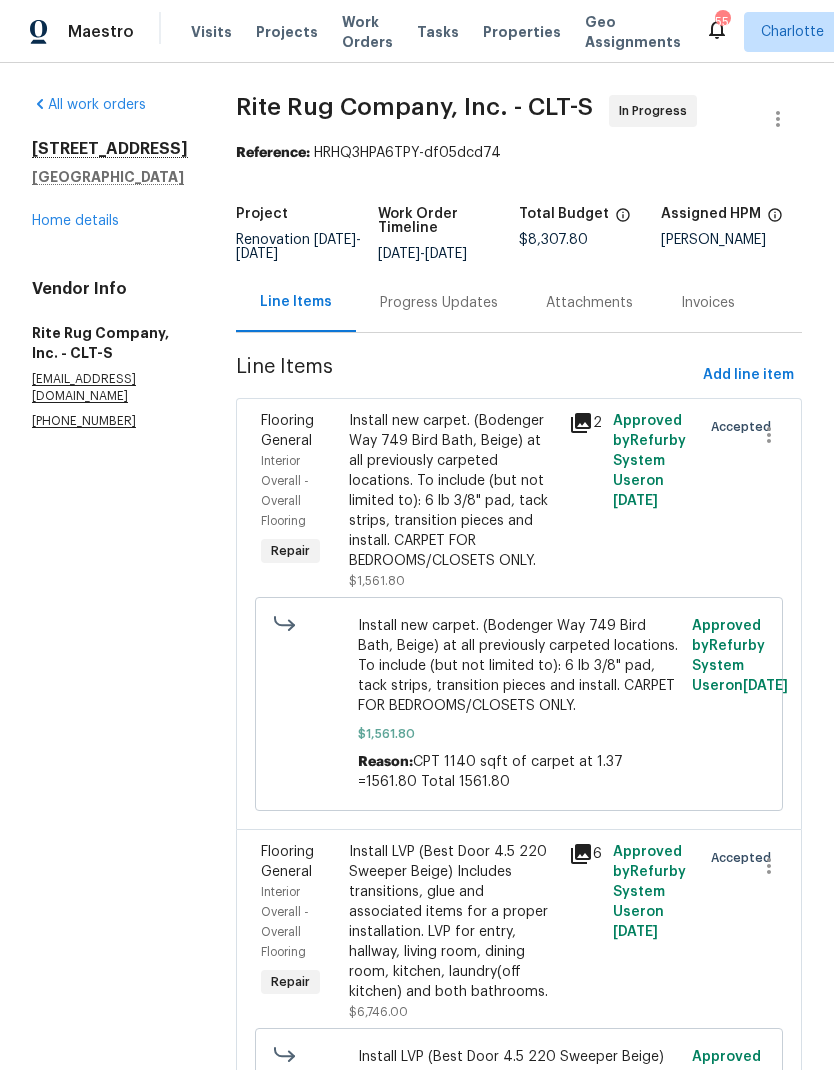 click on "Progress Updates" at bounding box center [439, 303] 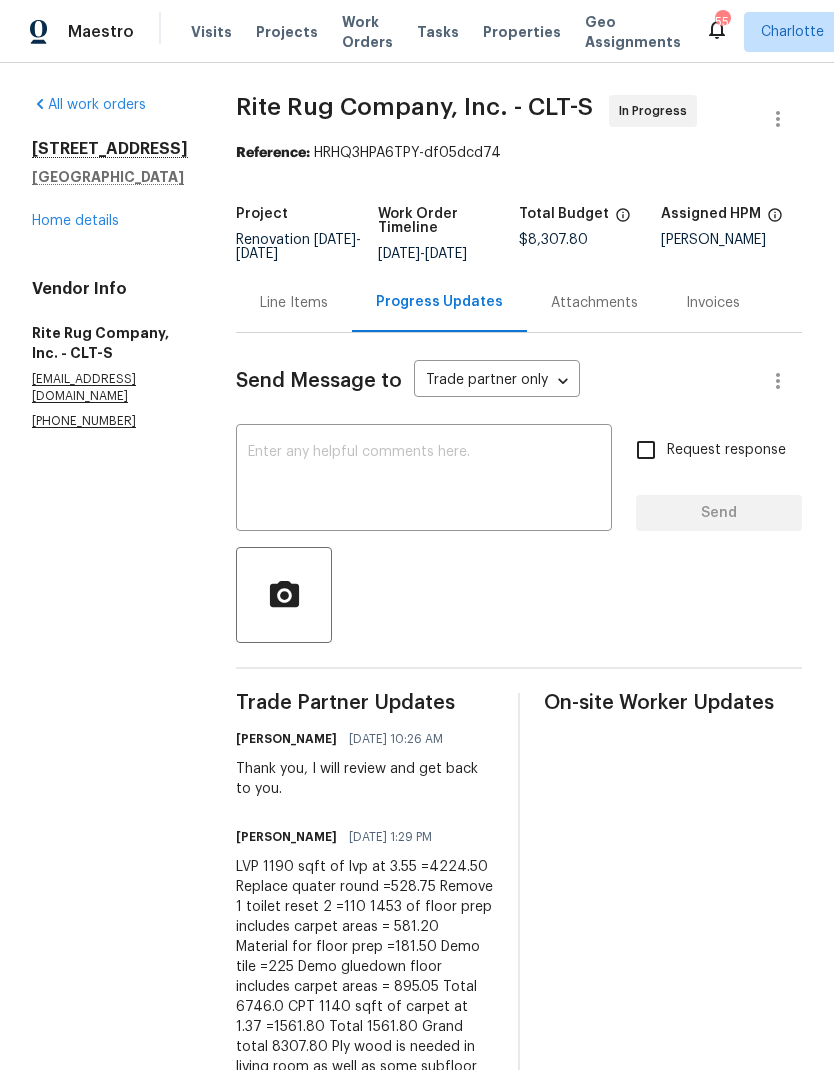 click at bounding box center [424, 480] 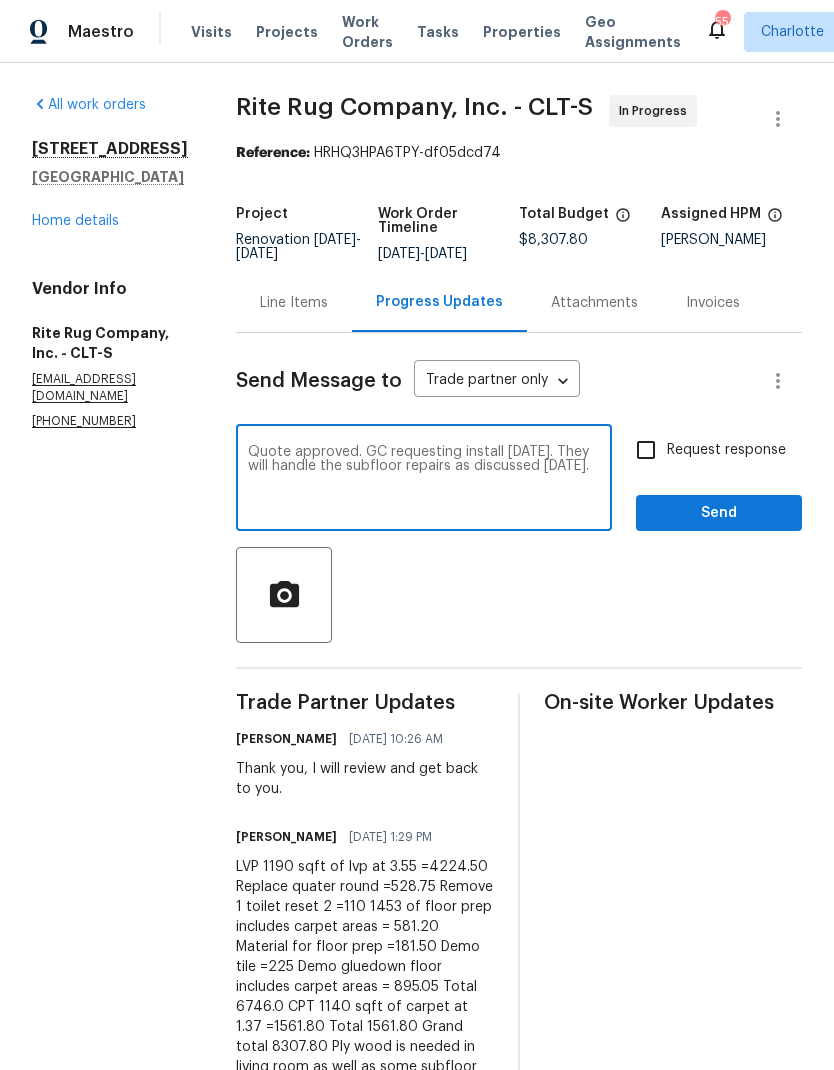 type on "Quote approved. GC requesting install Monday. They will handle the subfloor repairs as discussed today." 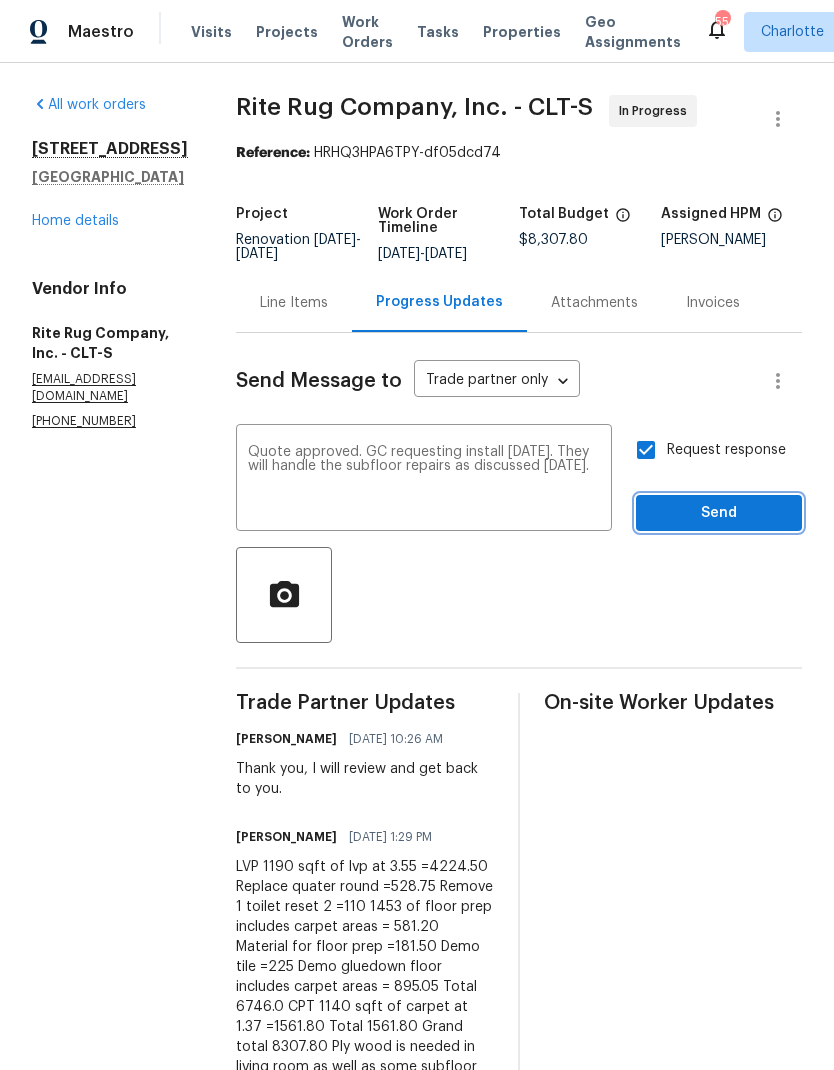 click on "Send" at bounding box center [719, 513] 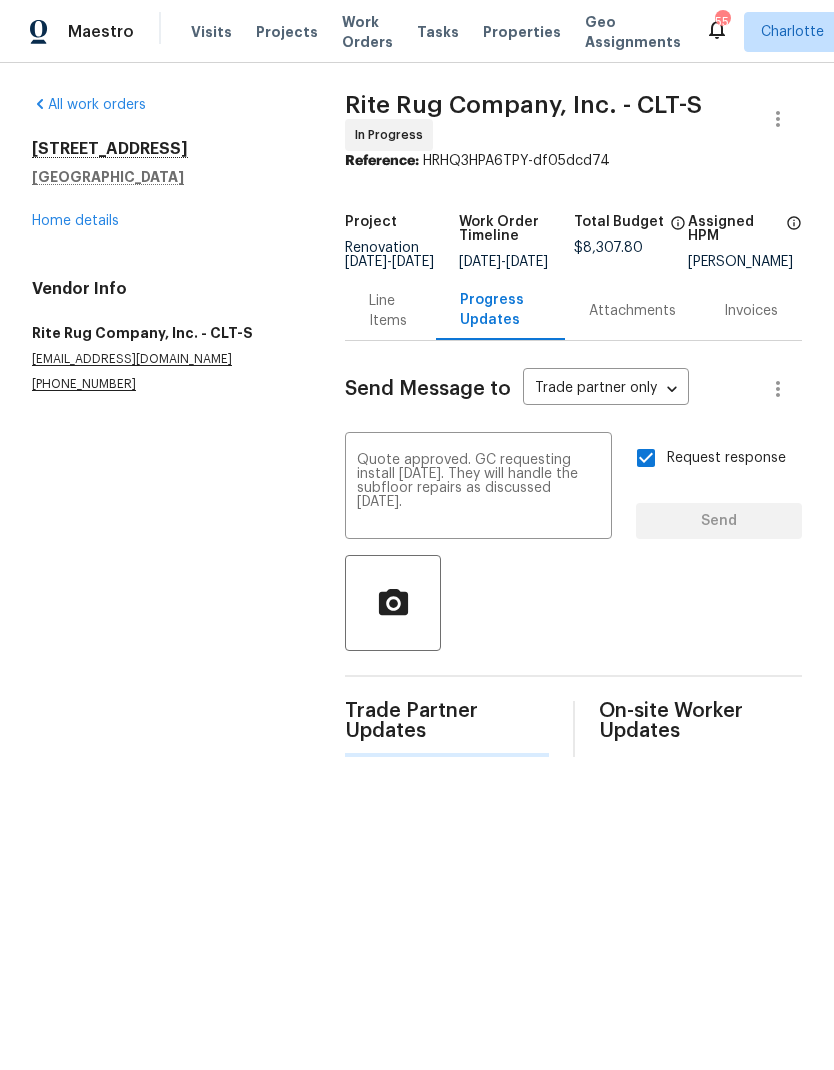 type 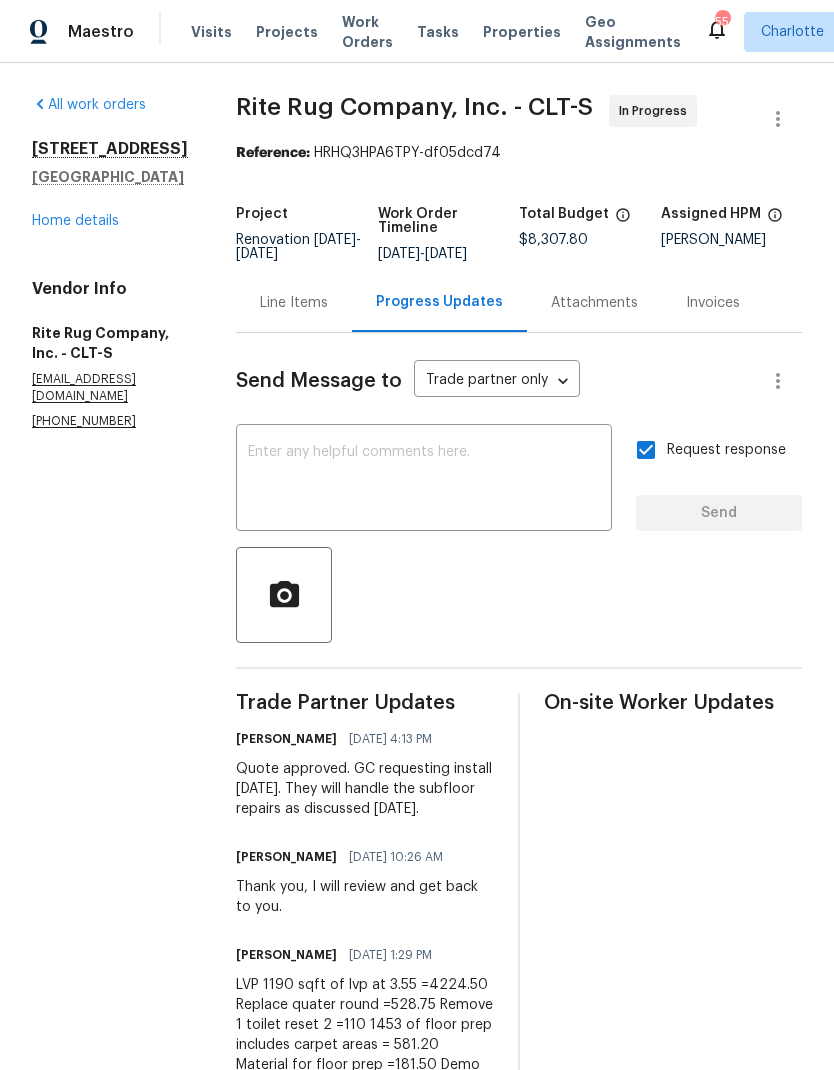click on "Home details" at bounding box center [75, 221] 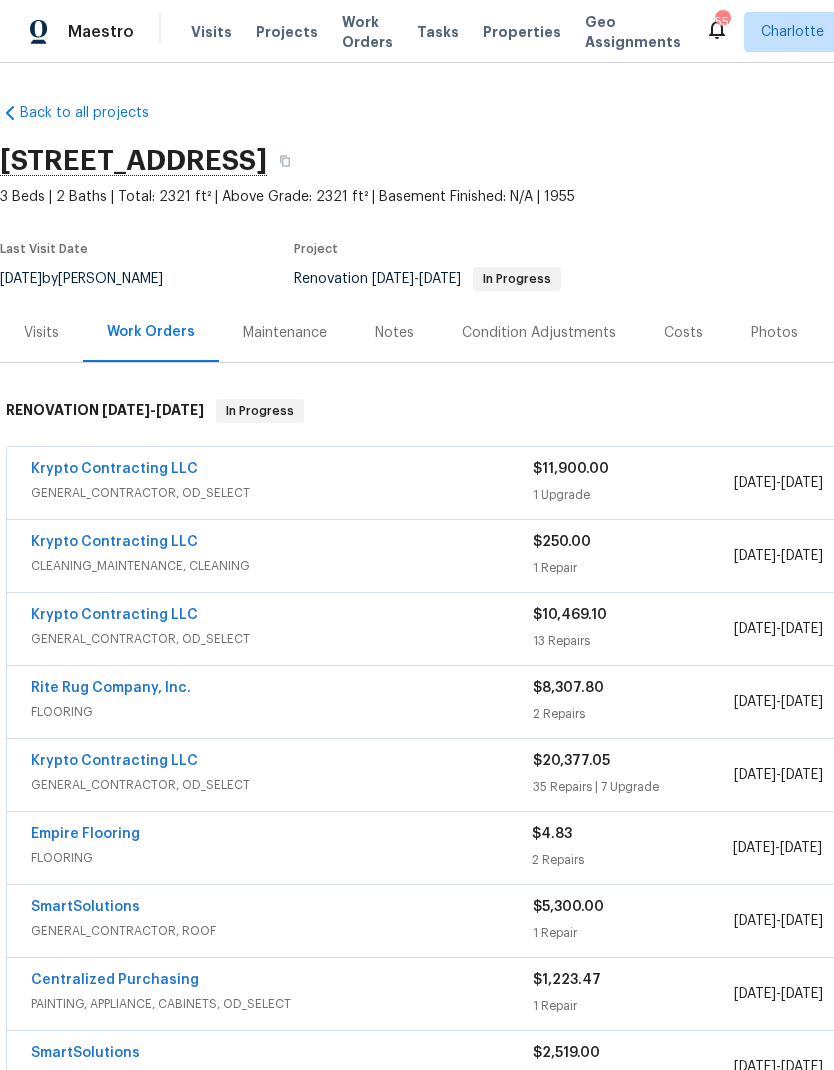 click on "Costs" at bounding box center [683, 332] 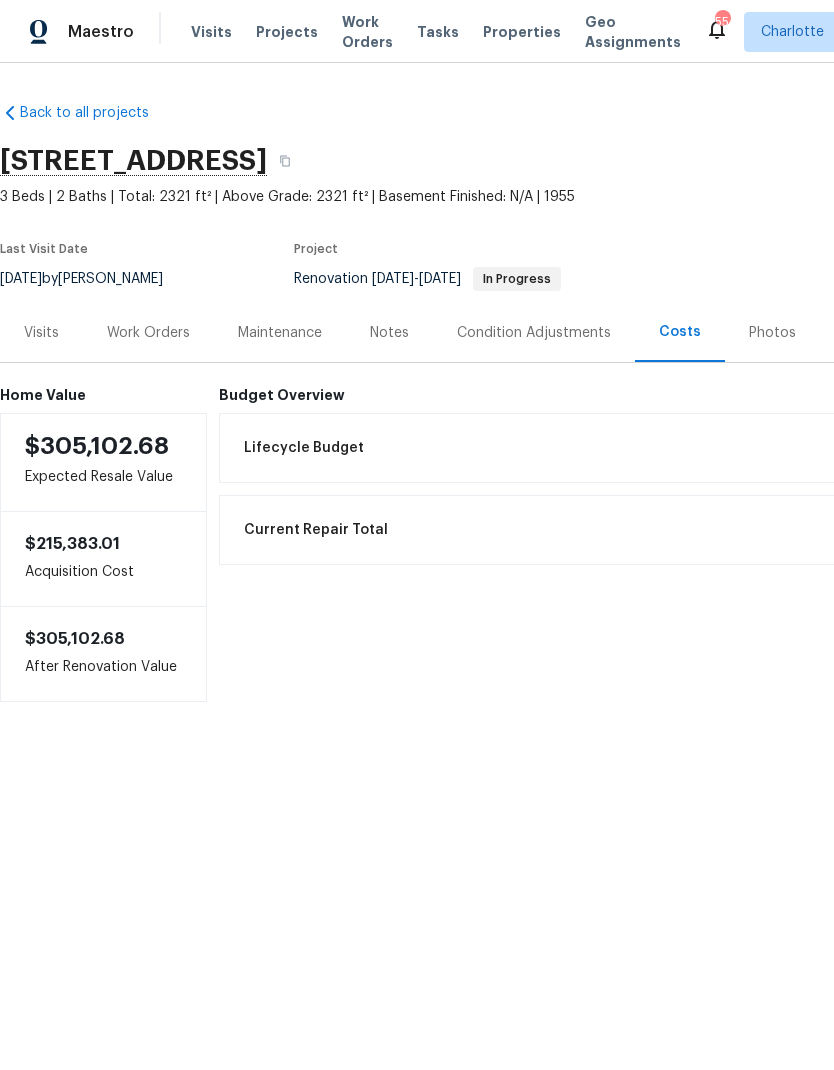 scroll, scrollTop: 0, scrollLeft: 0, axis: both 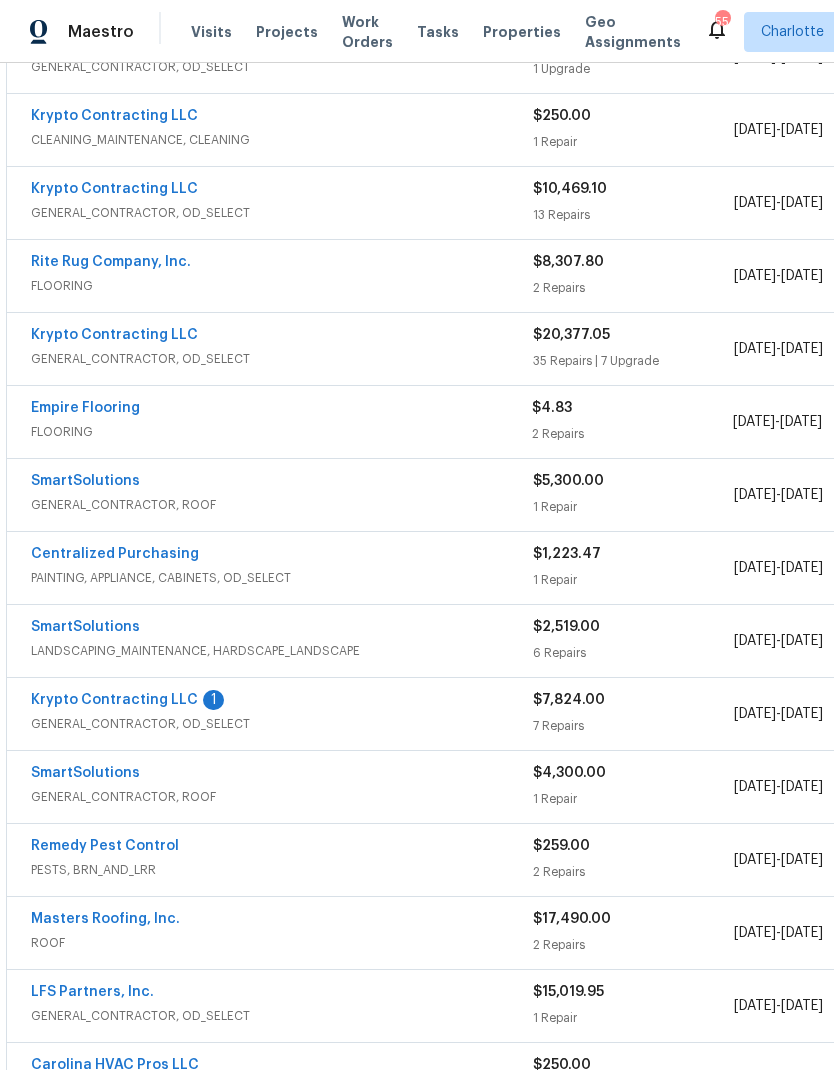 click on "Empire Flooring" at bounding box center [85, 408] 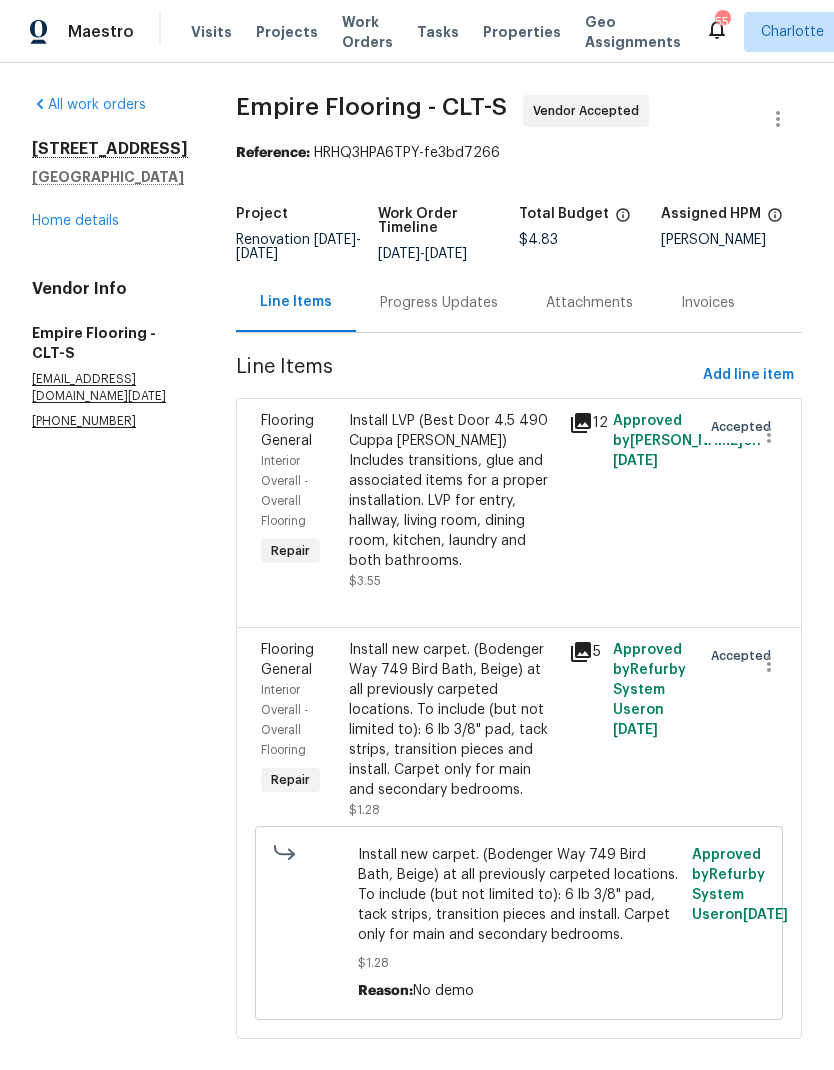 click on "Progress Updates" at bounding box center [439, 303] 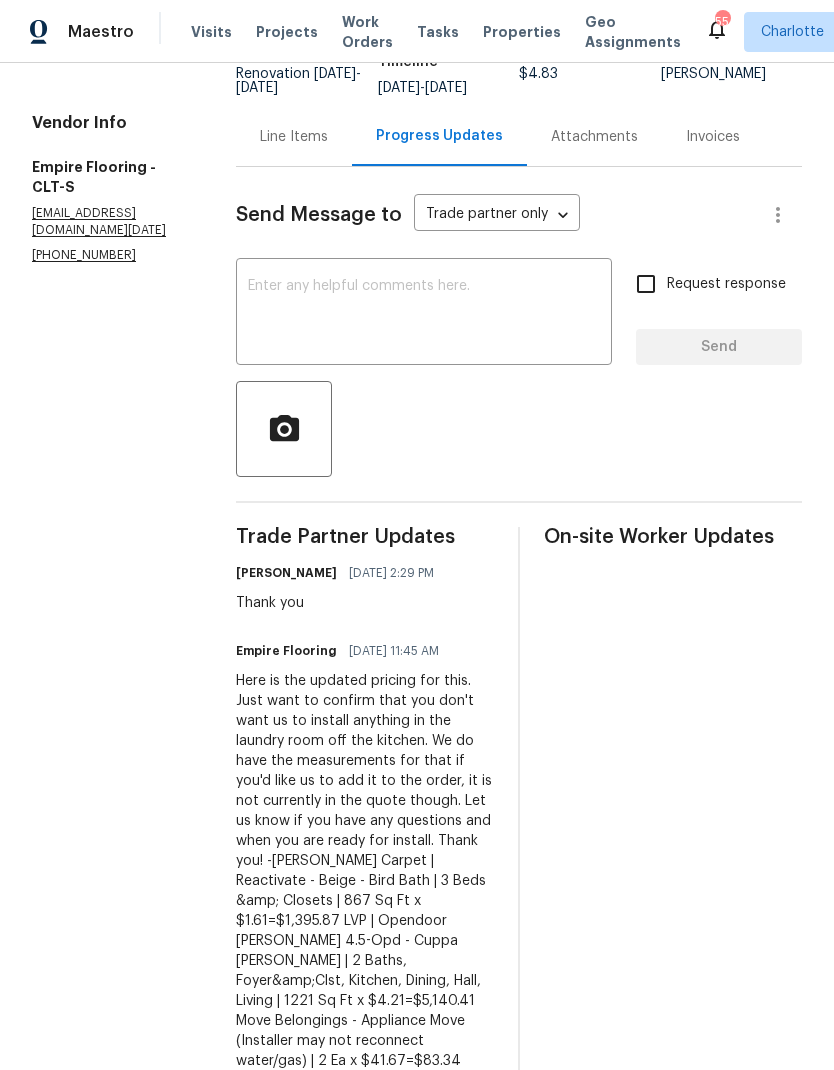 scroll, scrollTop: 160, scrollLeft: 0, axis: vertical 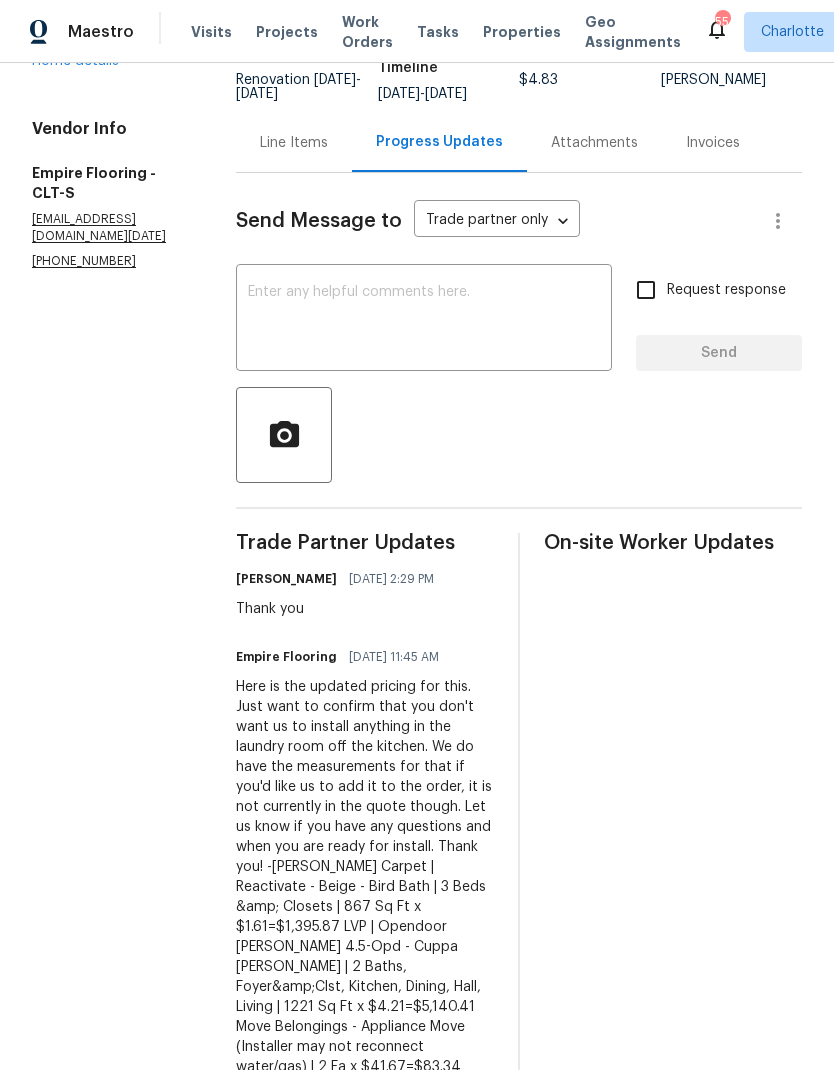click at bounding box center (424, 320) 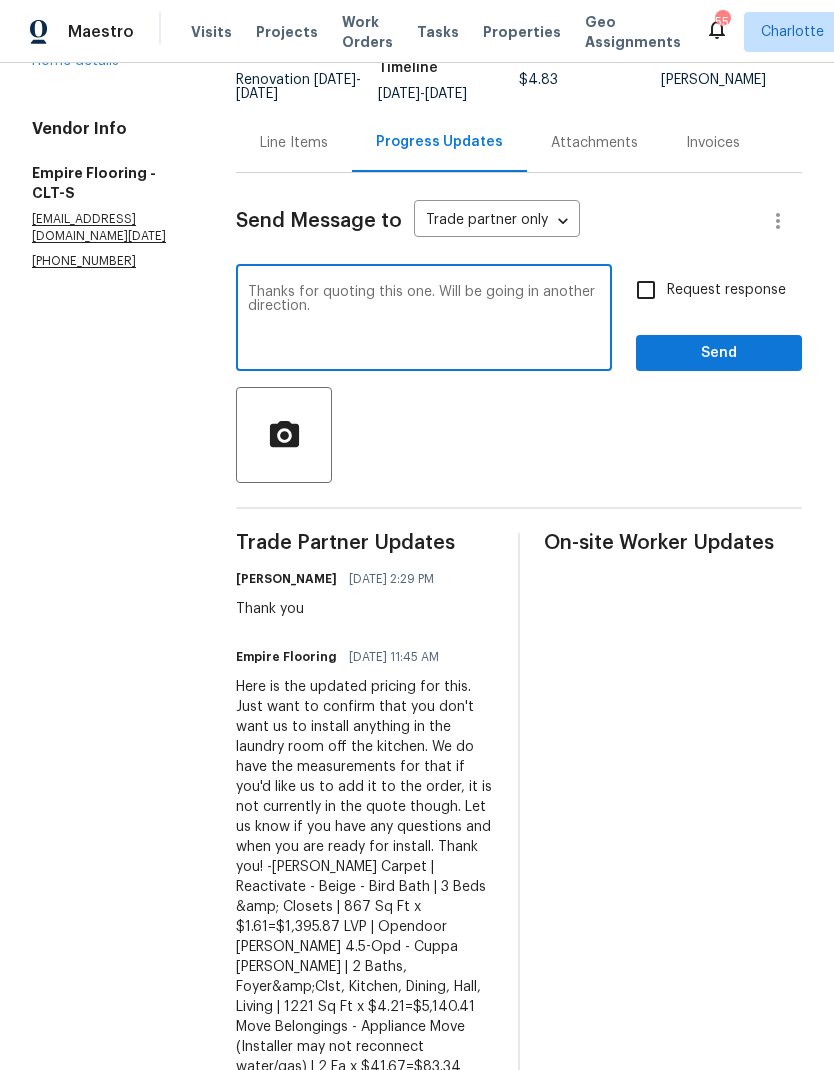 type on "Thanks for quoting this one. Will be going in another direction." 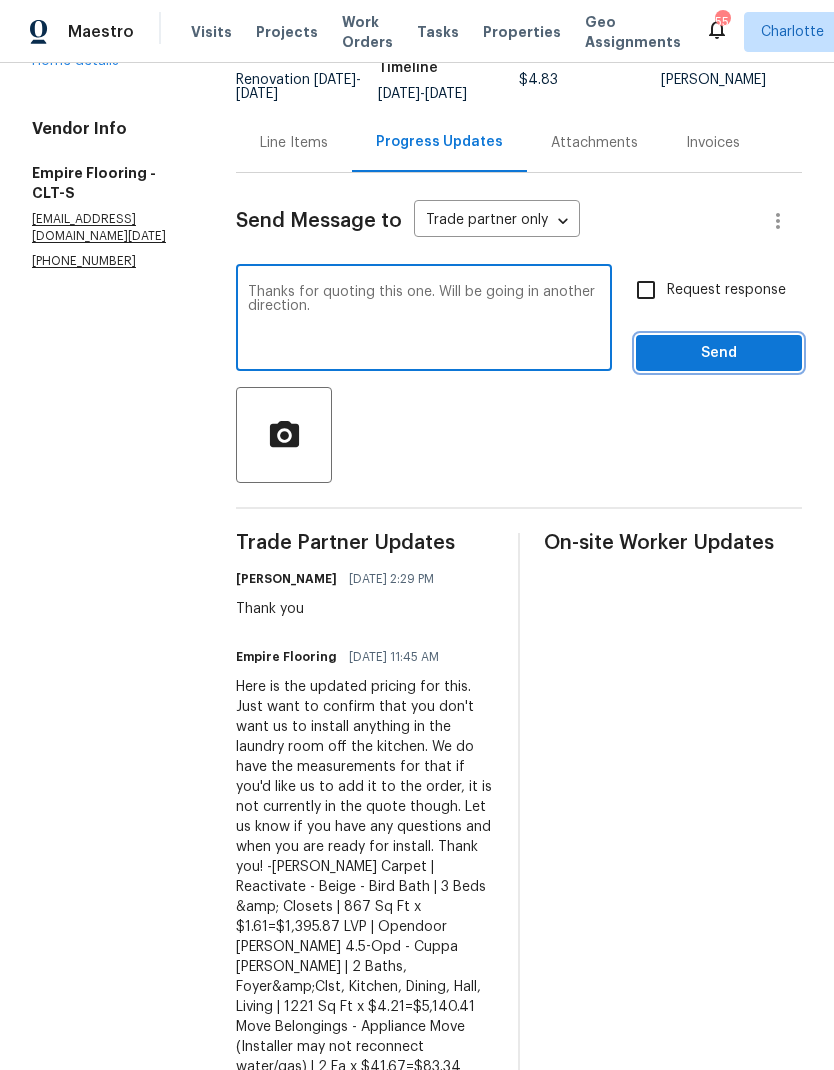 click on "Send" at bounding box center [719, 353] 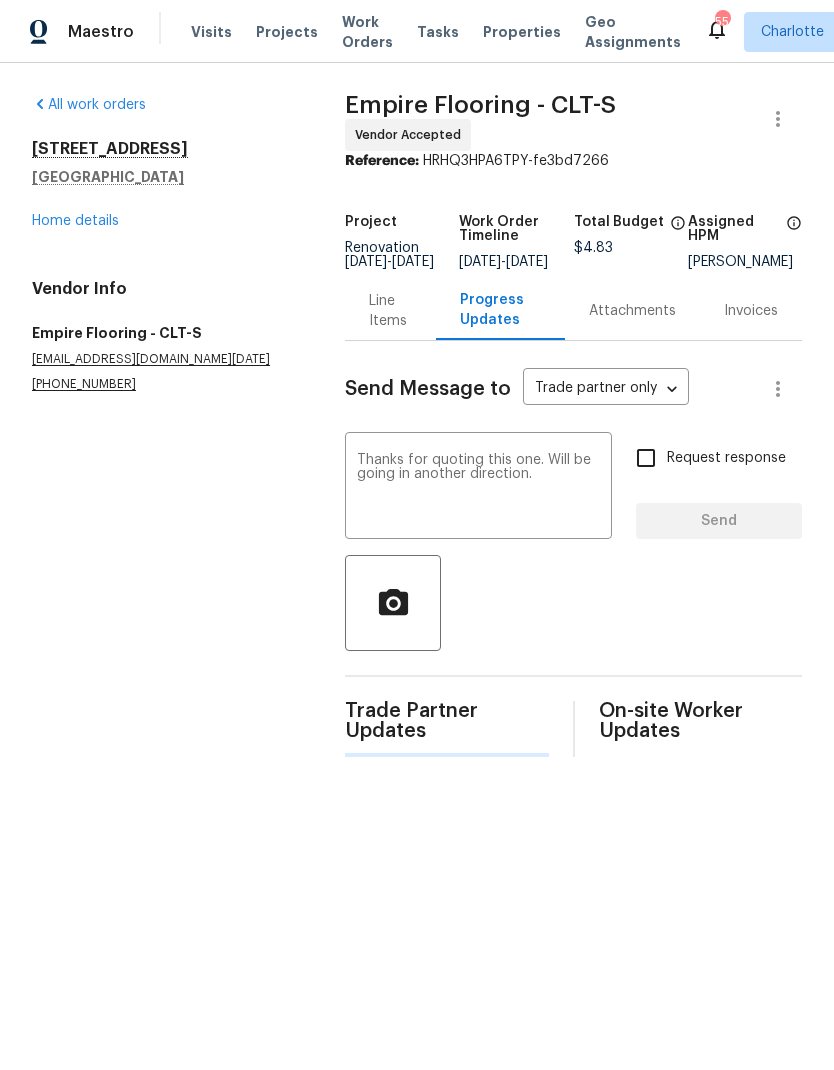 scroll, scrollTop: 0, scrollLeft: 0, axis: both 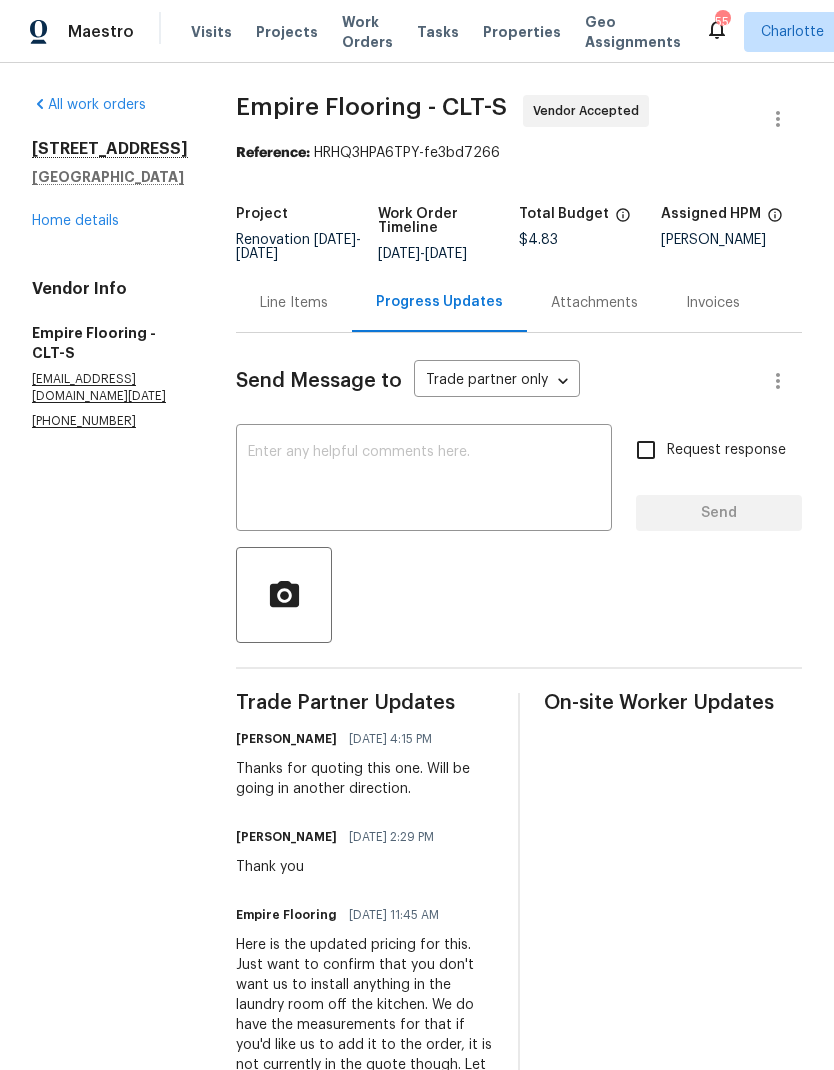 click on "Home details" at bounding box center (75, 221) 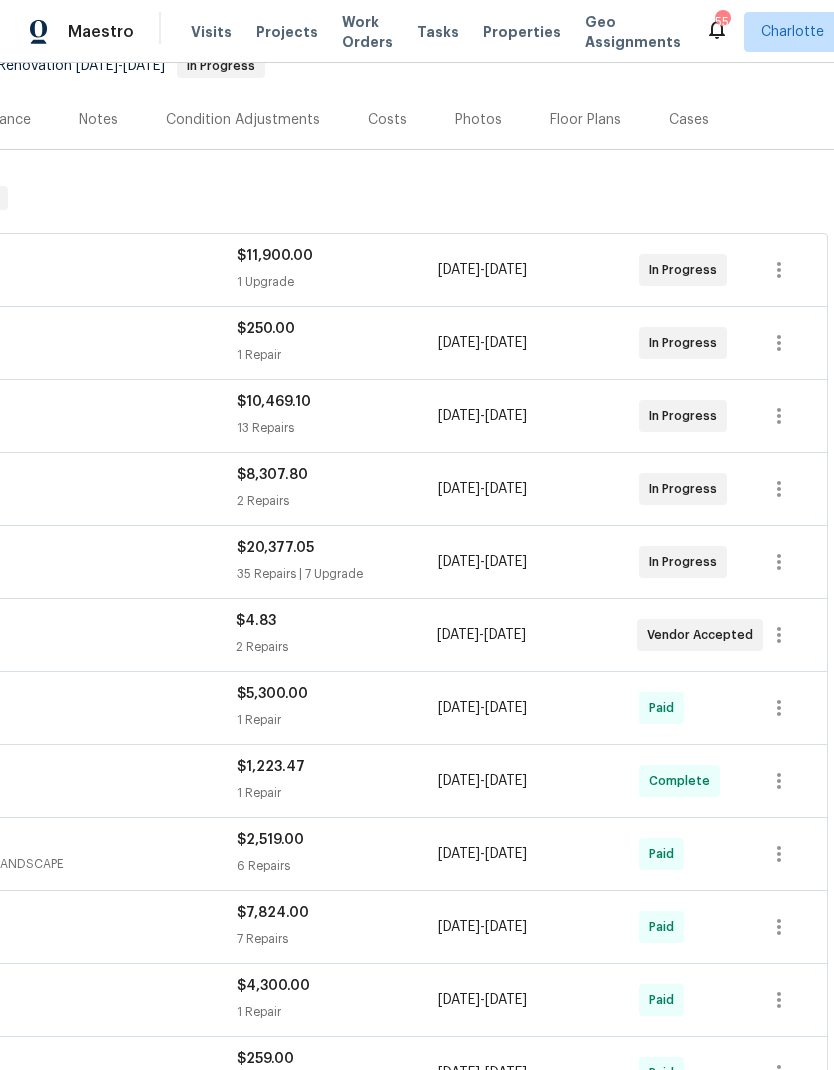 scroll, scrollTop: 215, scrollLeft: 296, axis: both 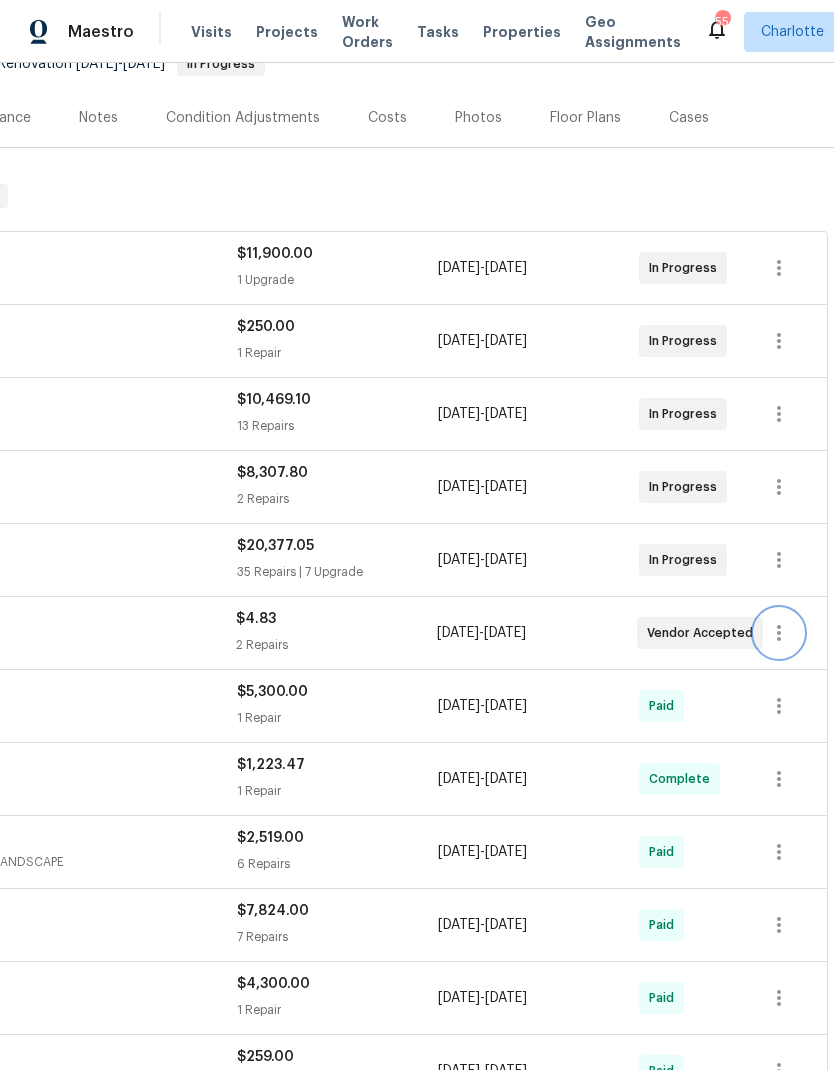click 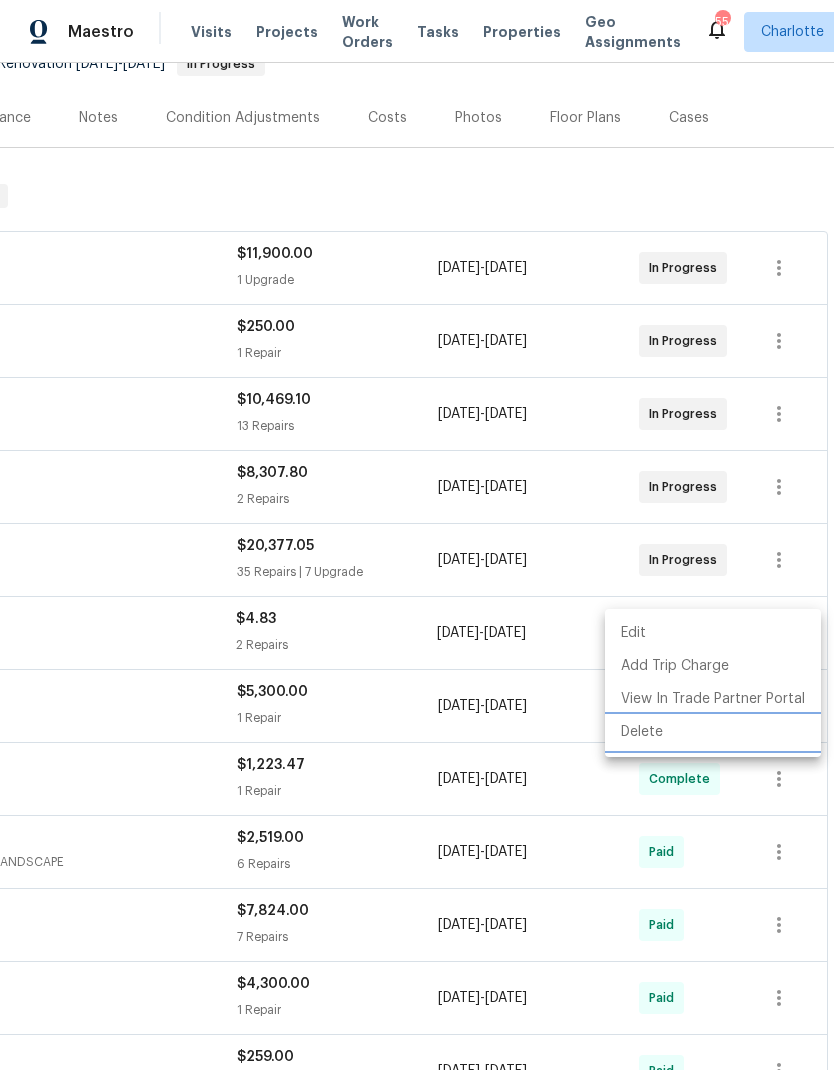 click on "Delete" at bounding box center (713, 732) 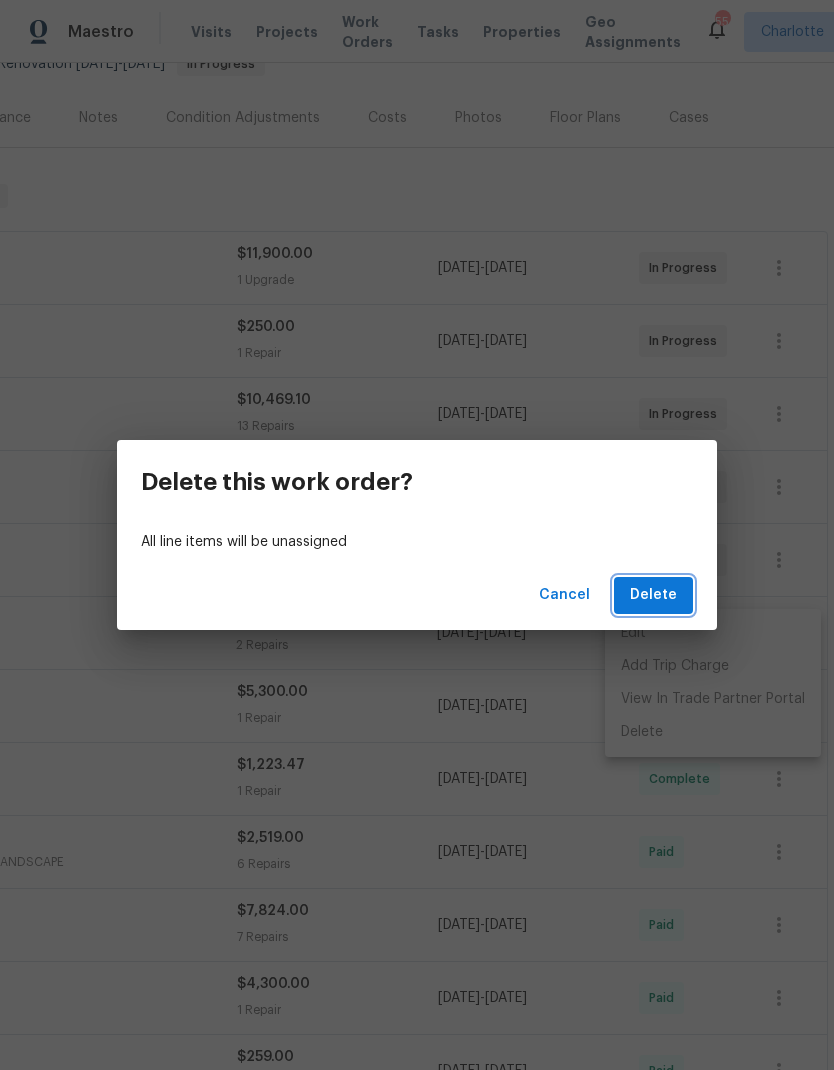click on "Delete" at bounding box center [653, 595] 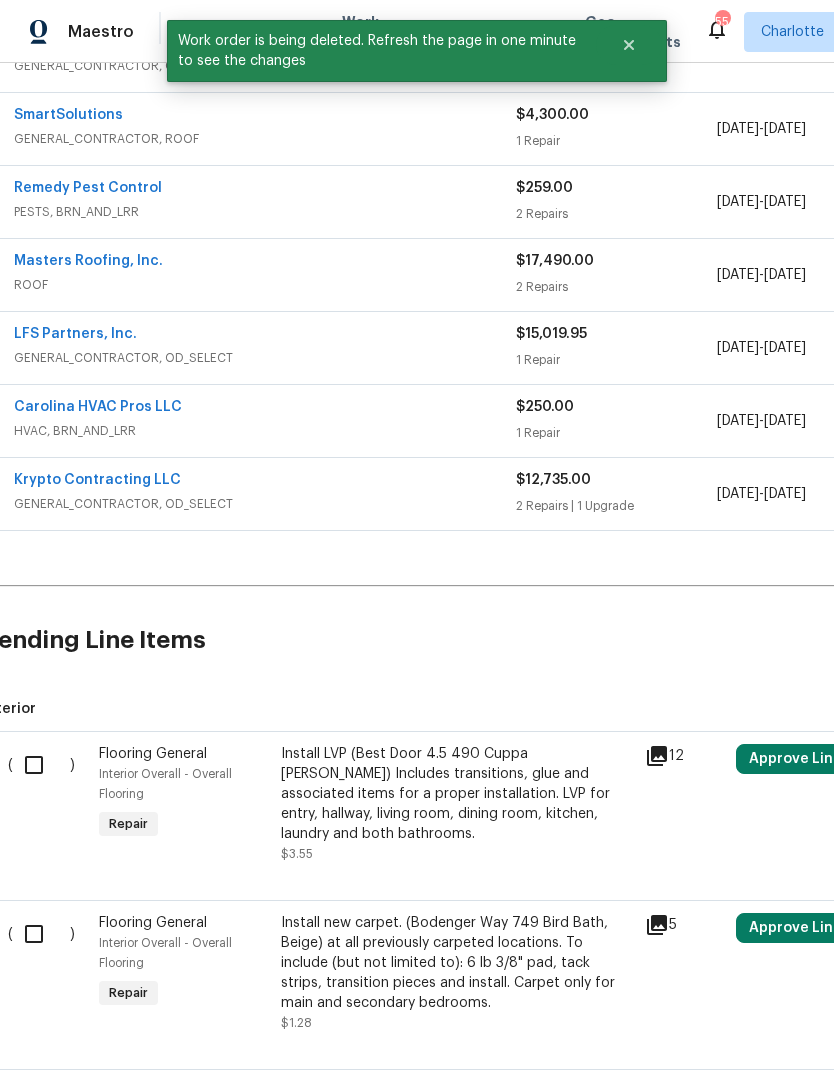 scroll, scrollTop: 1011, scrollLeft: 19, axis: both 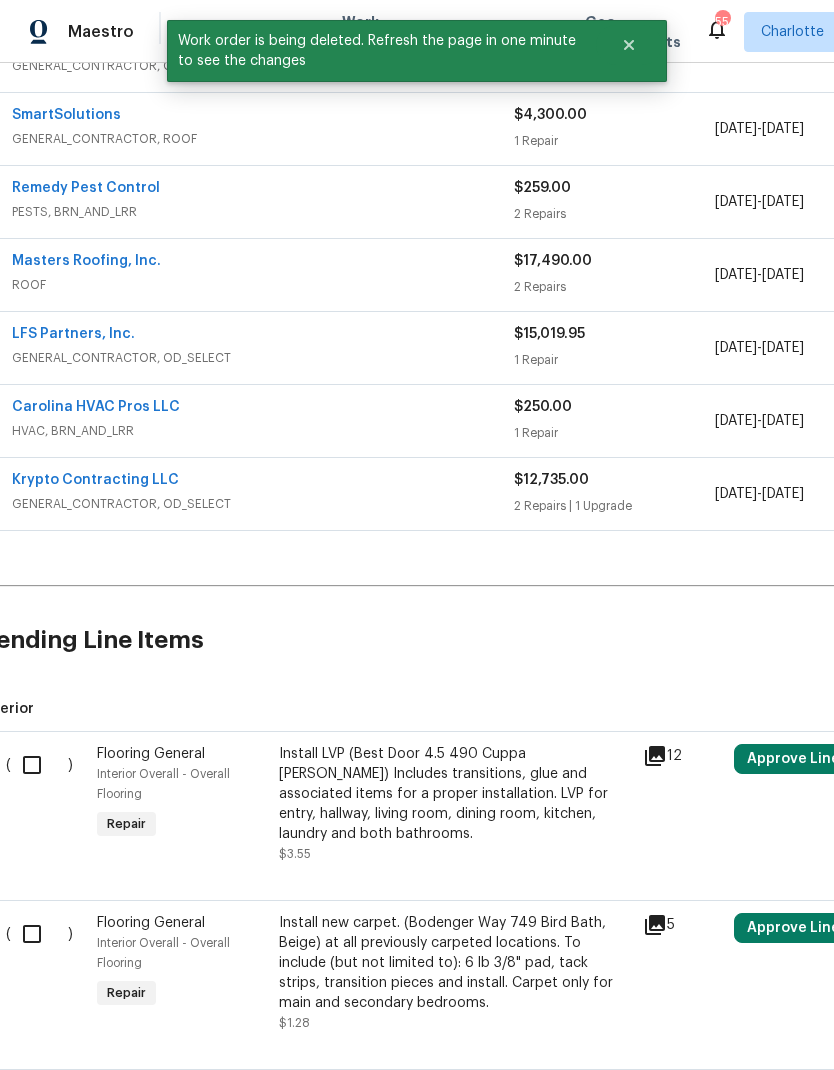click at bounding box center [39, 765] 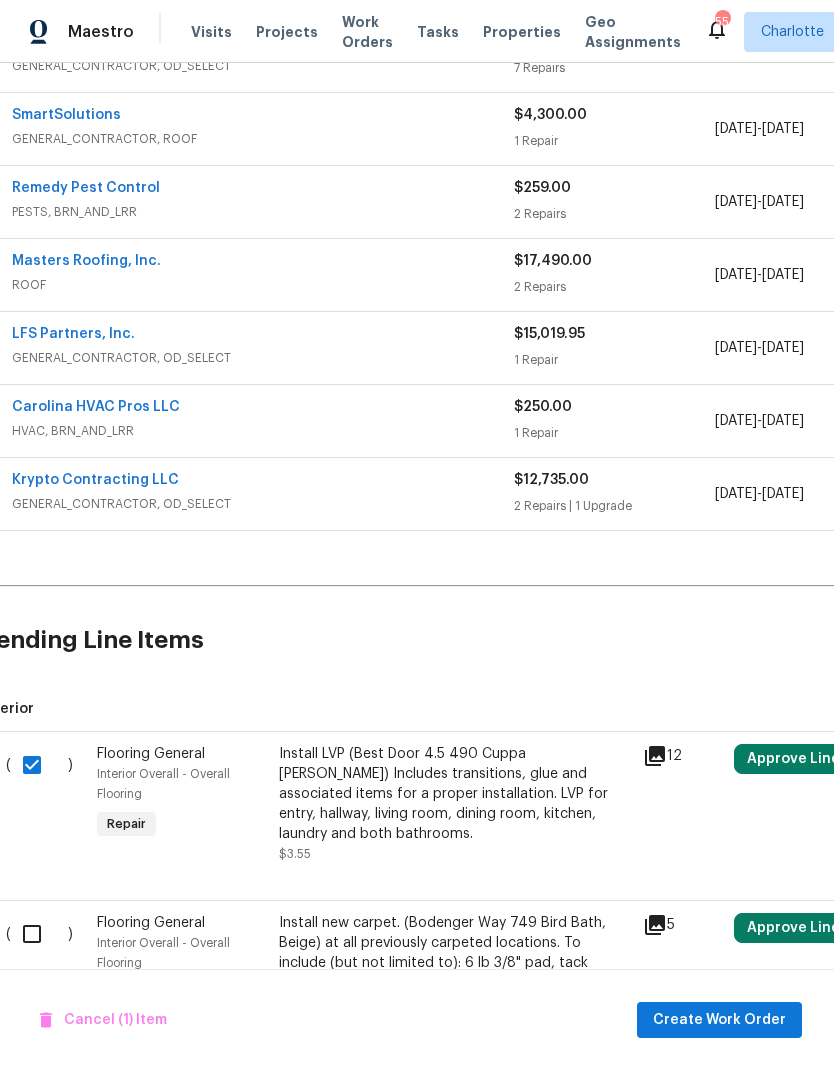 click at bounding box center [39, 934] 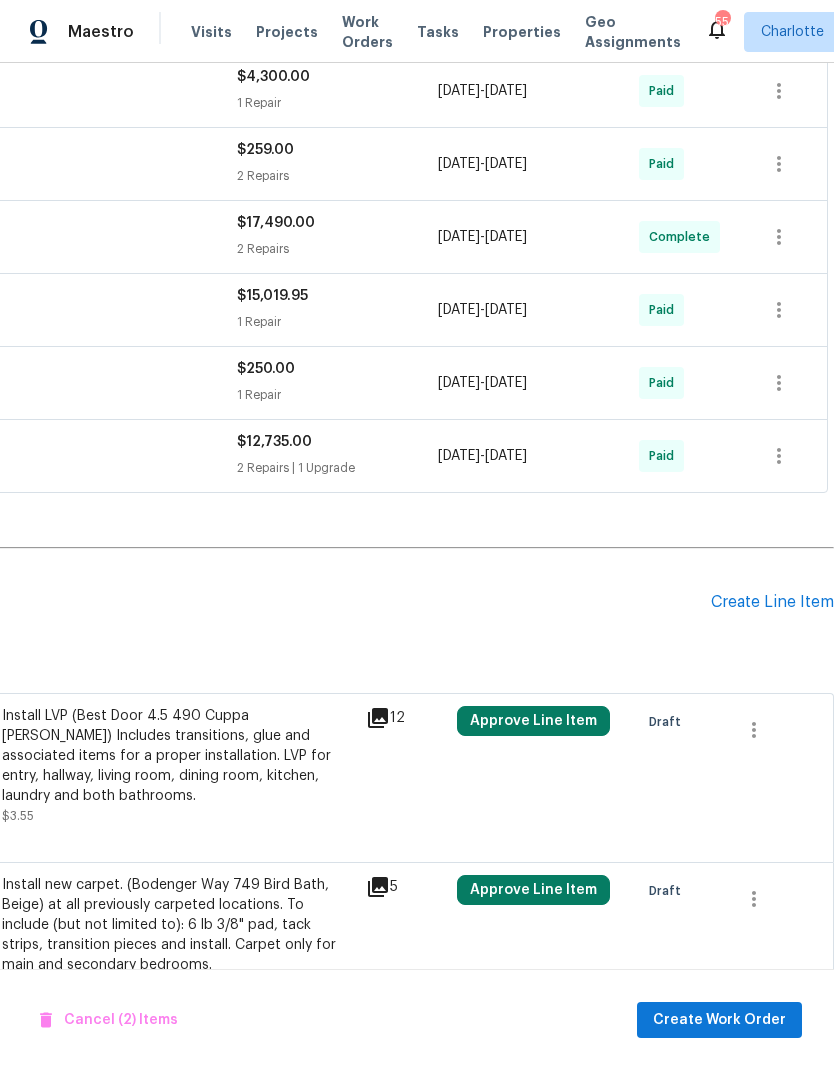 scroll, scrollTop: 1049, scrollLeft: 296, axis: both 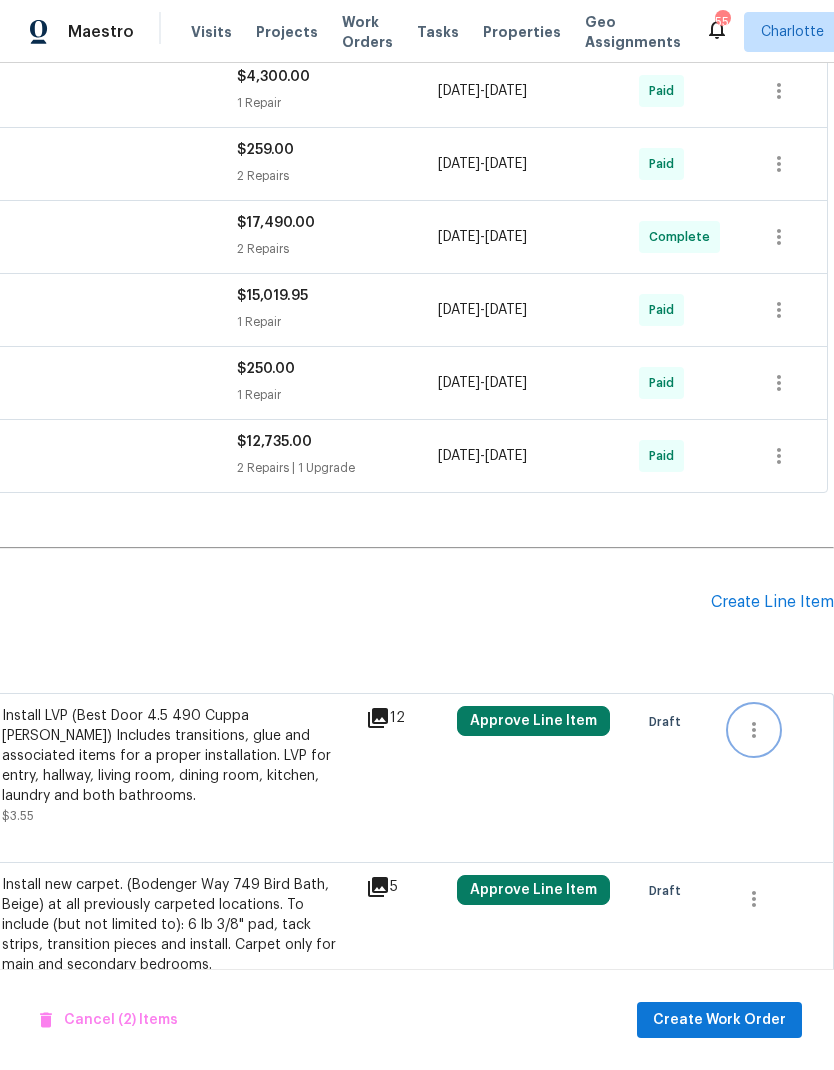 click 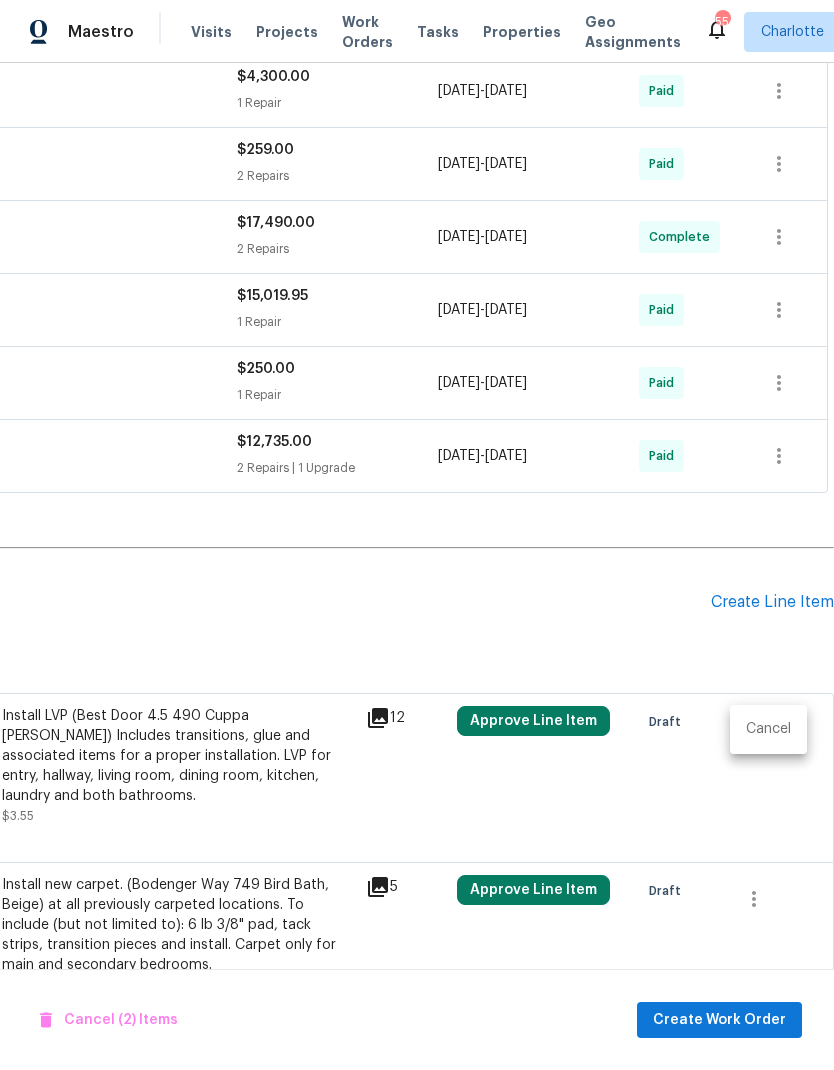 click on "Cancel" at bounding box center (768, 729) 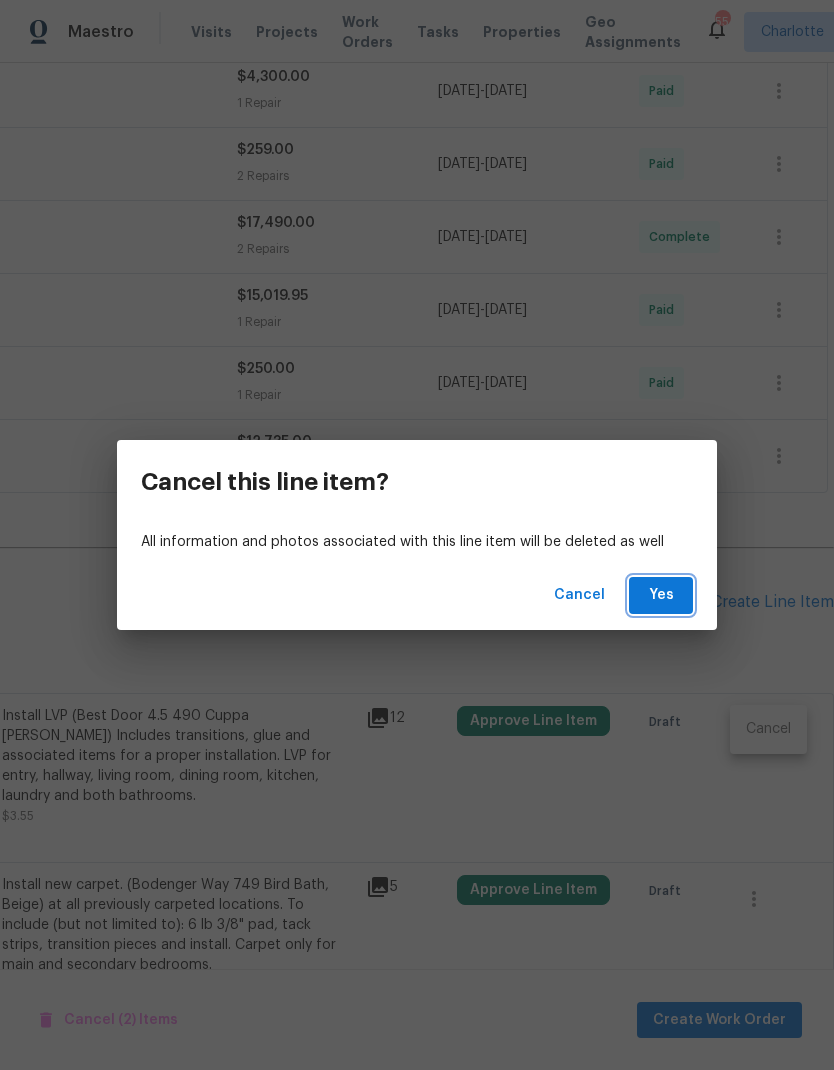 click on "Yes" at bounding box center [661, 595] 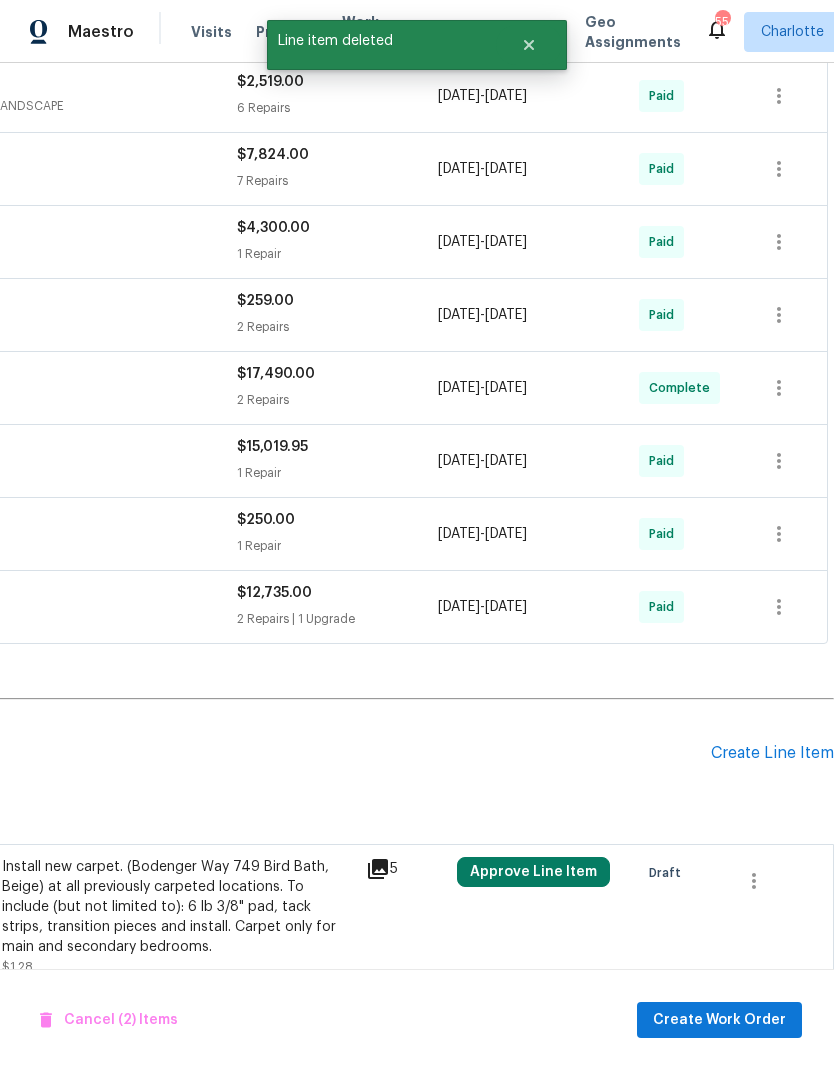 scroll, scrollTop: 898, scrollLeft: 296, axis: both 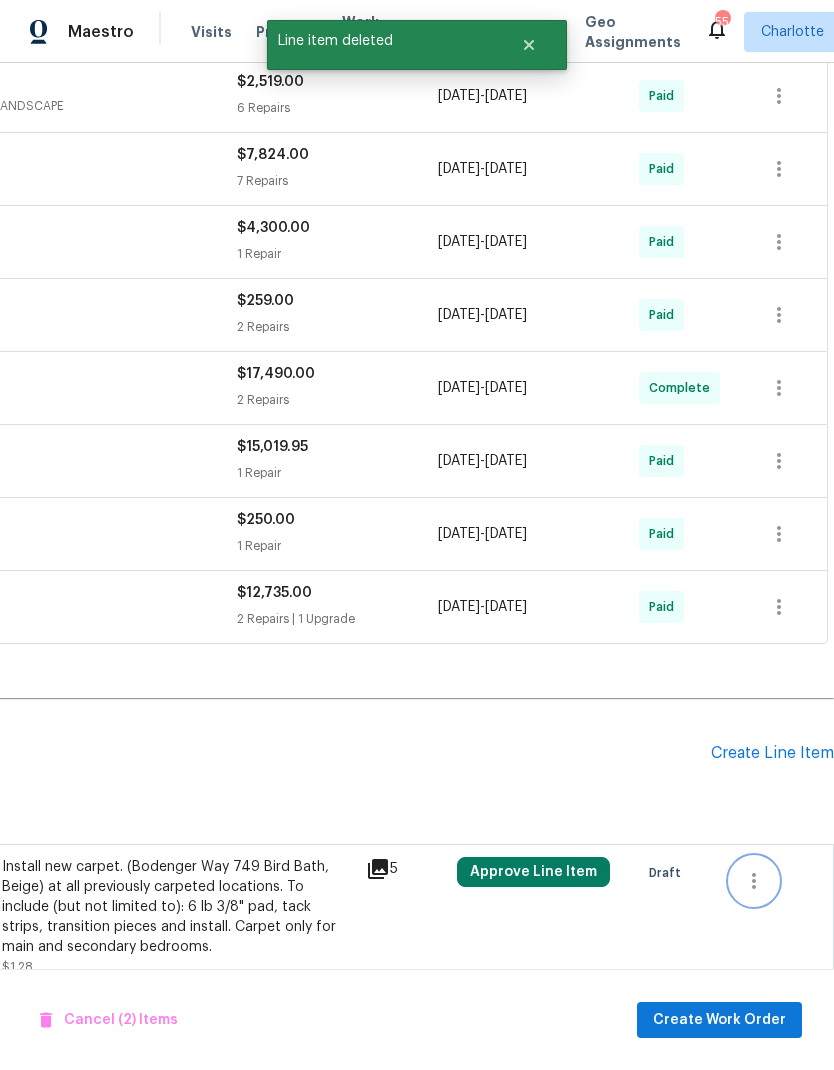 click 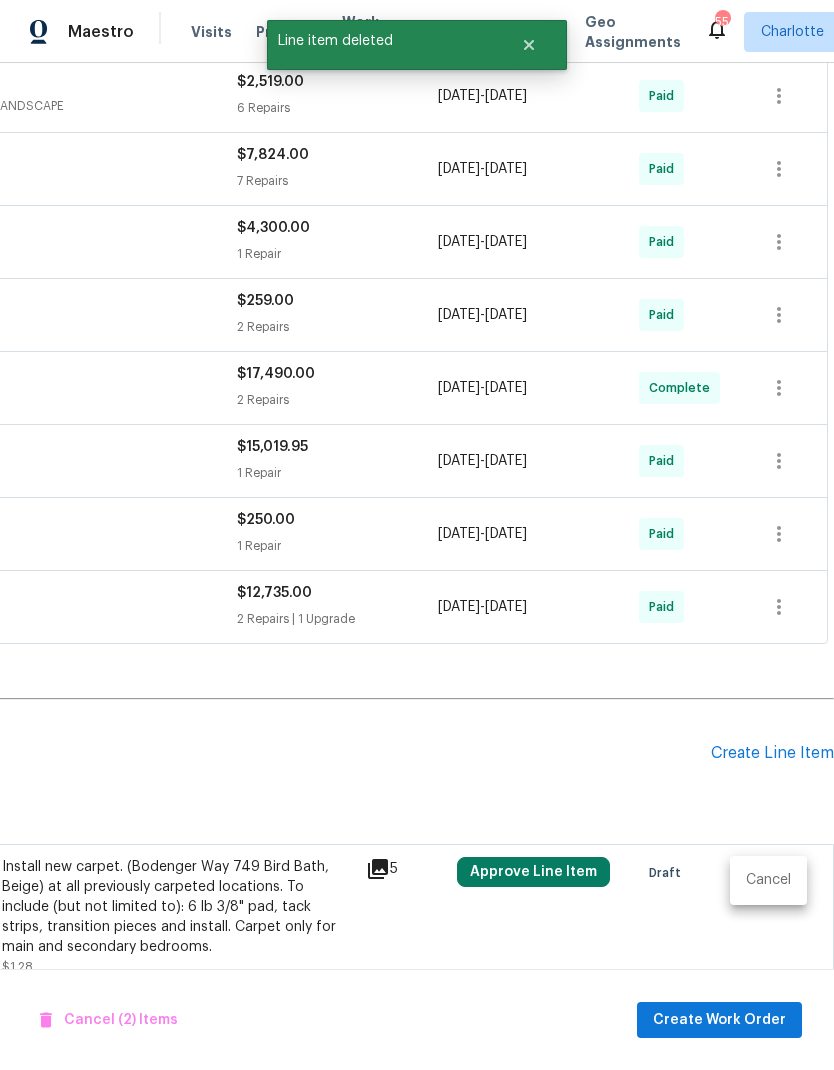click on "Cancel" at bounding box center (768, 880) 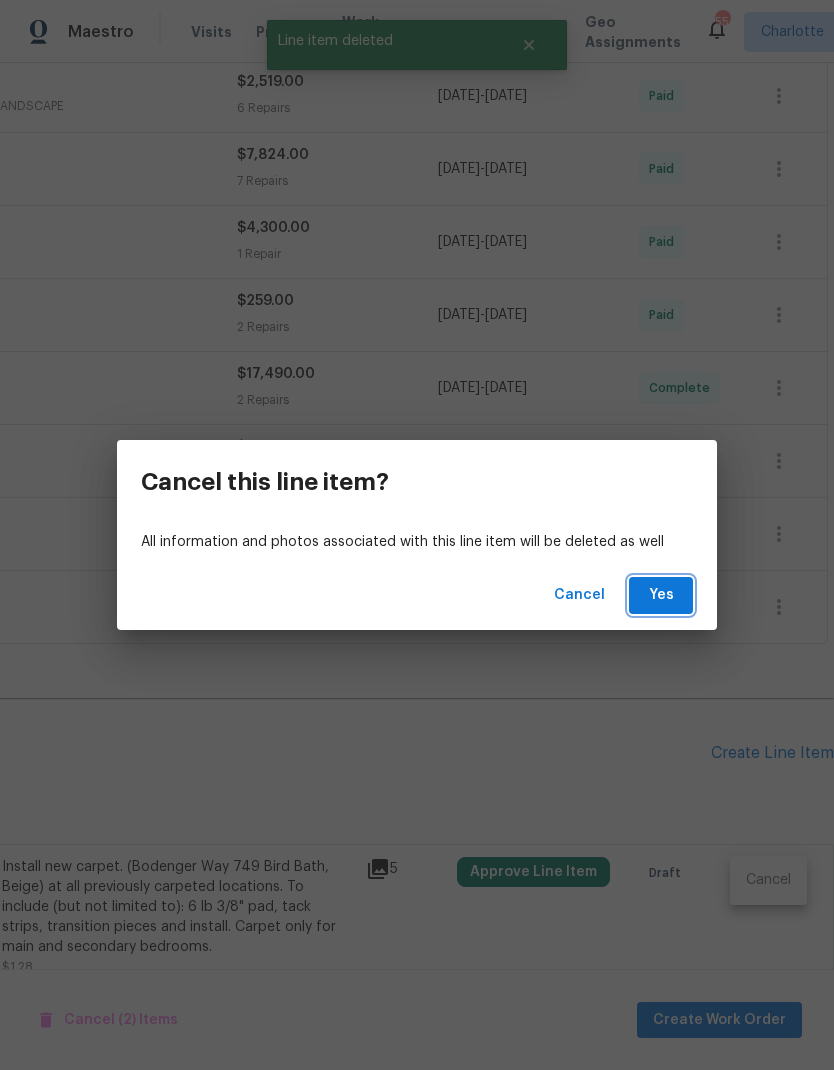 click on "Yes" at bounding box center (661, 595) 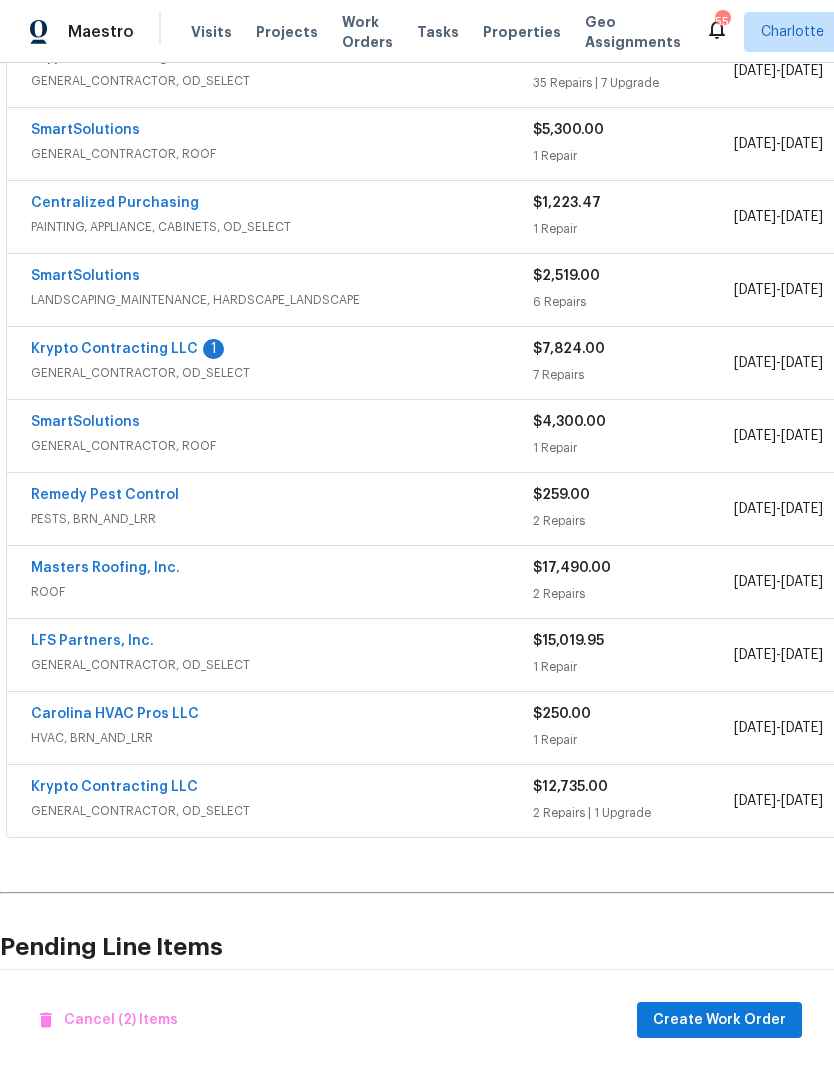scroll, scrollTop: 703, scrollLeft: 0, axis: vertical 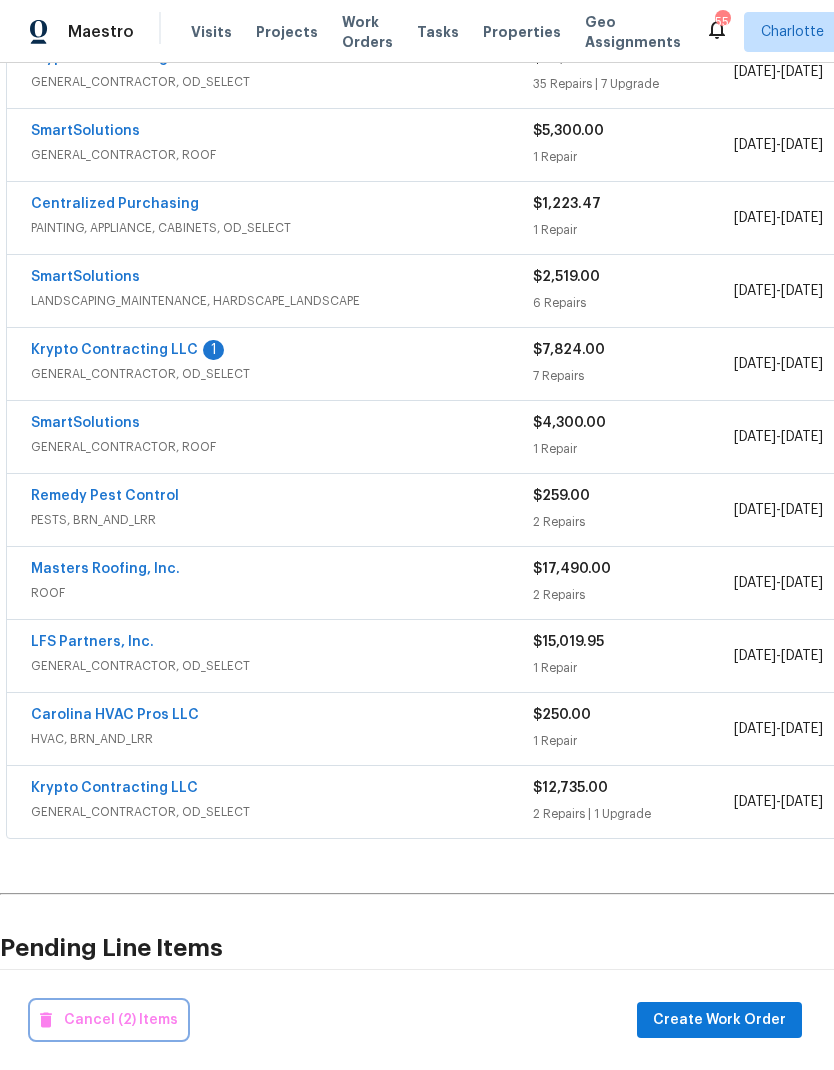 click on "Cancel (2) Items" at bounding box center [109, 1020] 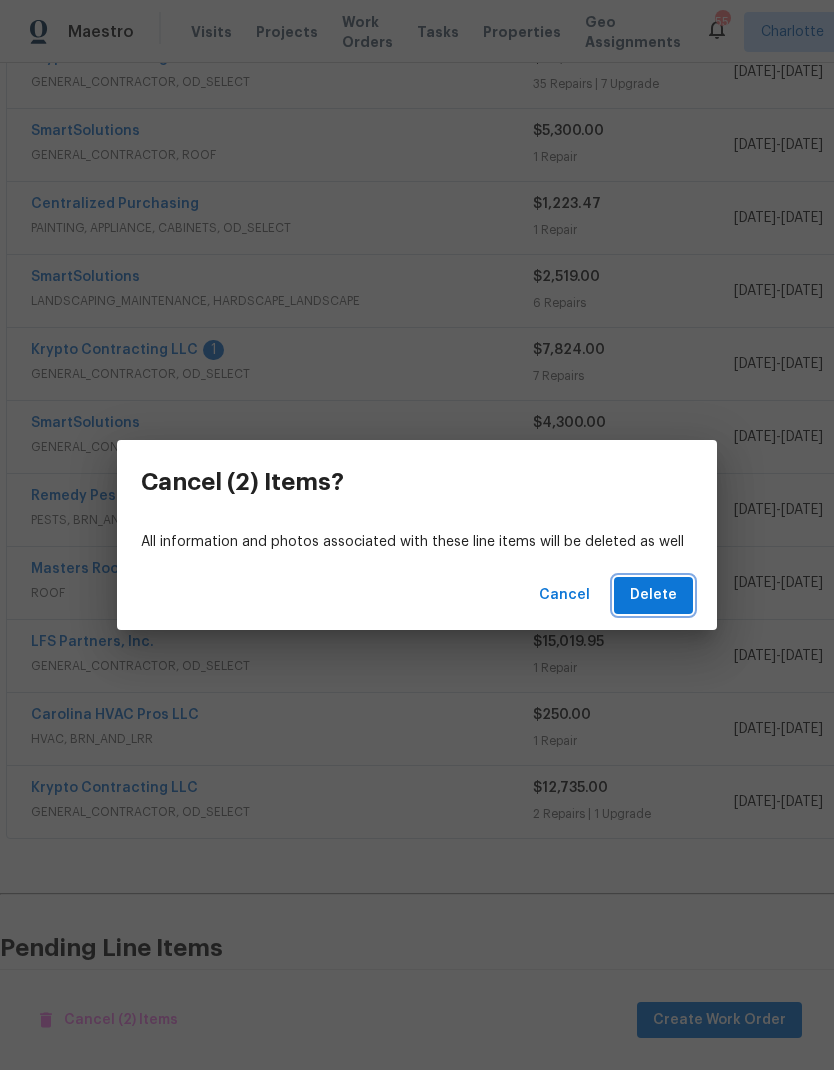 click on "Delete" at bounding box center [653, 595] 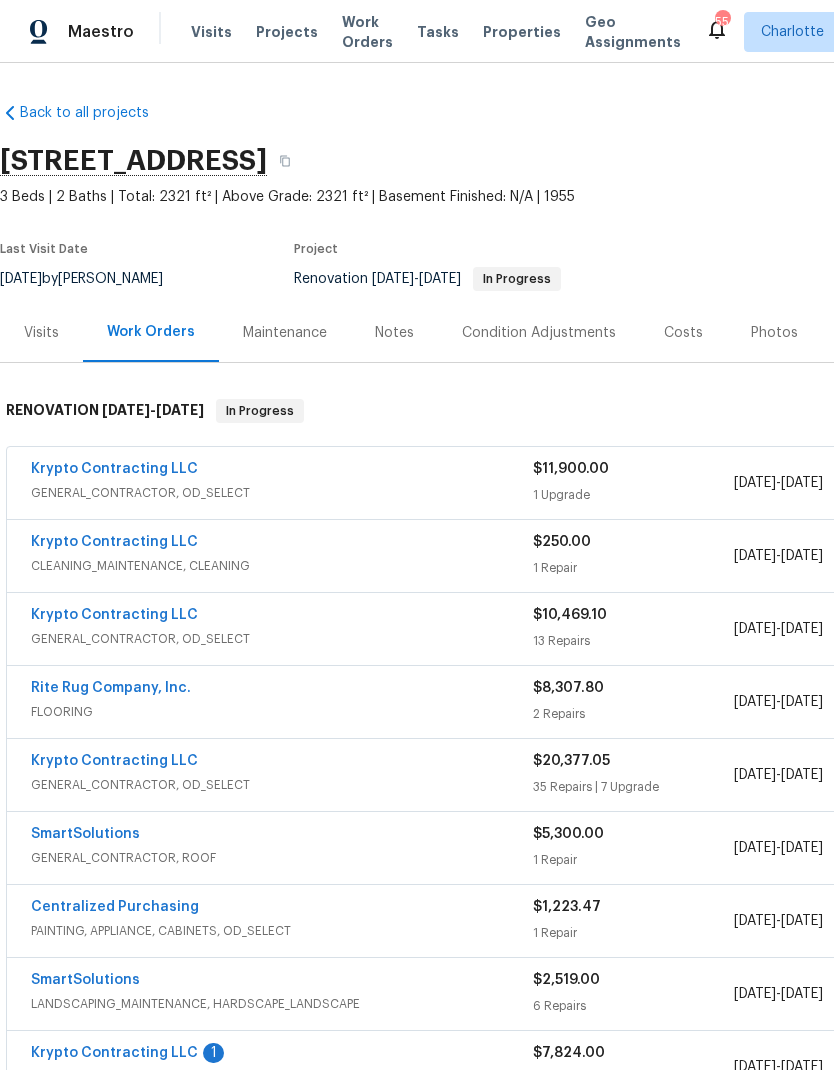 scroll, scrollTop: 0, scrollLeft: 0, axis: both 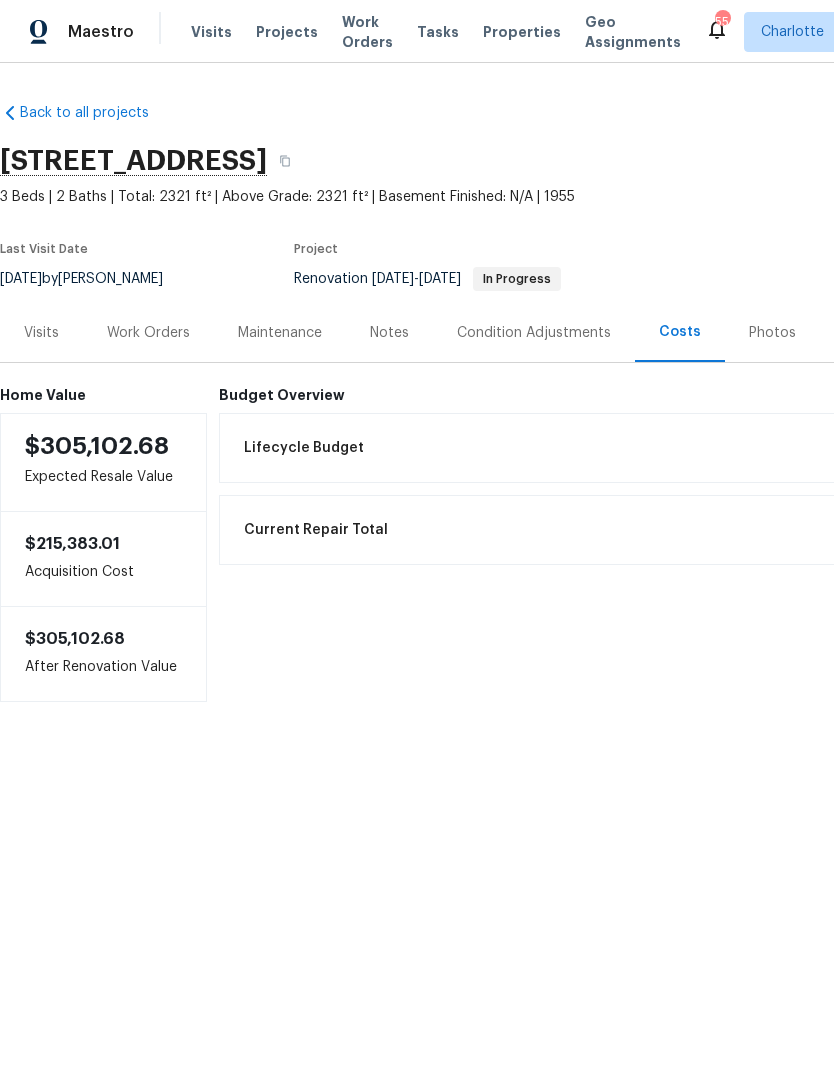 click on "Work Orders" at bounding box center [148, 333] 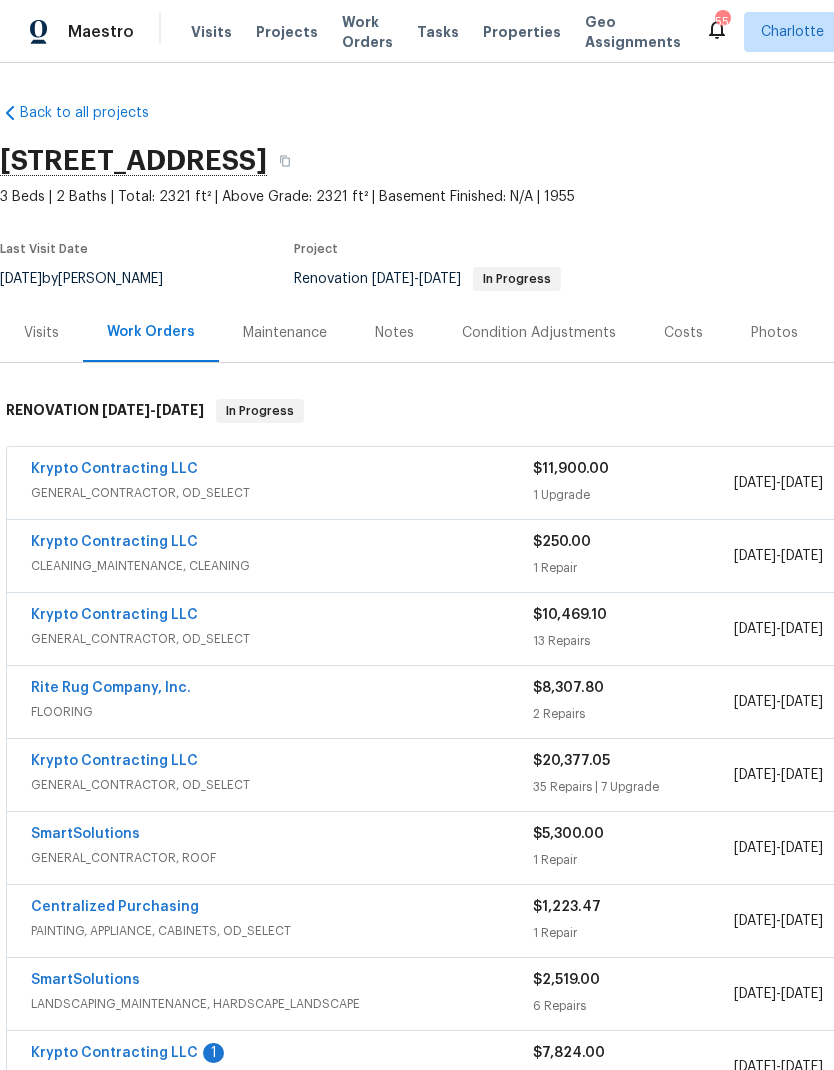 scroll, scrollTop: -1, scrollLeft: -18, axis: both 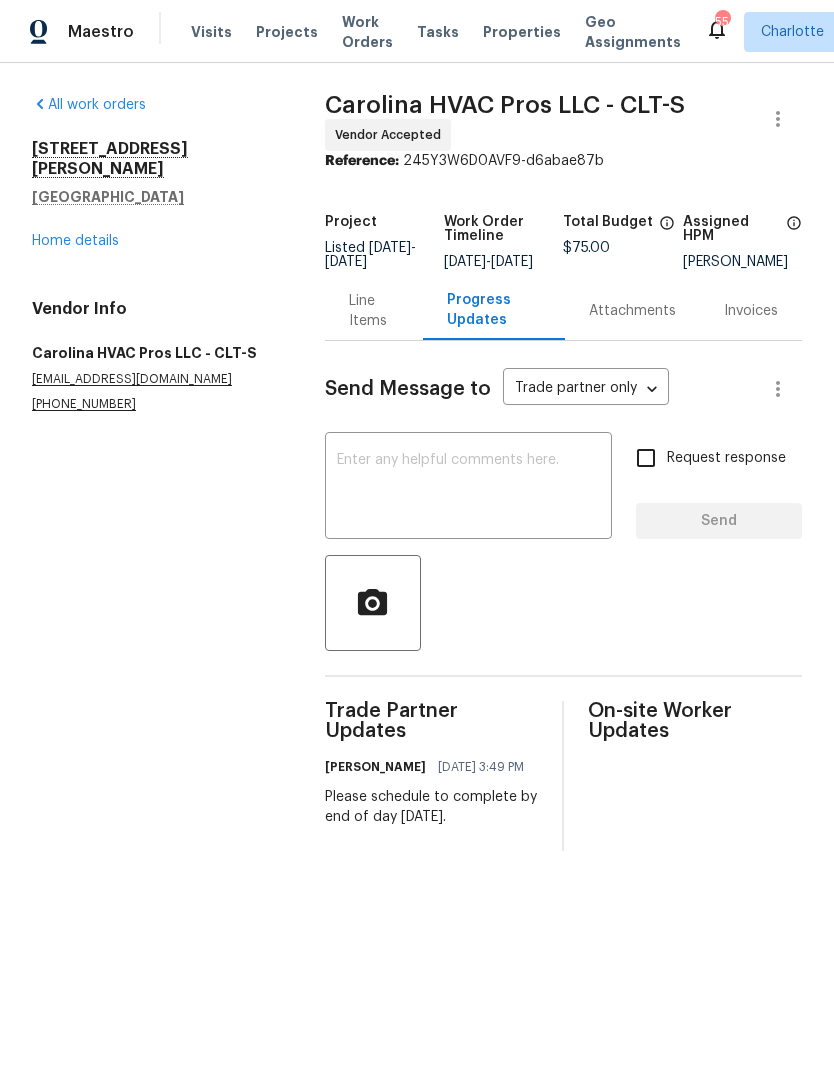 click on "Line Items" at bounding box center (374, 310) 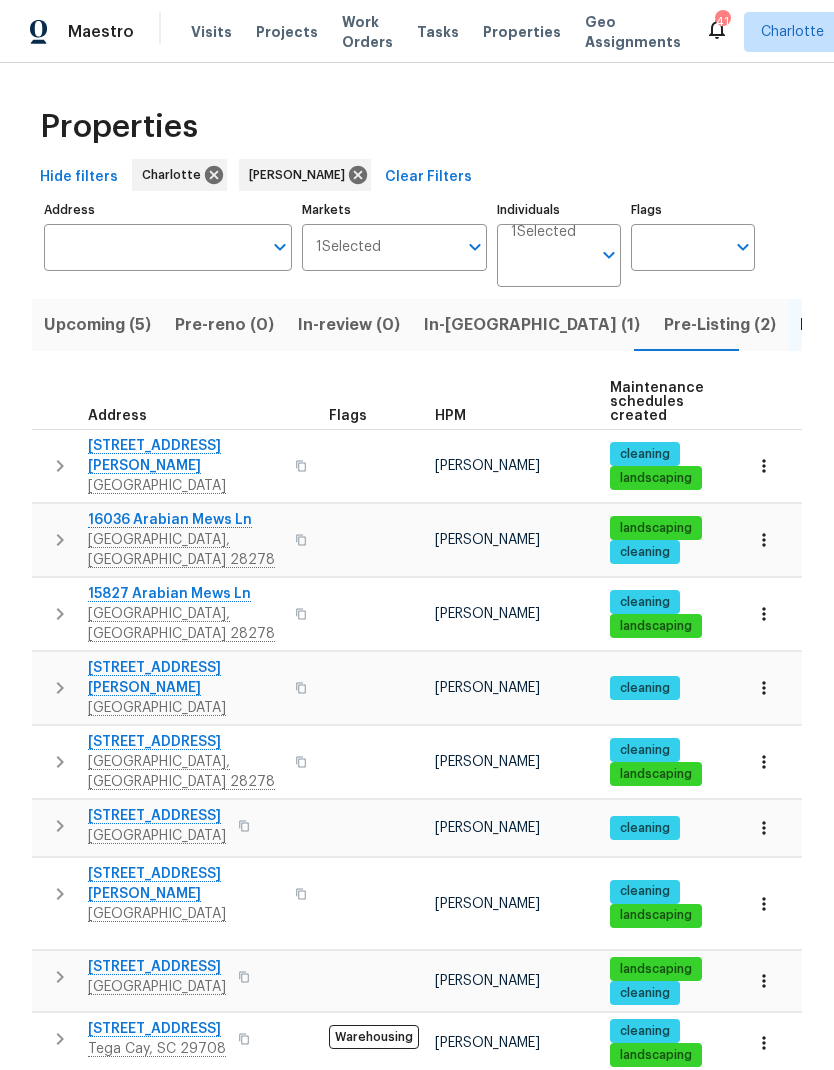 scroll, scrollTop: 0, scrollLeft: 0, axis: both 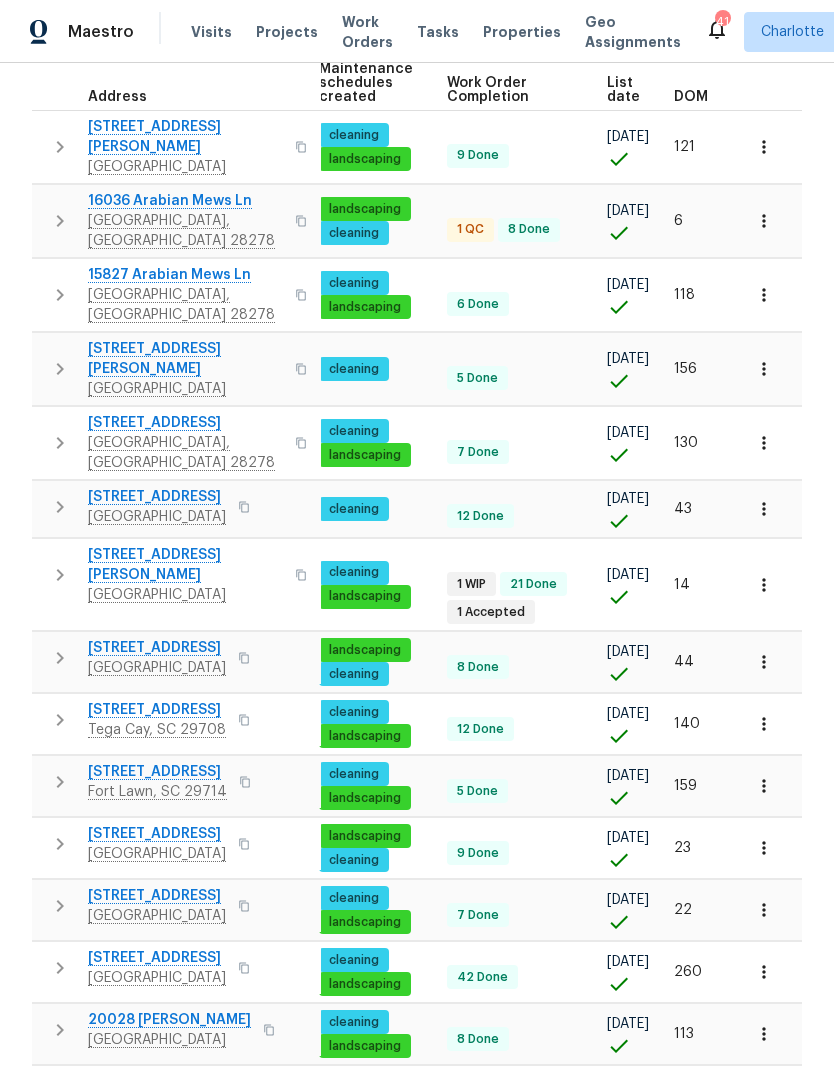 click on "DOM" at bounding box center [691, 97] 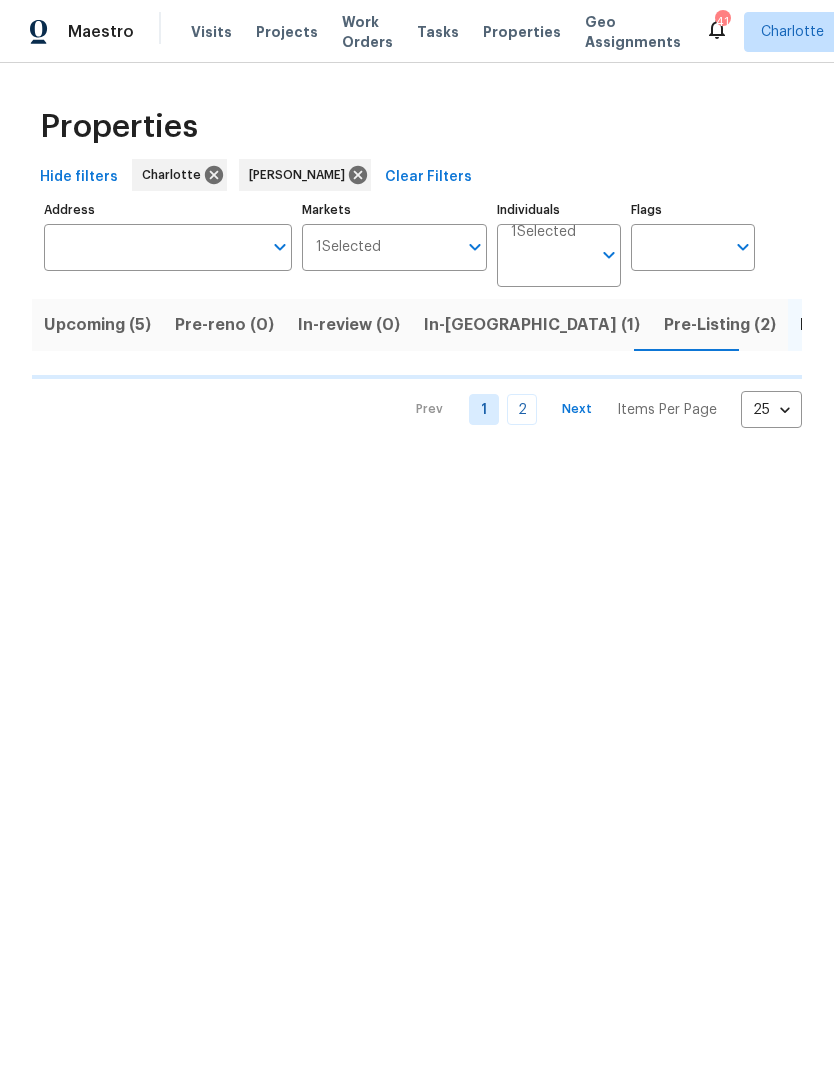 scroll, scrollTop: 0, scrollLeft: 0, axis: both 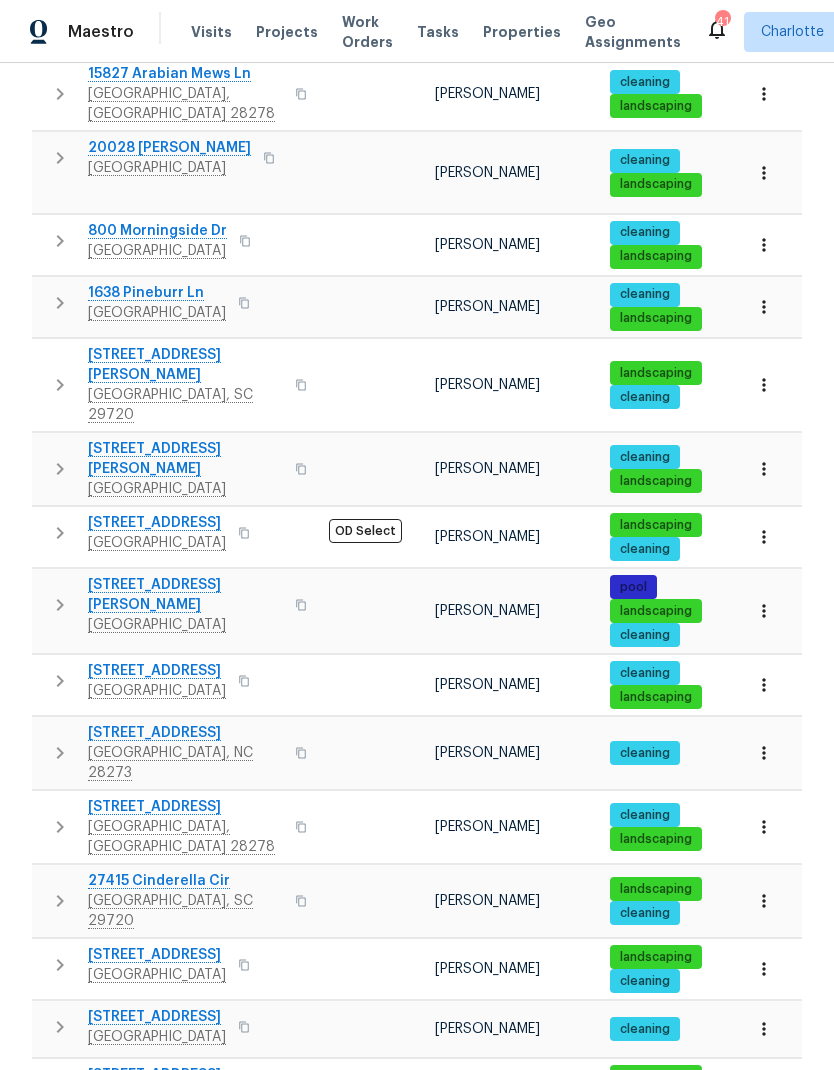 click on "[STREET_ADDRESS]" at bounding box center (185, 733) 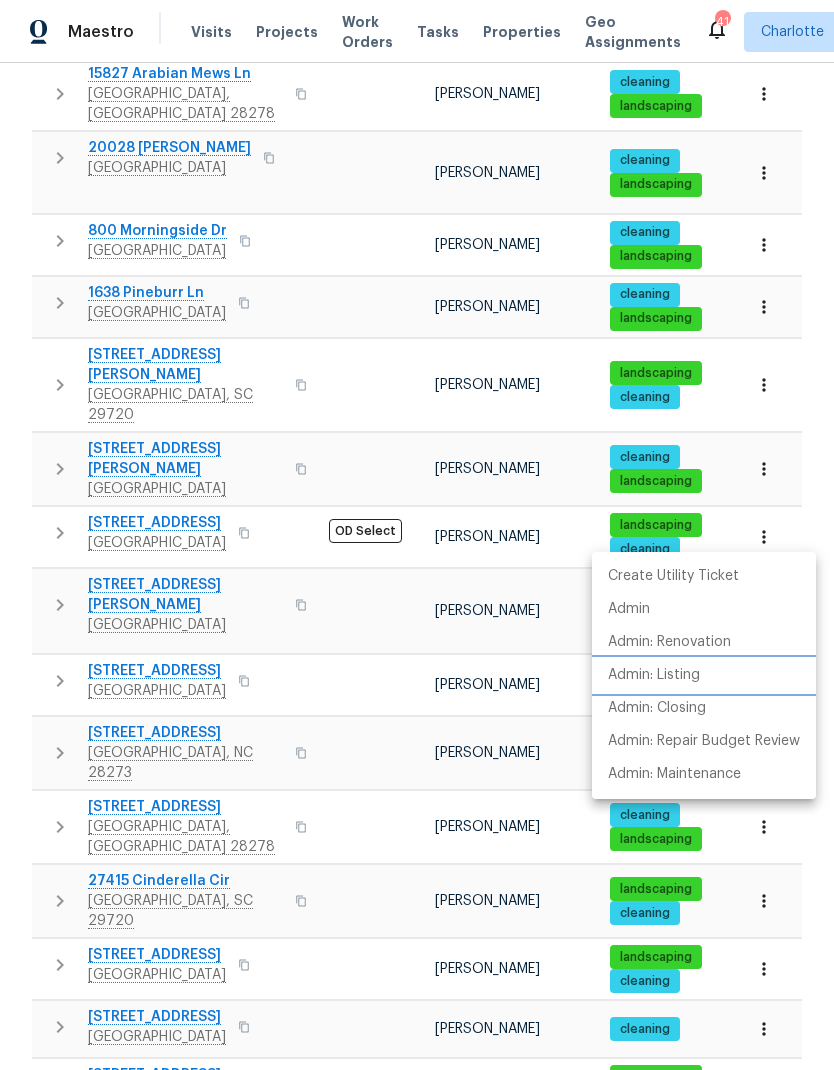 click on "Admin: Listing" at bounding box center (704, 675) 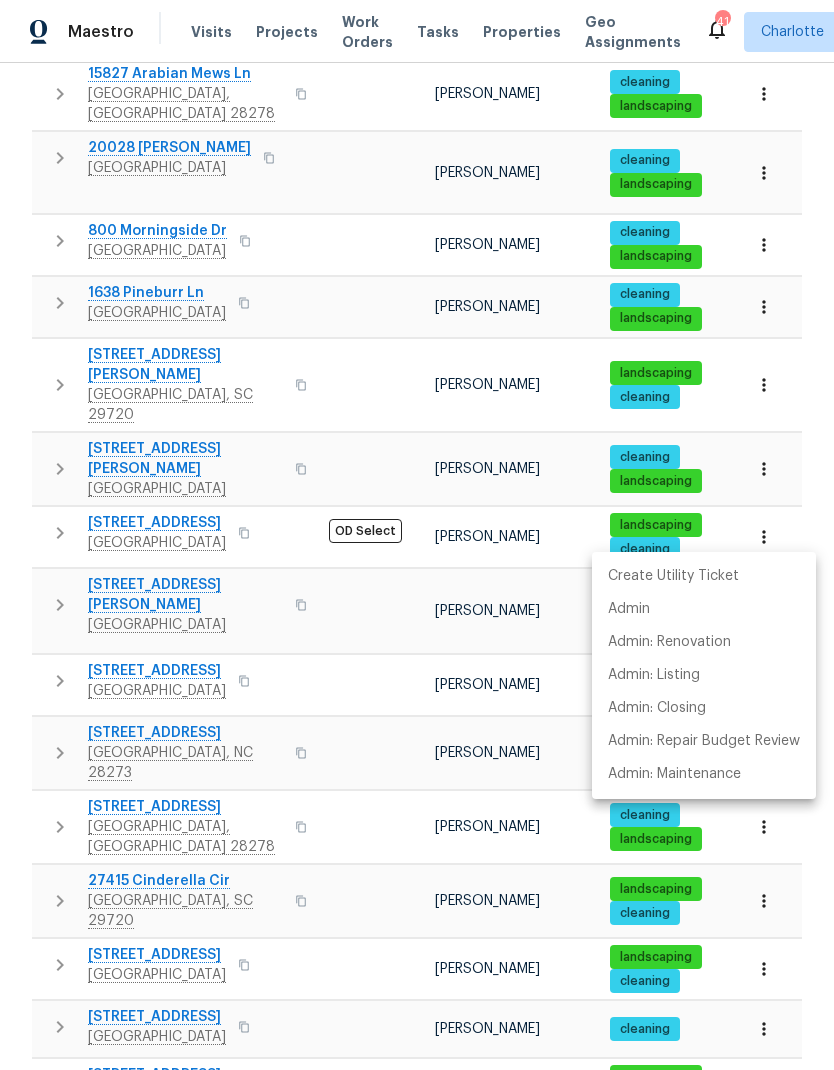 click at bounding box center [417, 535] 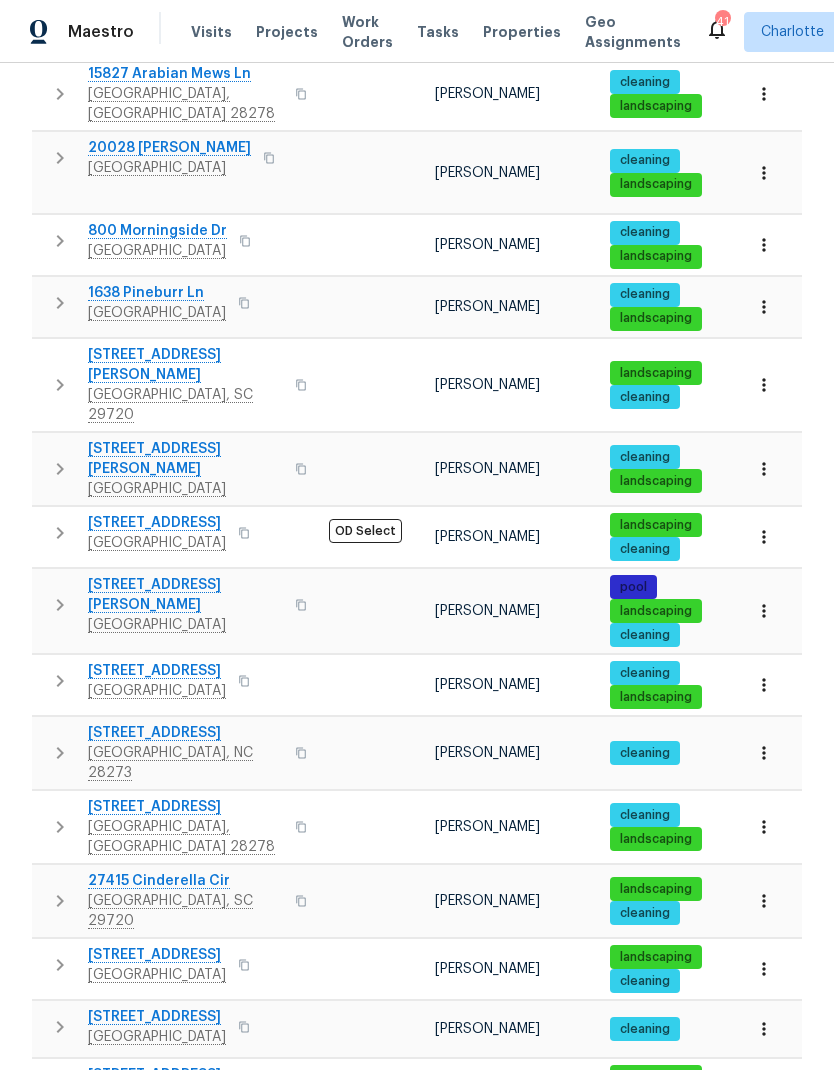 click 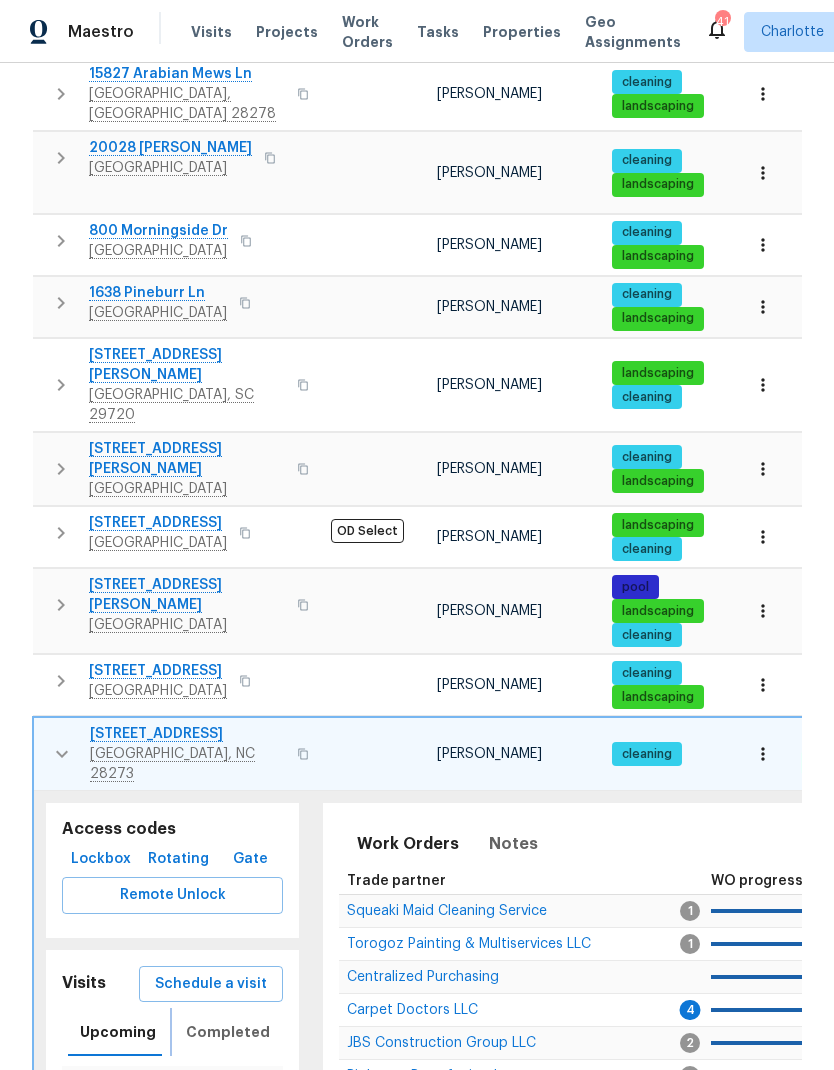 click on "Completed" at bounding box center (228, 1032) 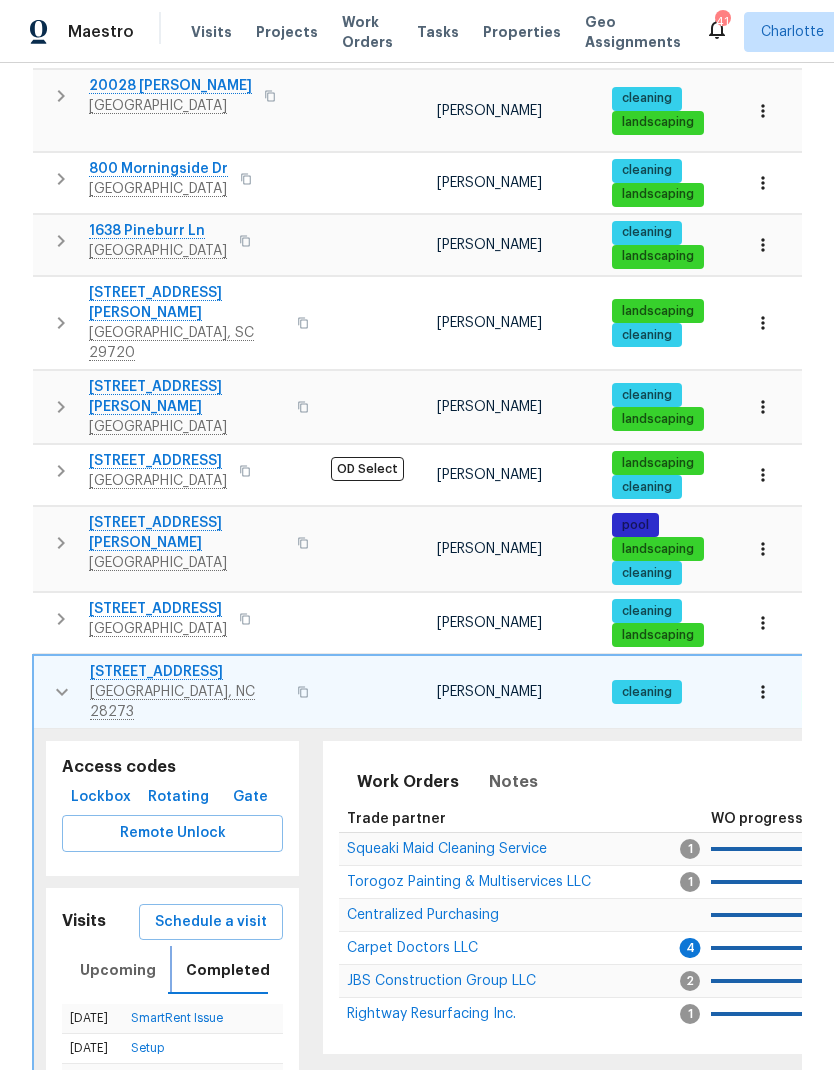 scroll, scrollTop: 998, scrollLeft: 0, axis: vertical 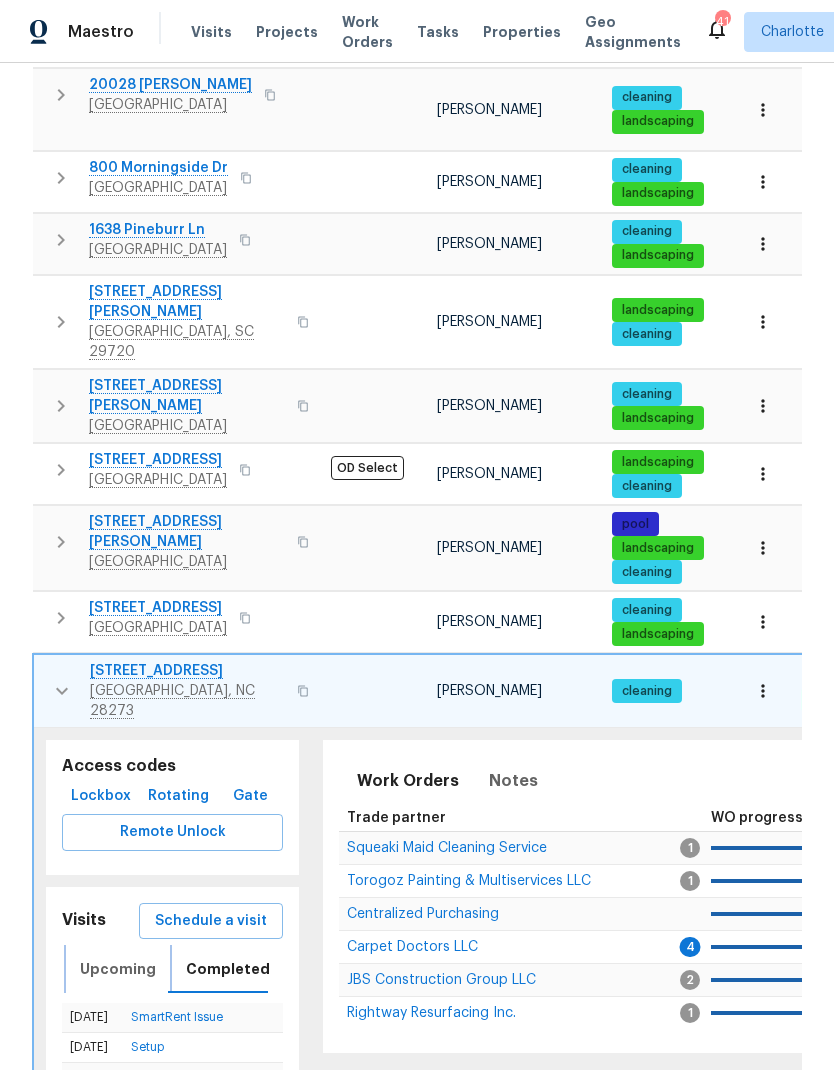 click on "Upcoming" at bounding box center [118, 969] 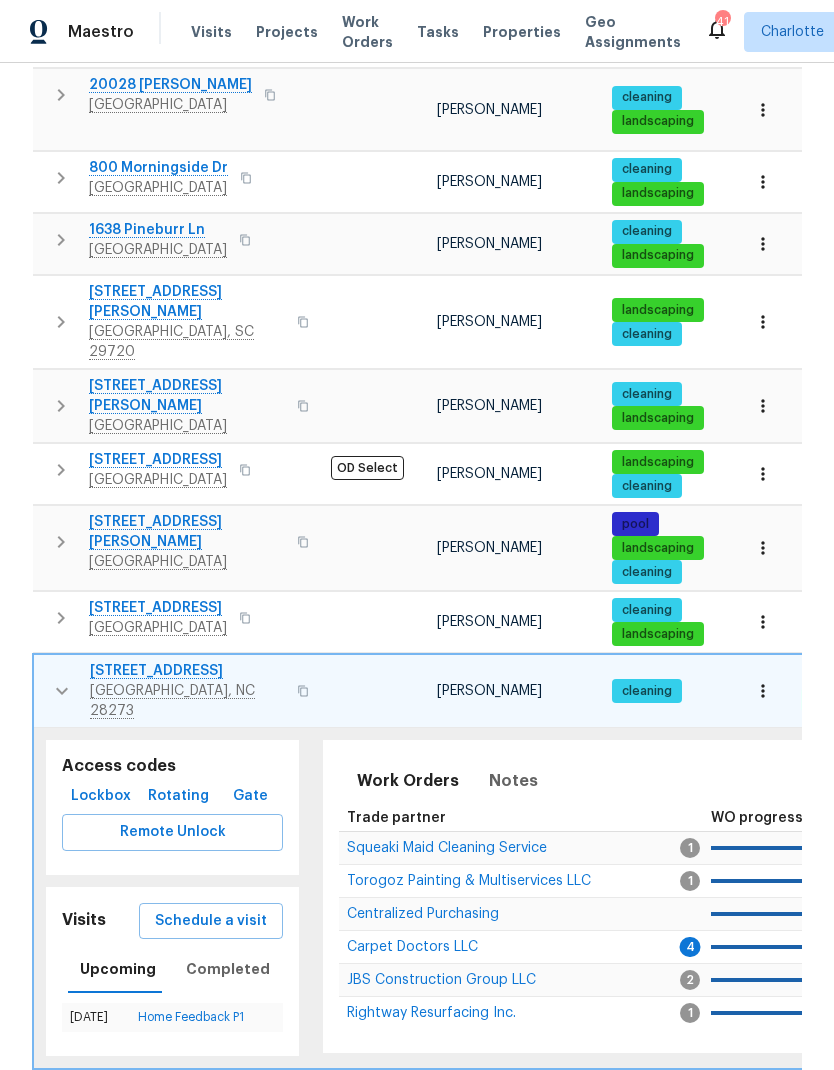 click at bounding box center [62, 691] 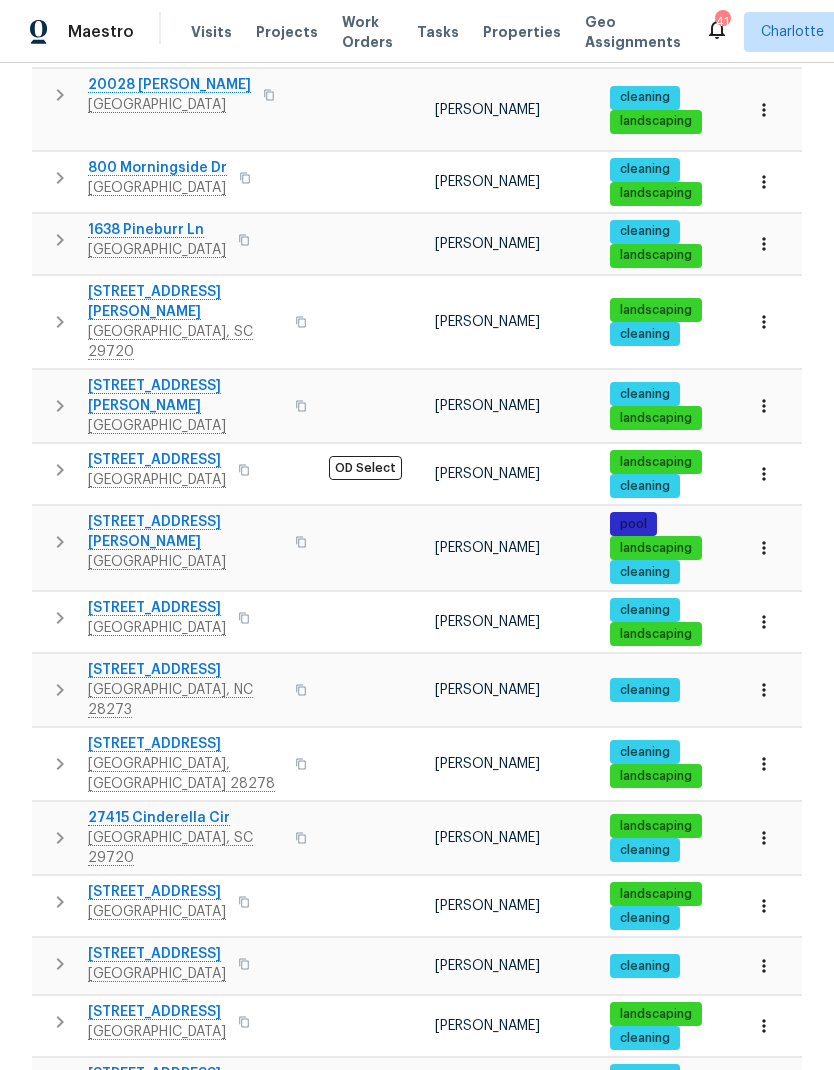 scroll, scrollTop: 935, scrollLeft: 0, axis: vertical 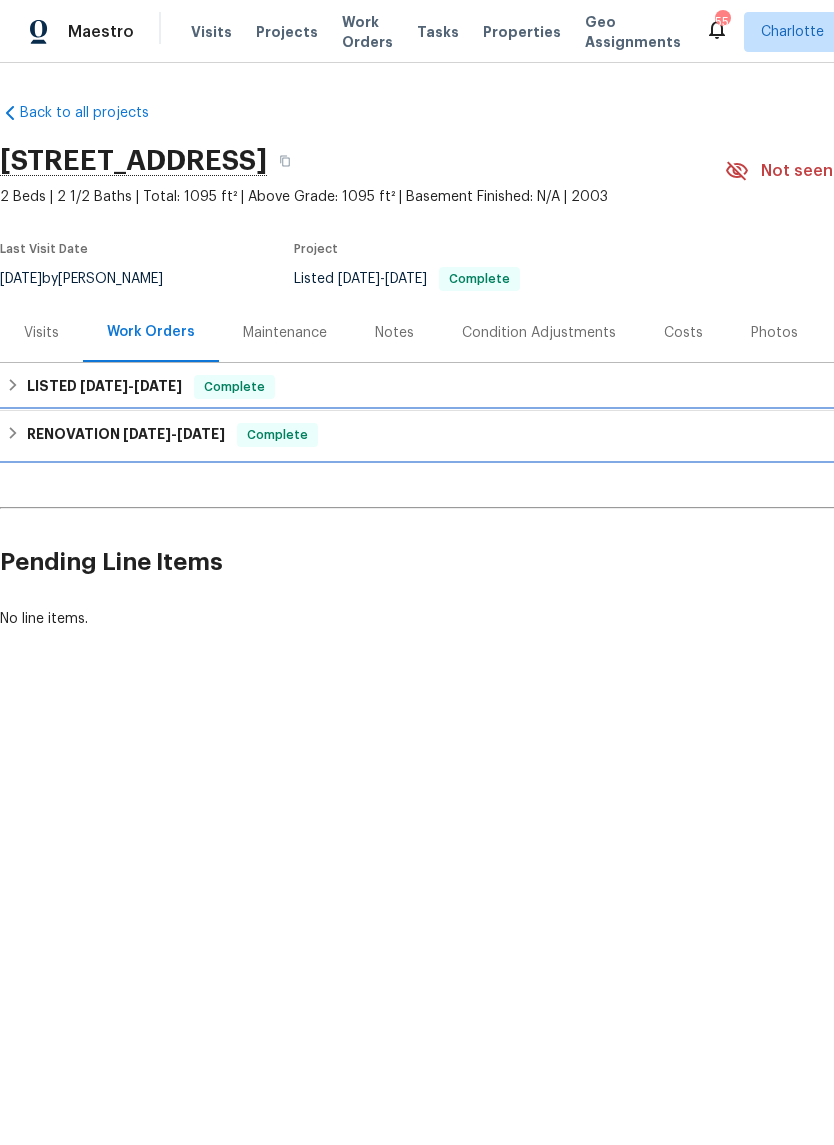 click on "RENOVATION   [DATE]  -  [DATE]" at bounding box center (126, 435) 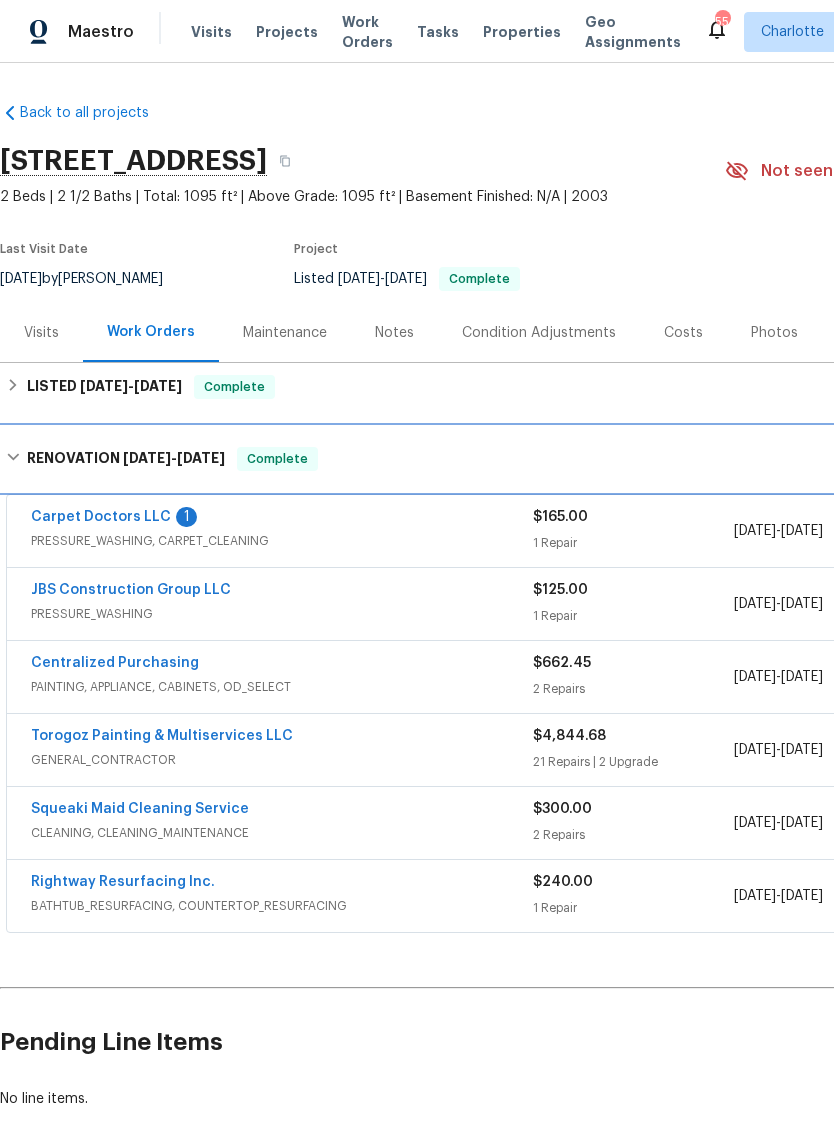 click on "RENOVATION   [DATE]  -  [DATE]" at bounding box center [126, 459] 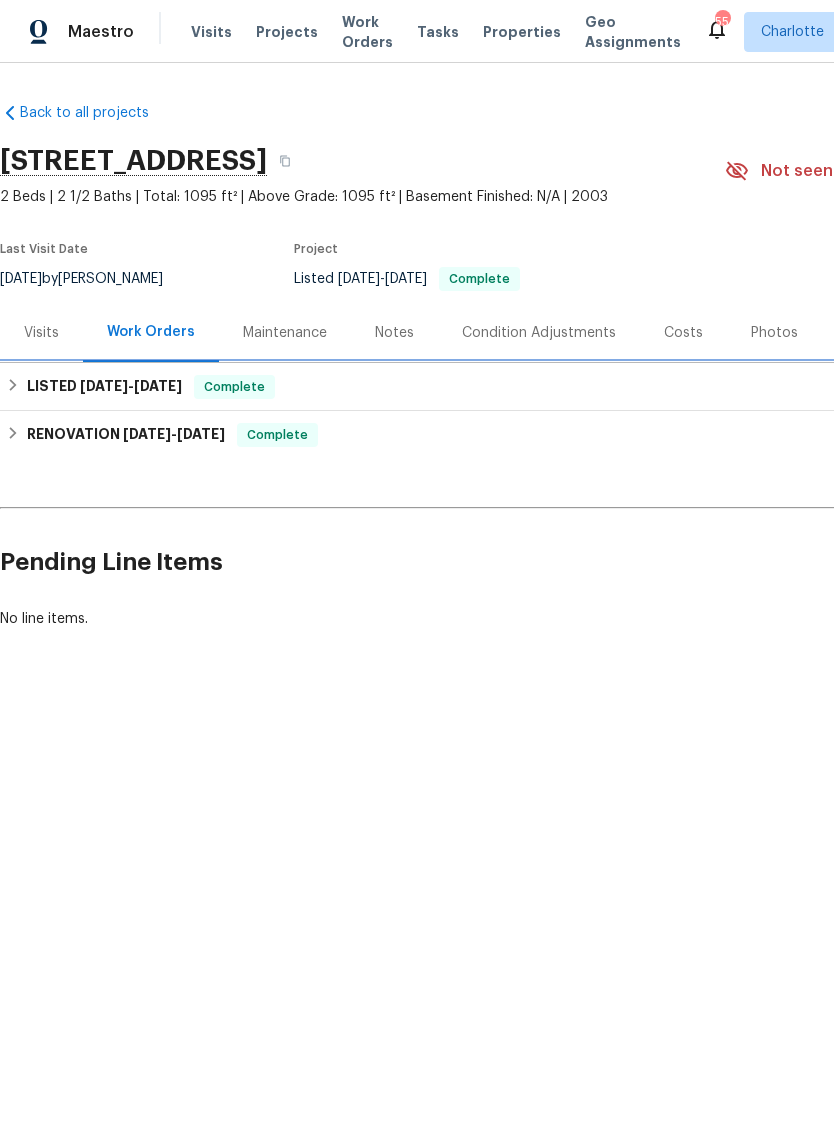 click on "LISTED   [DATE]  -  [DATE]" at bounding box center [104, 387] 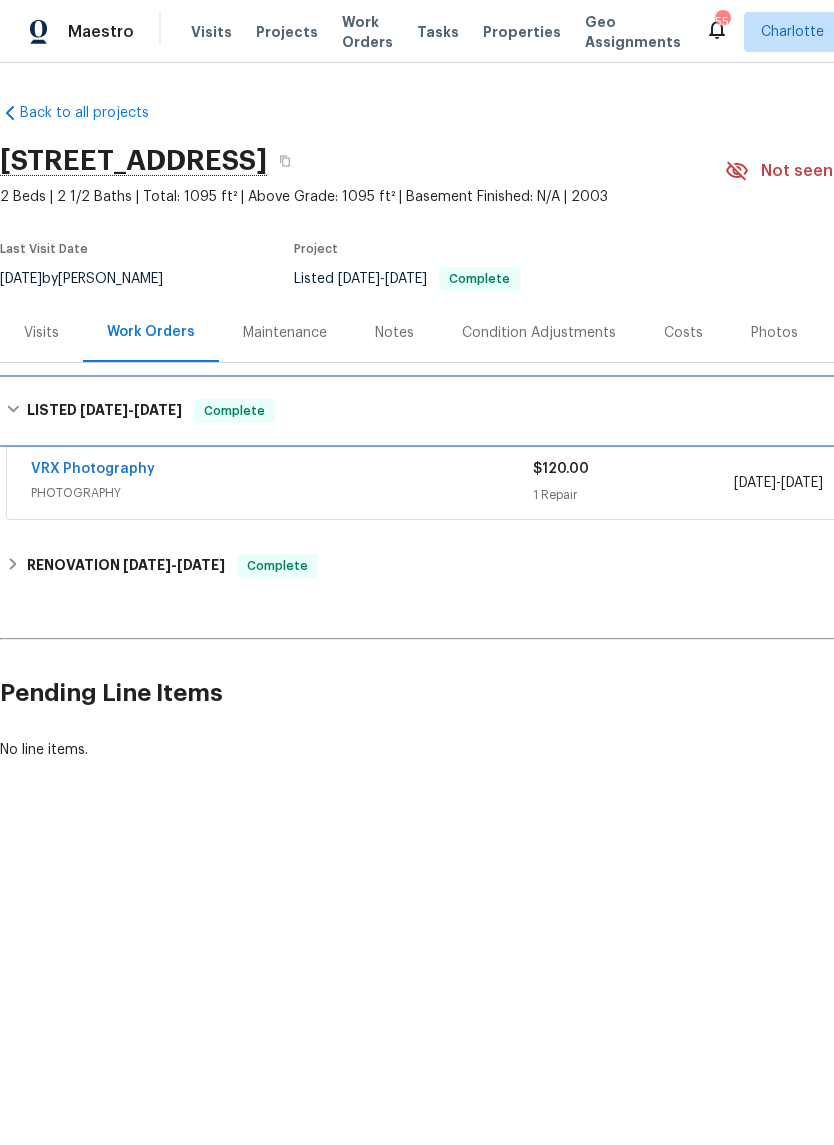 click on "LISTED   [DATE]  -  [DATE]" at bounding box center (104, 411) 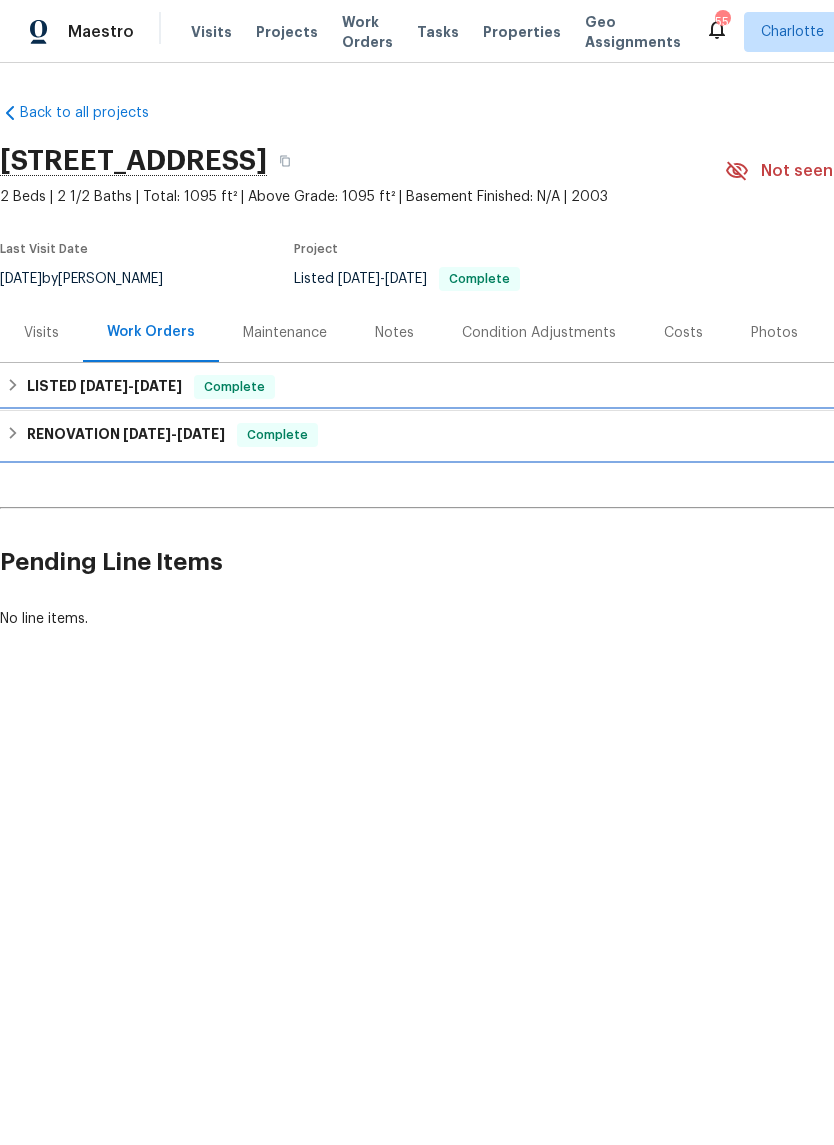 click on "RENOVATION   [DATE]  -  [DATE]" at bounding box center (126, 435) 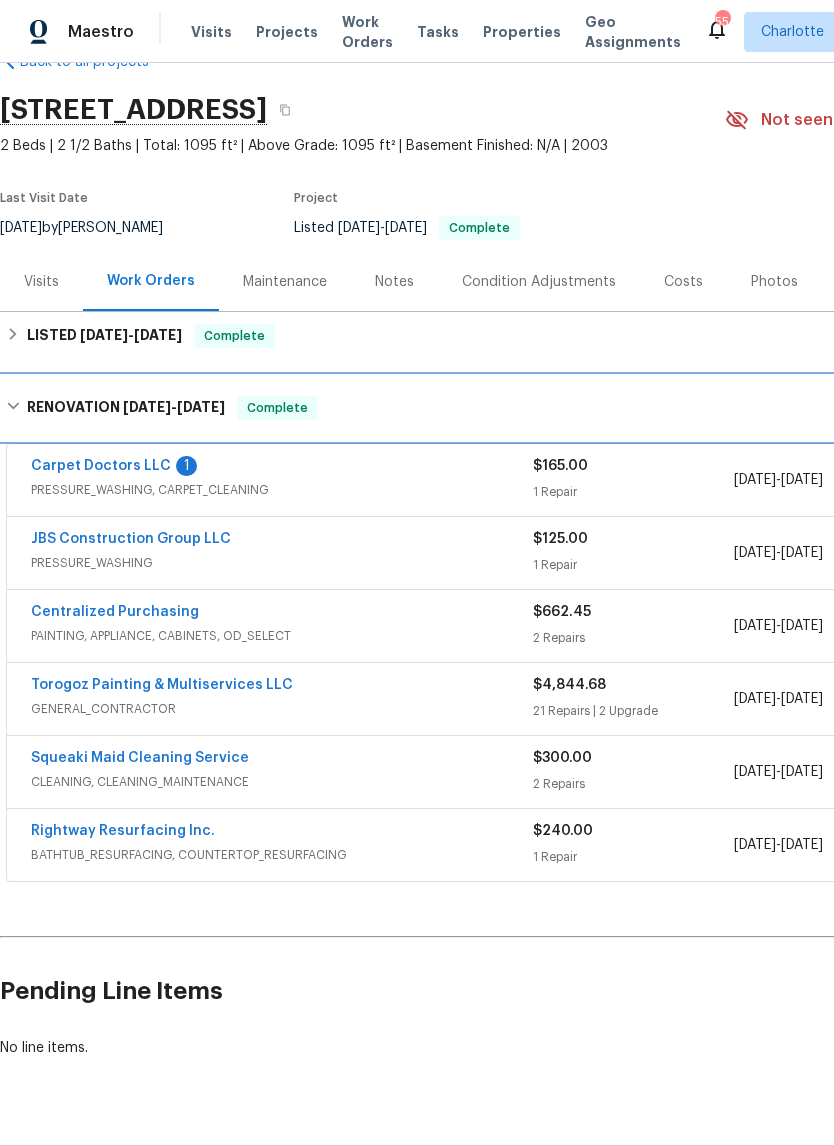 scroll, scrollTop: 50, scrollLeft: 0, axis: vertical 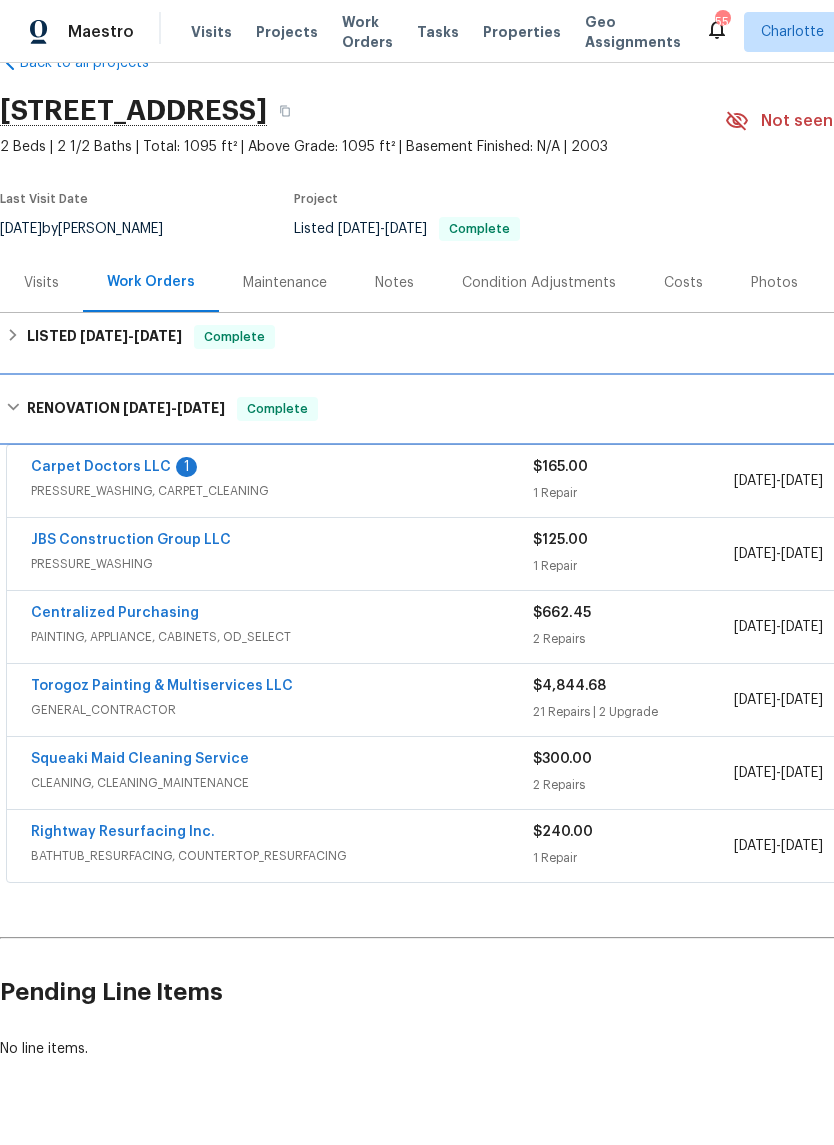 click on "RENOVATION   [DATE]  -  [DATE]" at bounding box center [126, 409] 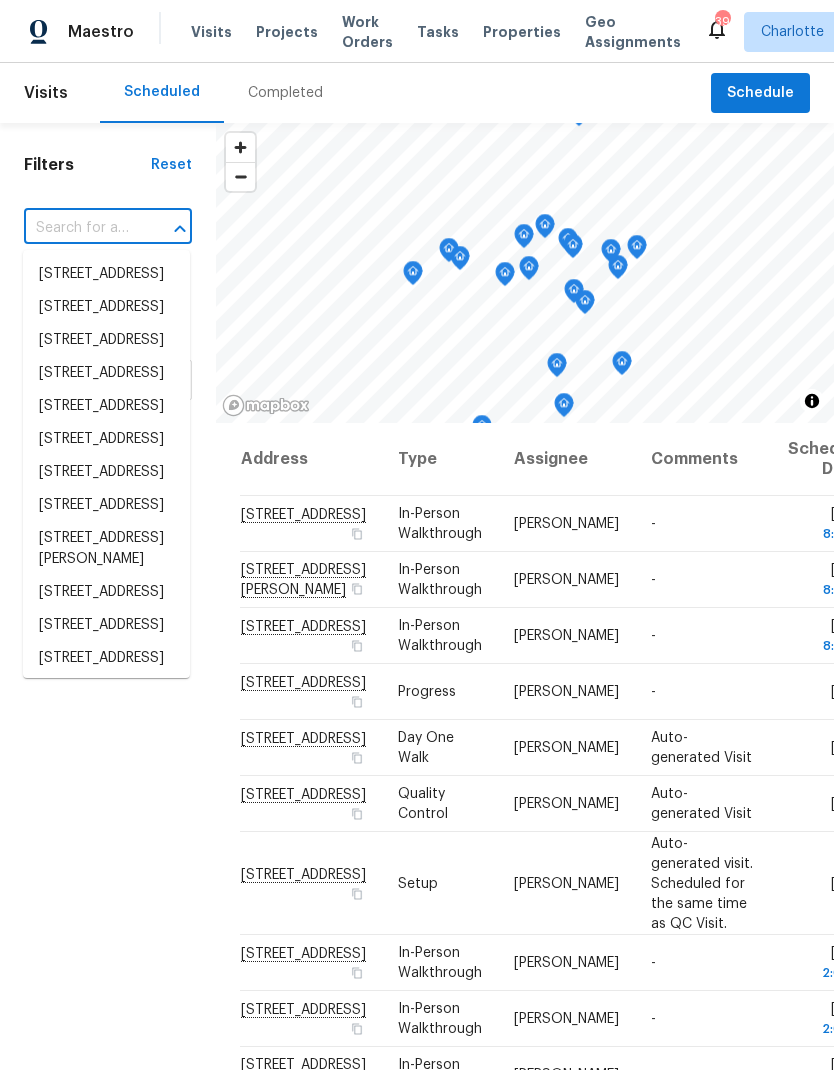 scroll, scrollTop: 0, scrollLeft: 0, axis: both 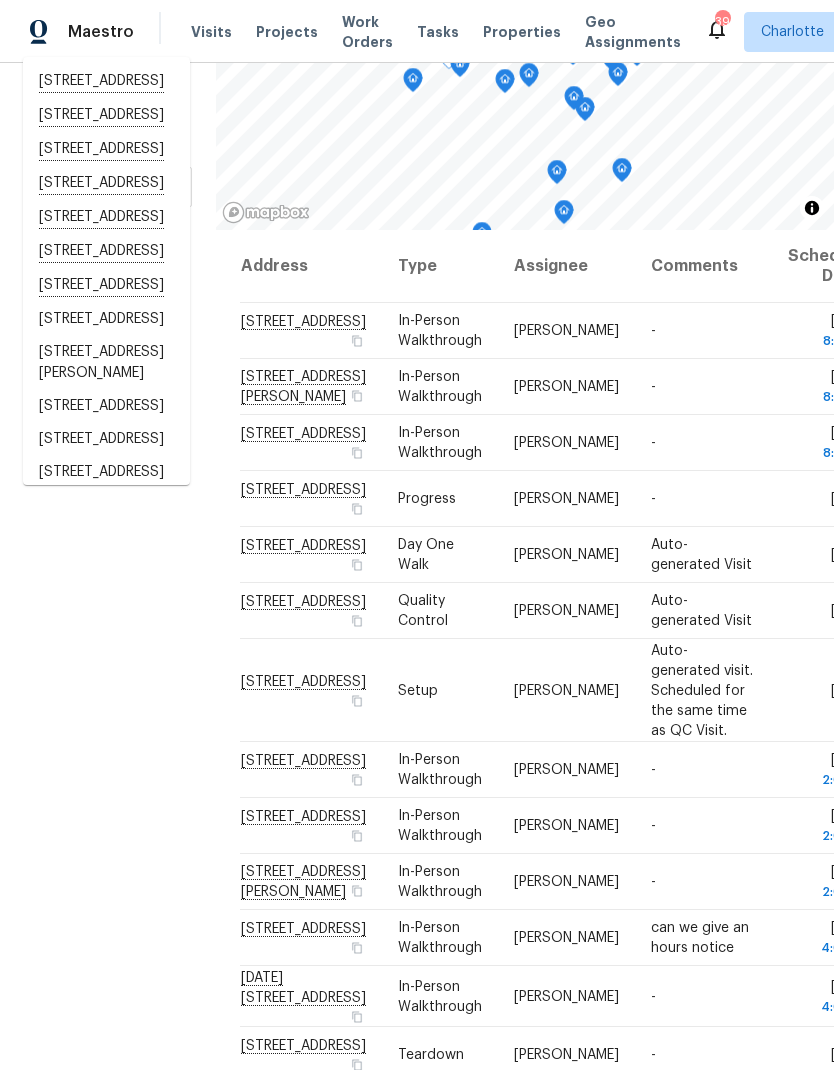 click on "Filters Reset ​ Type Assignee Scheduled Date" at bounding box center [108, 508] 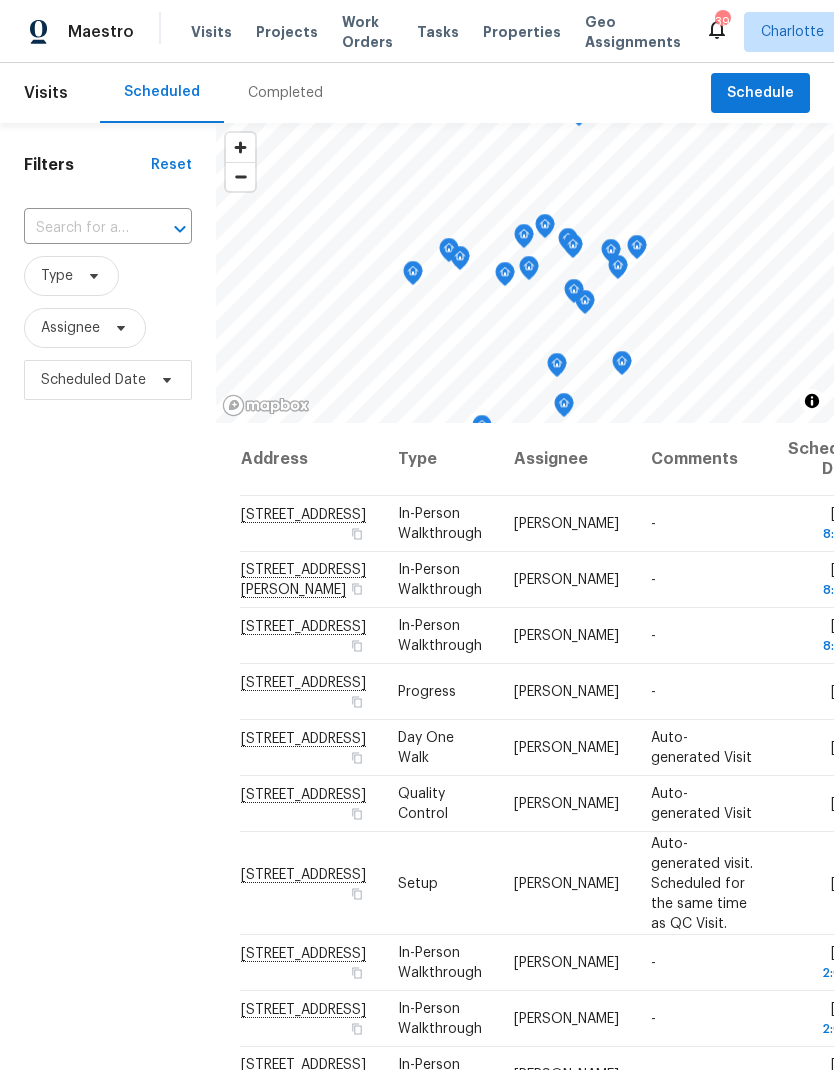 scroll, scrollTop: 0, scrollLeft: 0, axis: both 